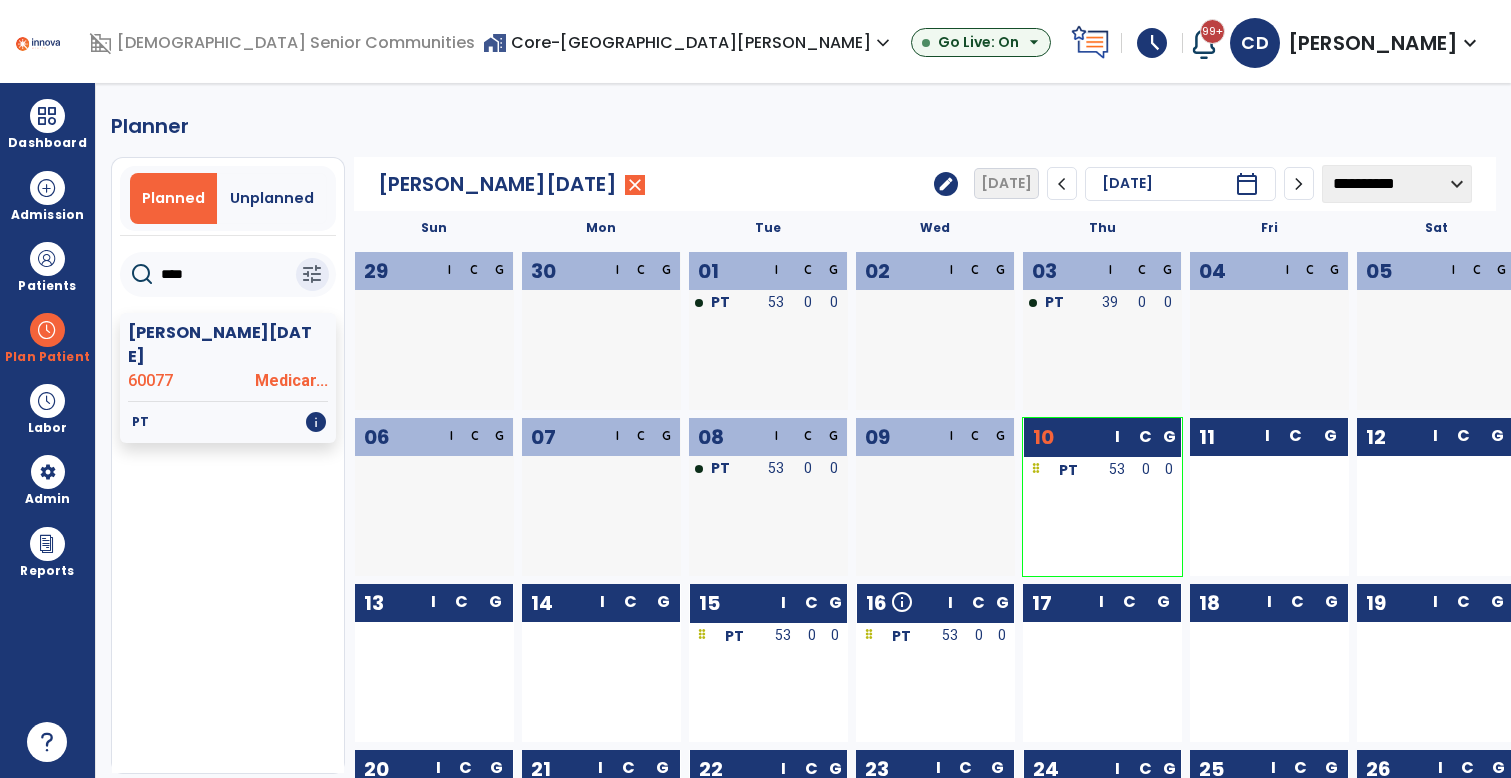 scroll, scrollTop: 0, scrollLeft: 0, axis: both 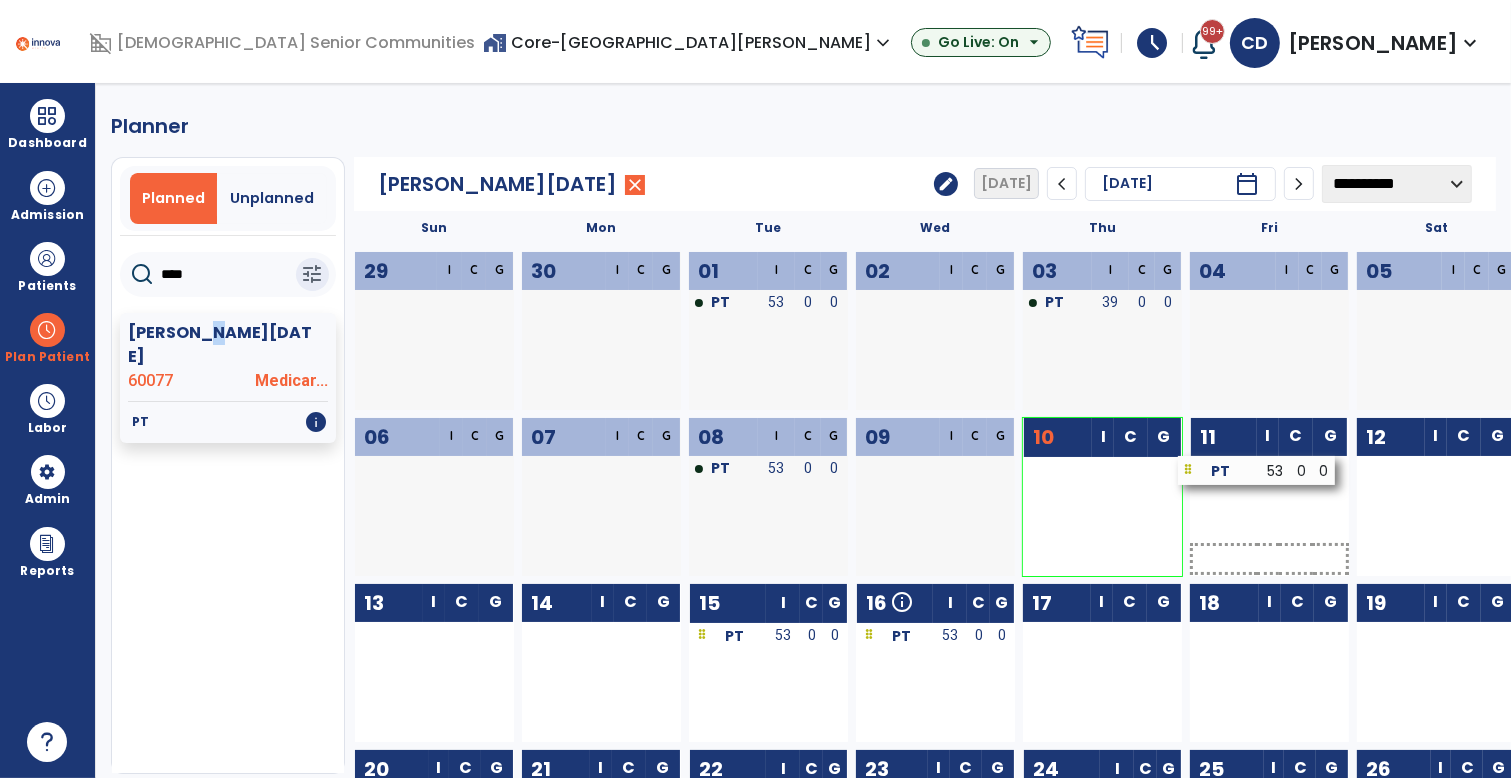 drag, startPoint x: 1109, startPoint y: 478, endPoint x: 1268, endPoint y: 478, distance: 159 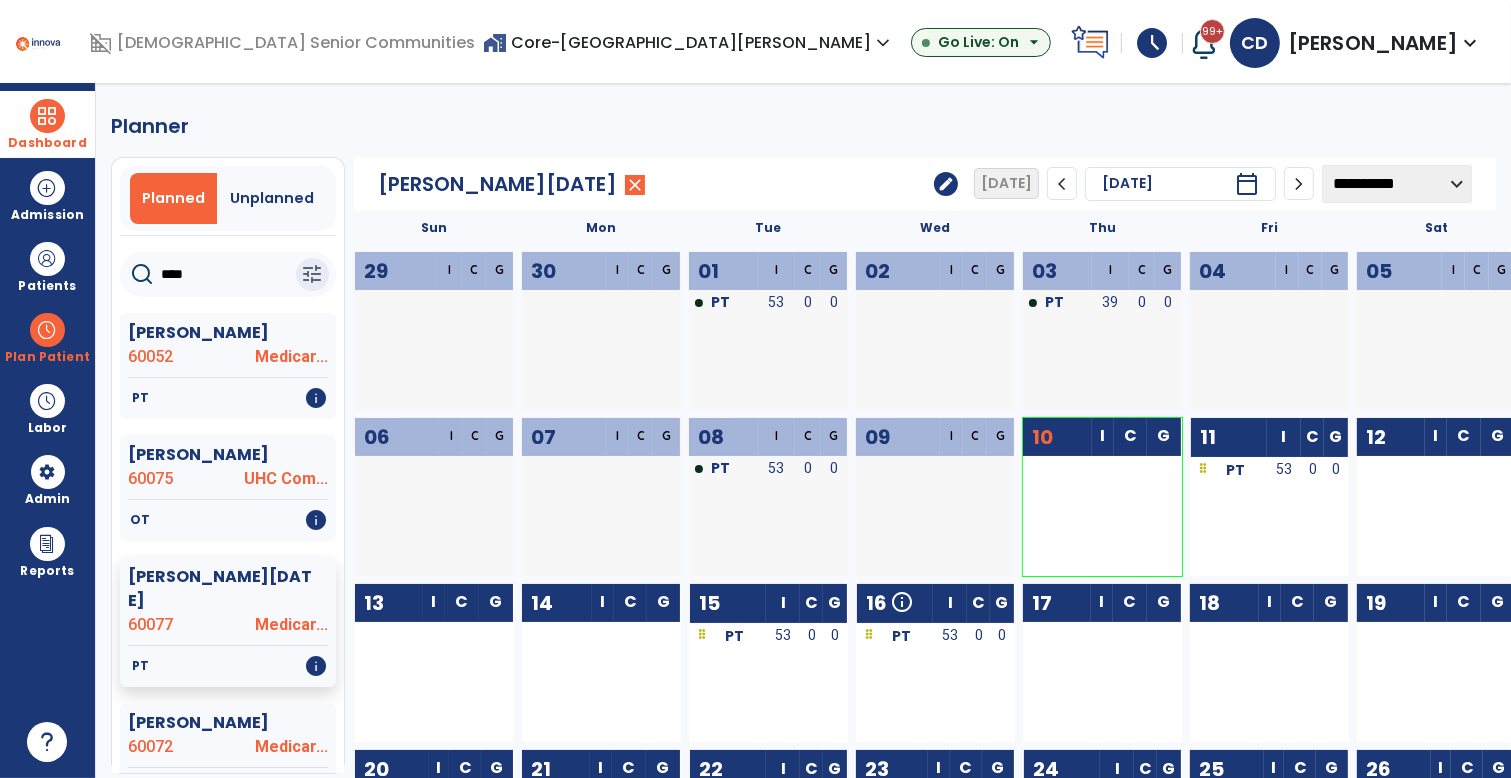 click at bounding box center [47, 116] 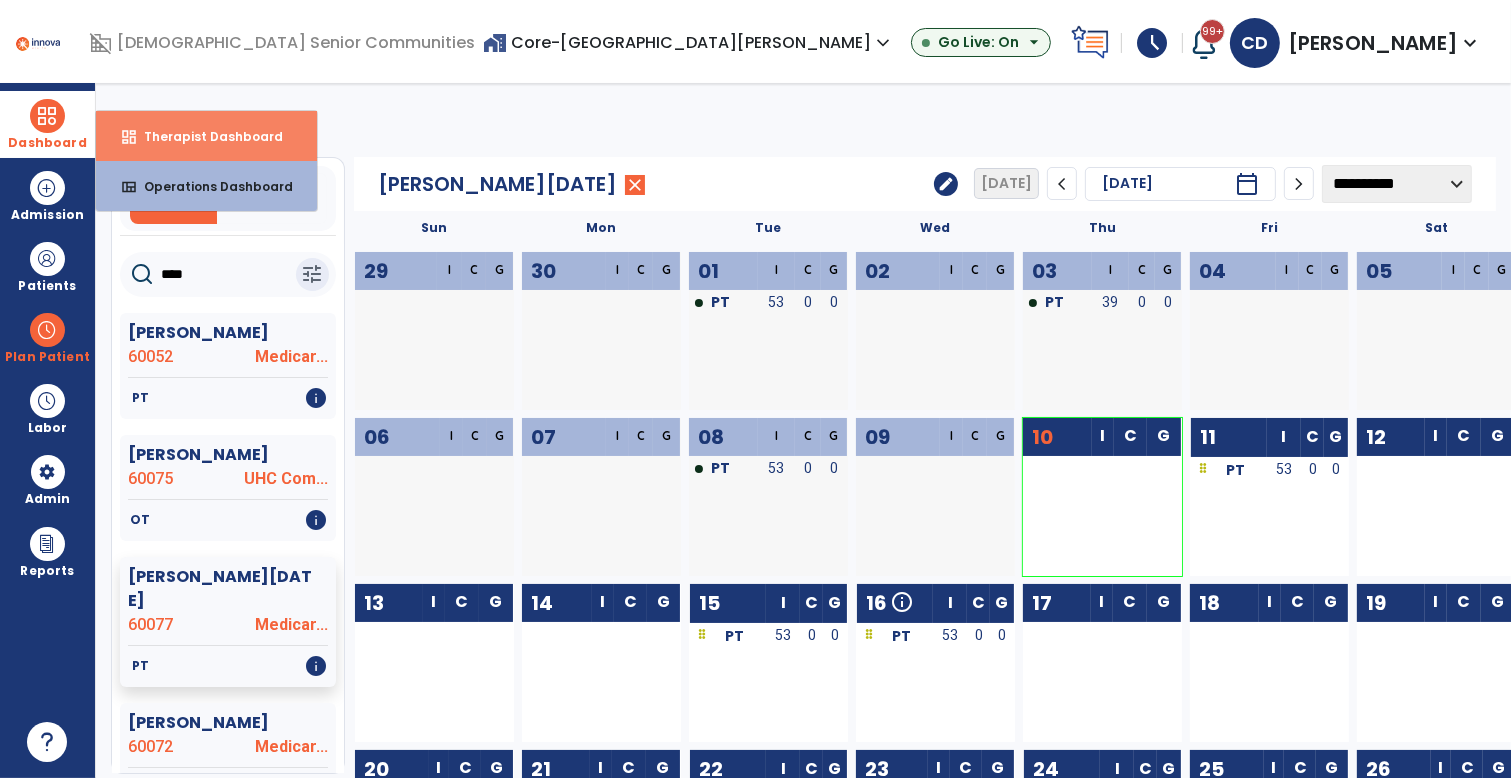 click on "Therapist Dashboard" at bounding box center (205, 136) 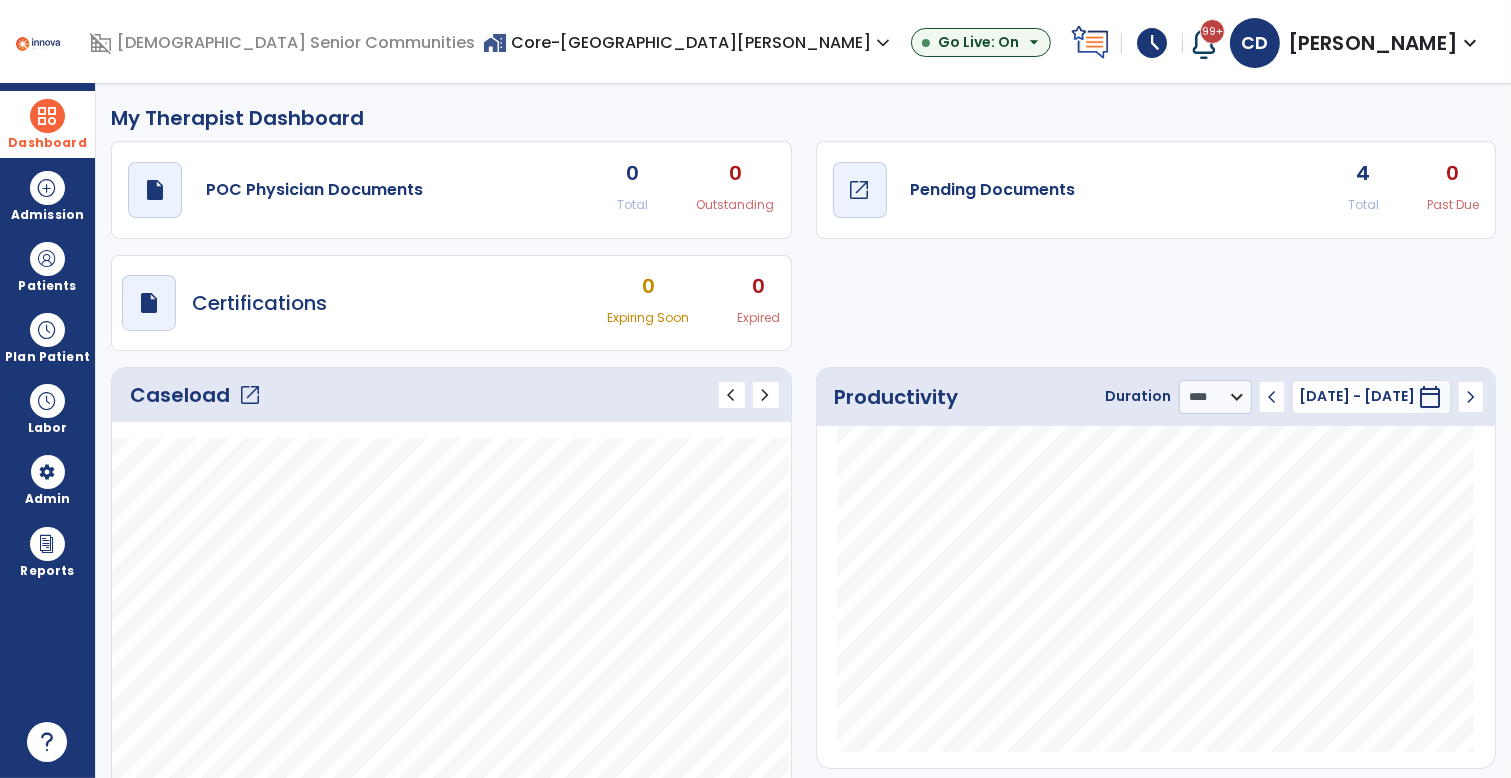 click on "Pending Documents" 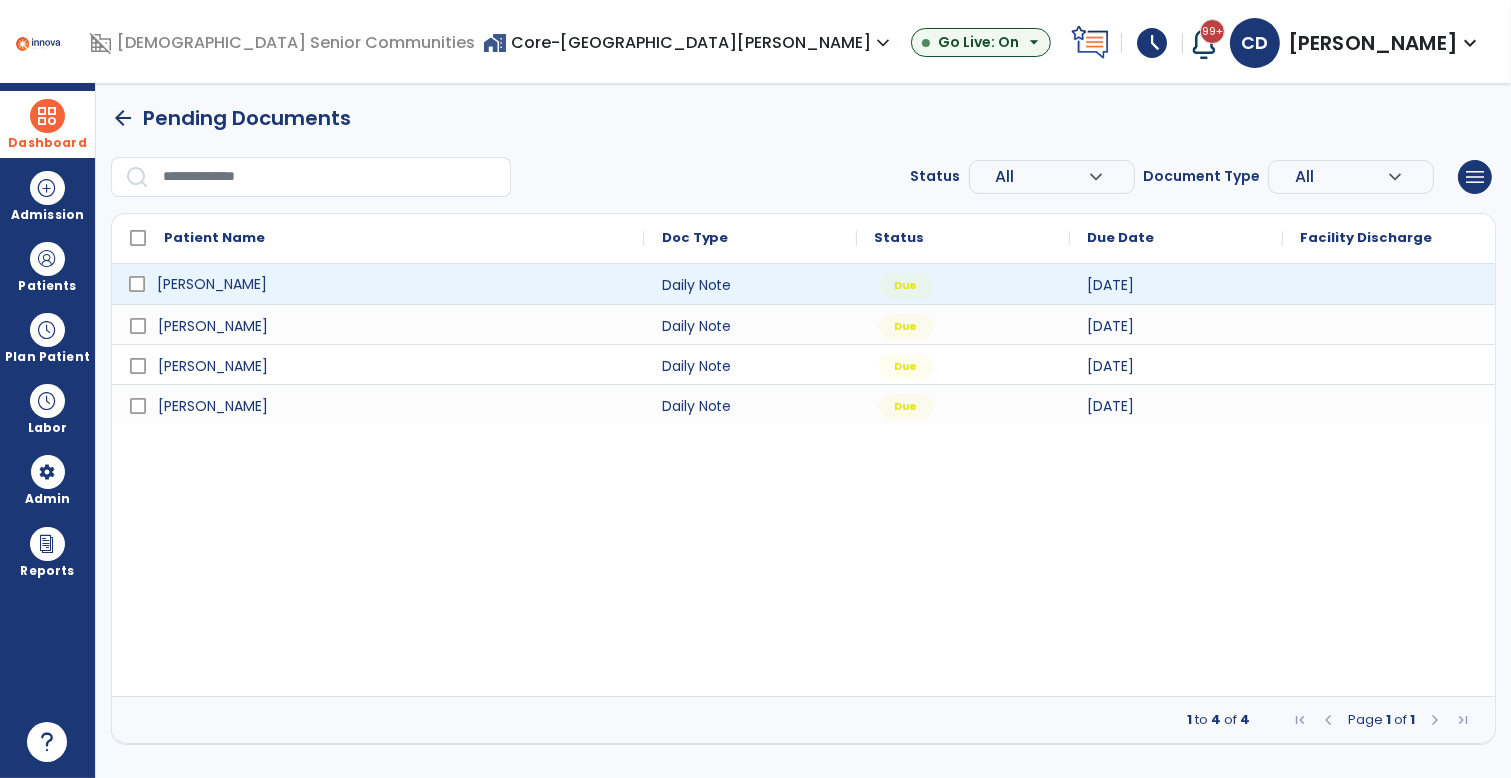 click on "[PERSON_NAME]" at bounding box center (392, 284) 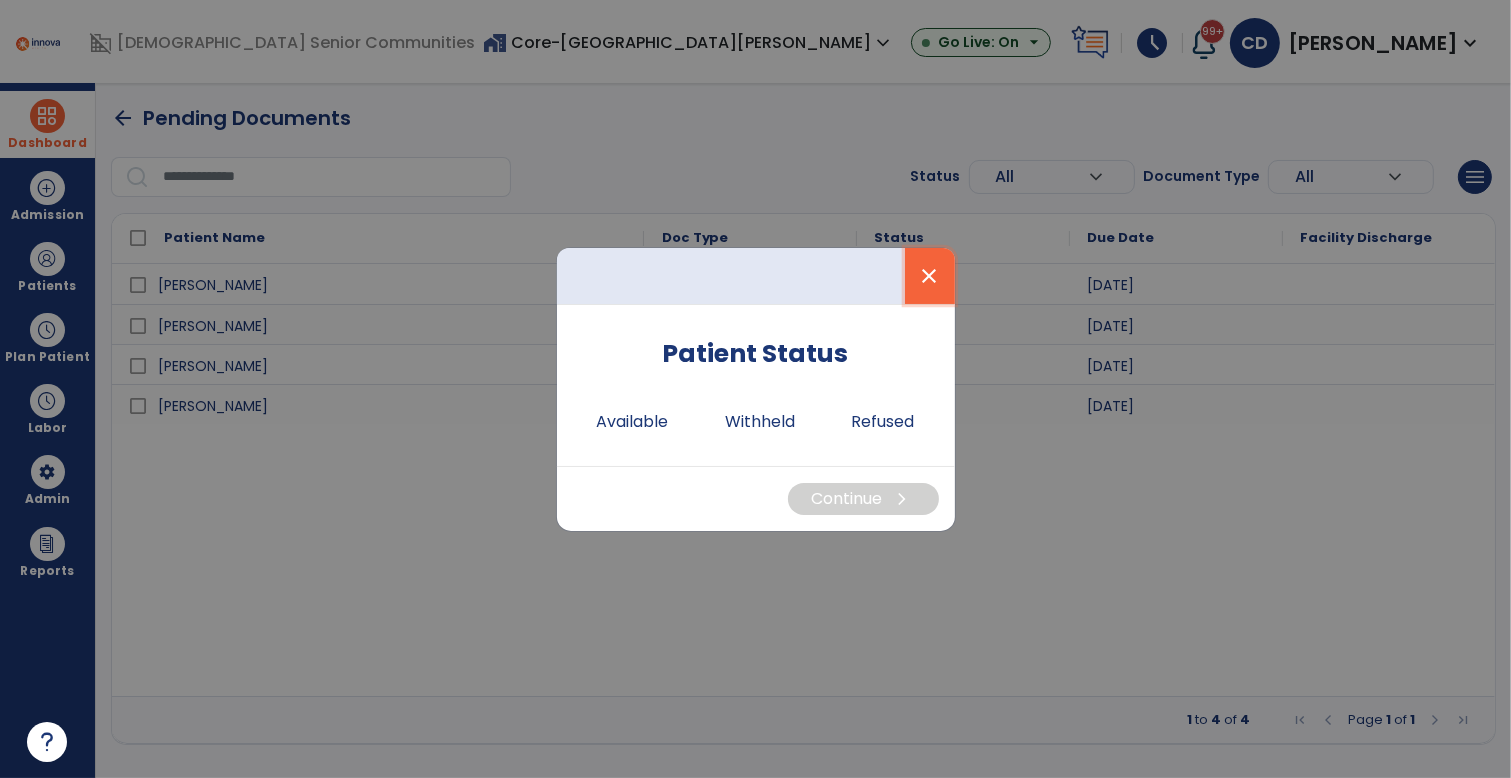 click on "close" at bounding box center [930, 276] 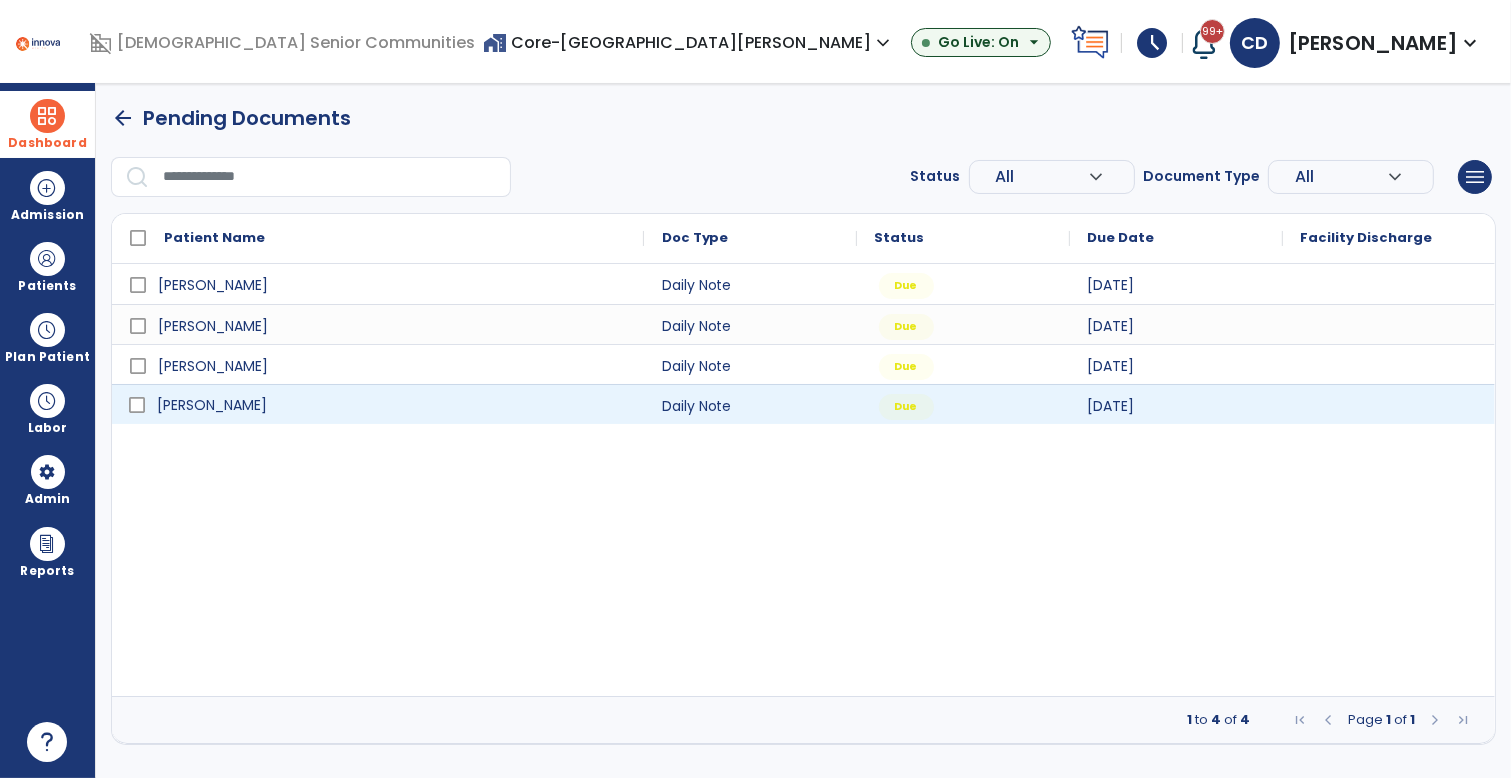 click on "[PERSON_NAME]" at bounding box center [392, 405] 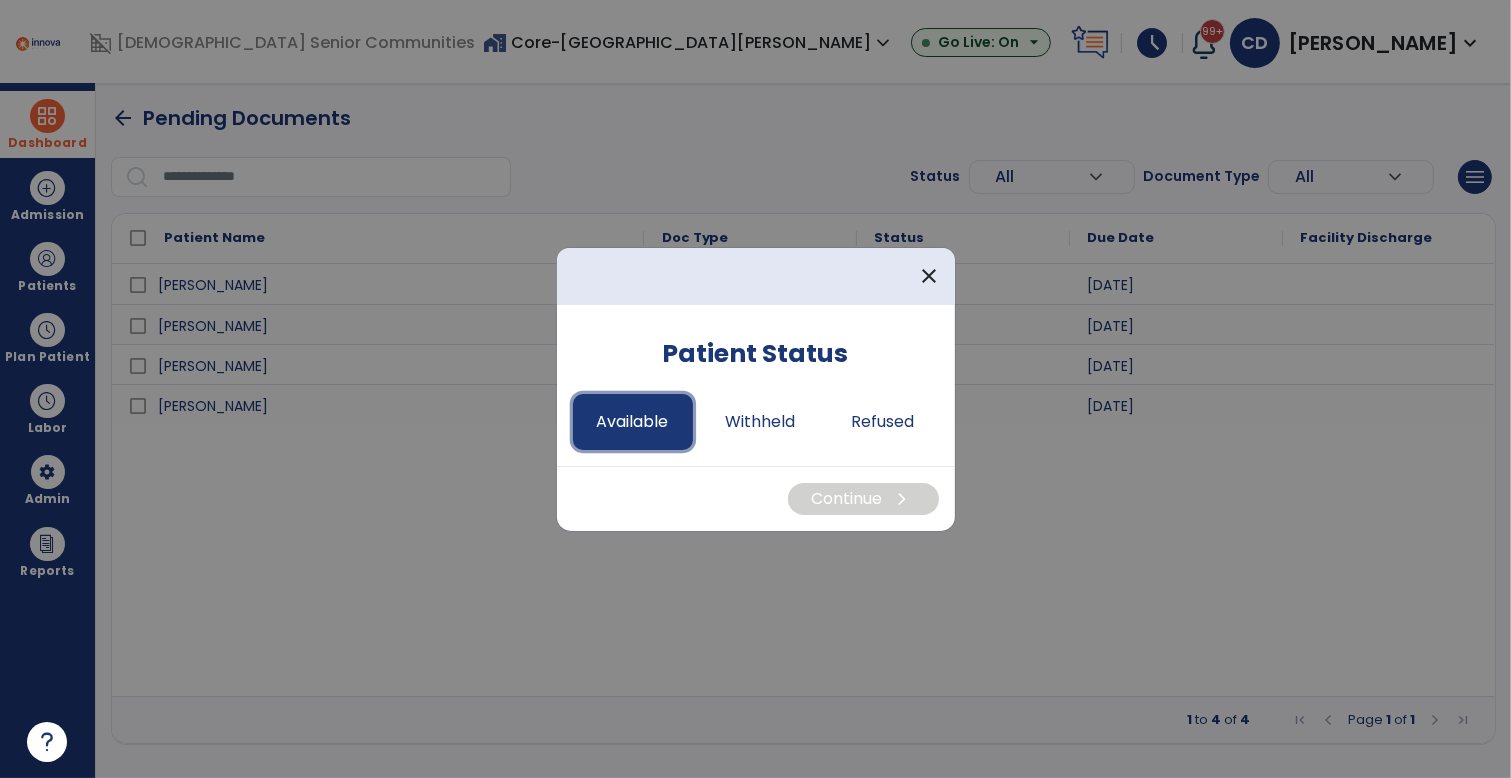 click on "Available" at bounding box center (633, 422) 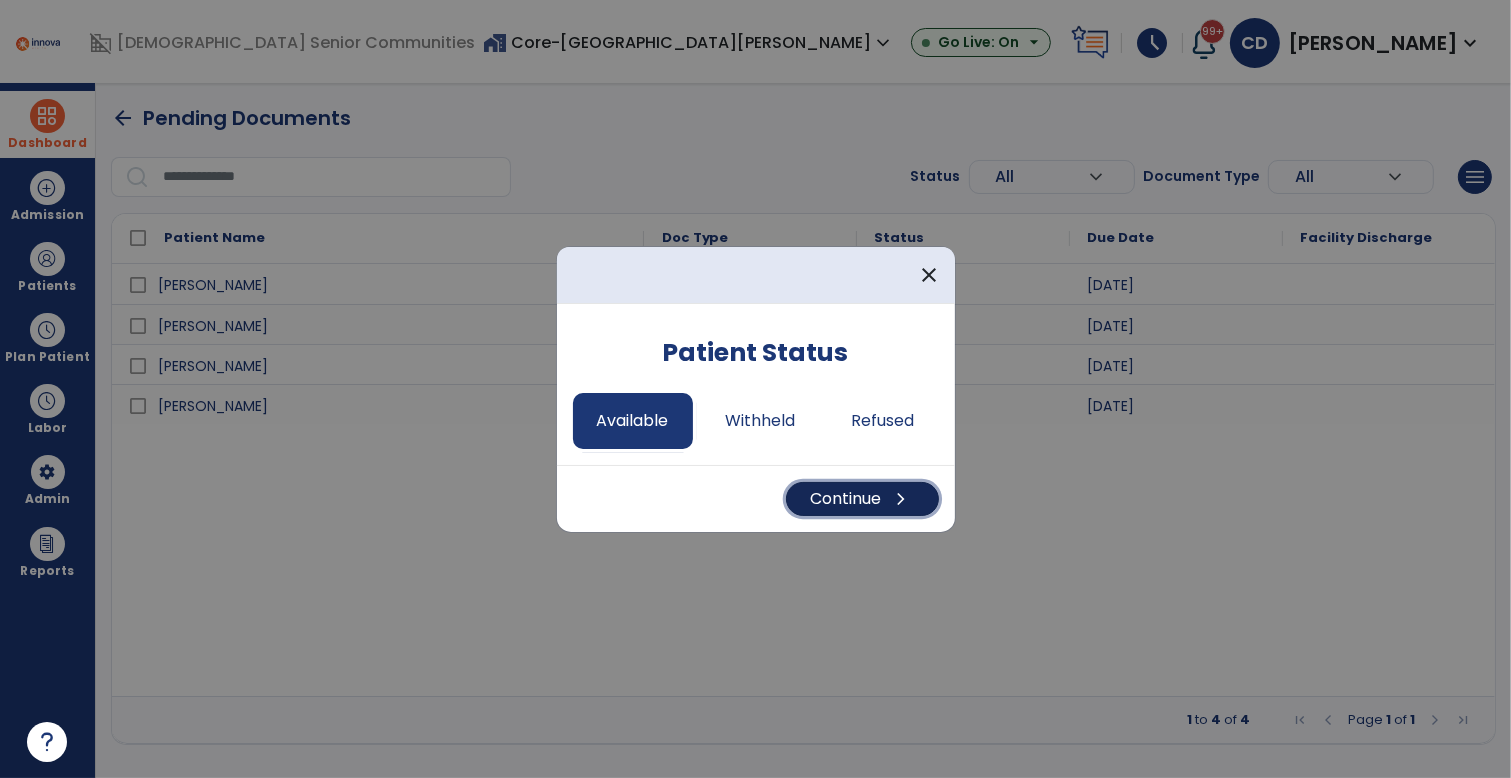 click on "Continue   chevron_right" at bounding box center [862, 499] 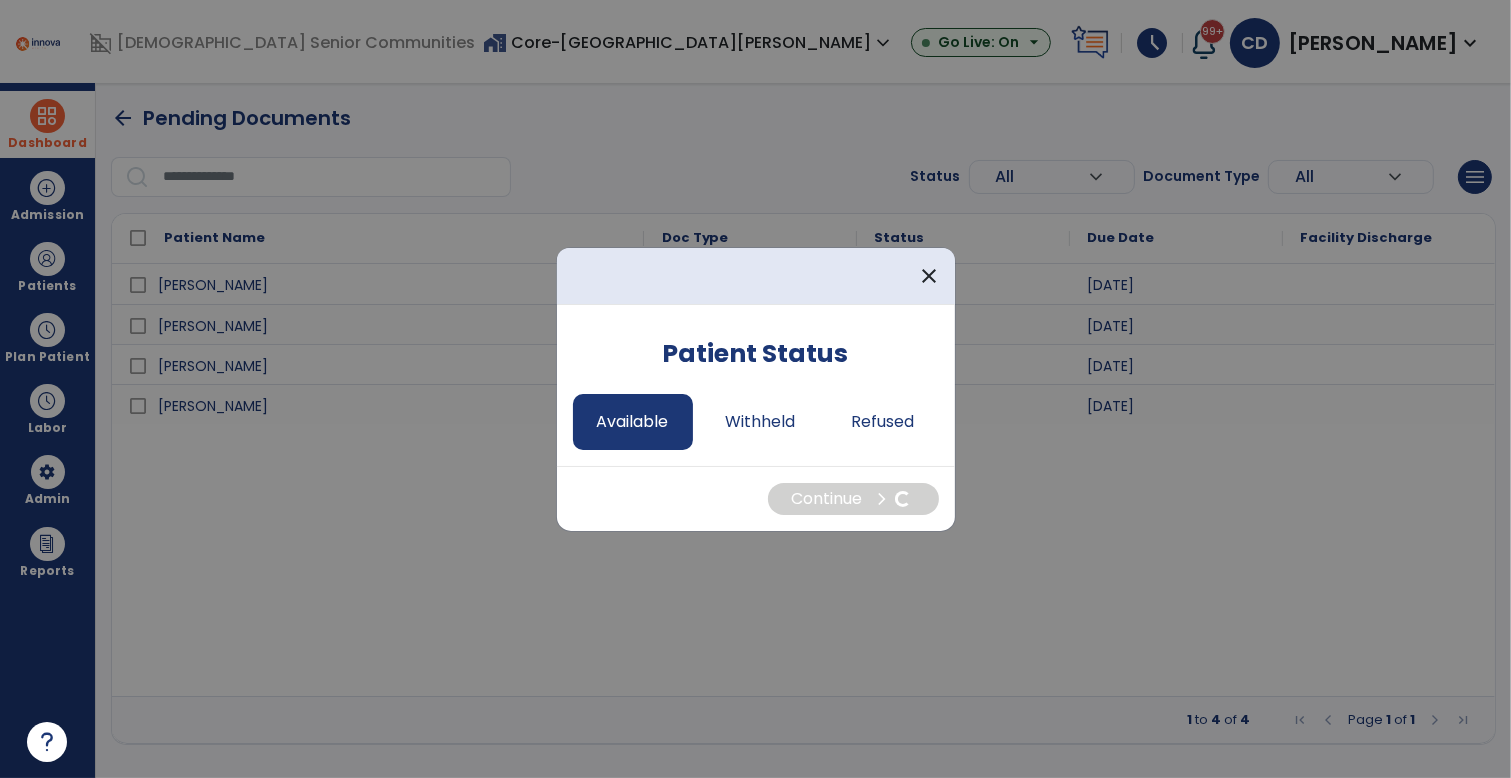 select on "*" 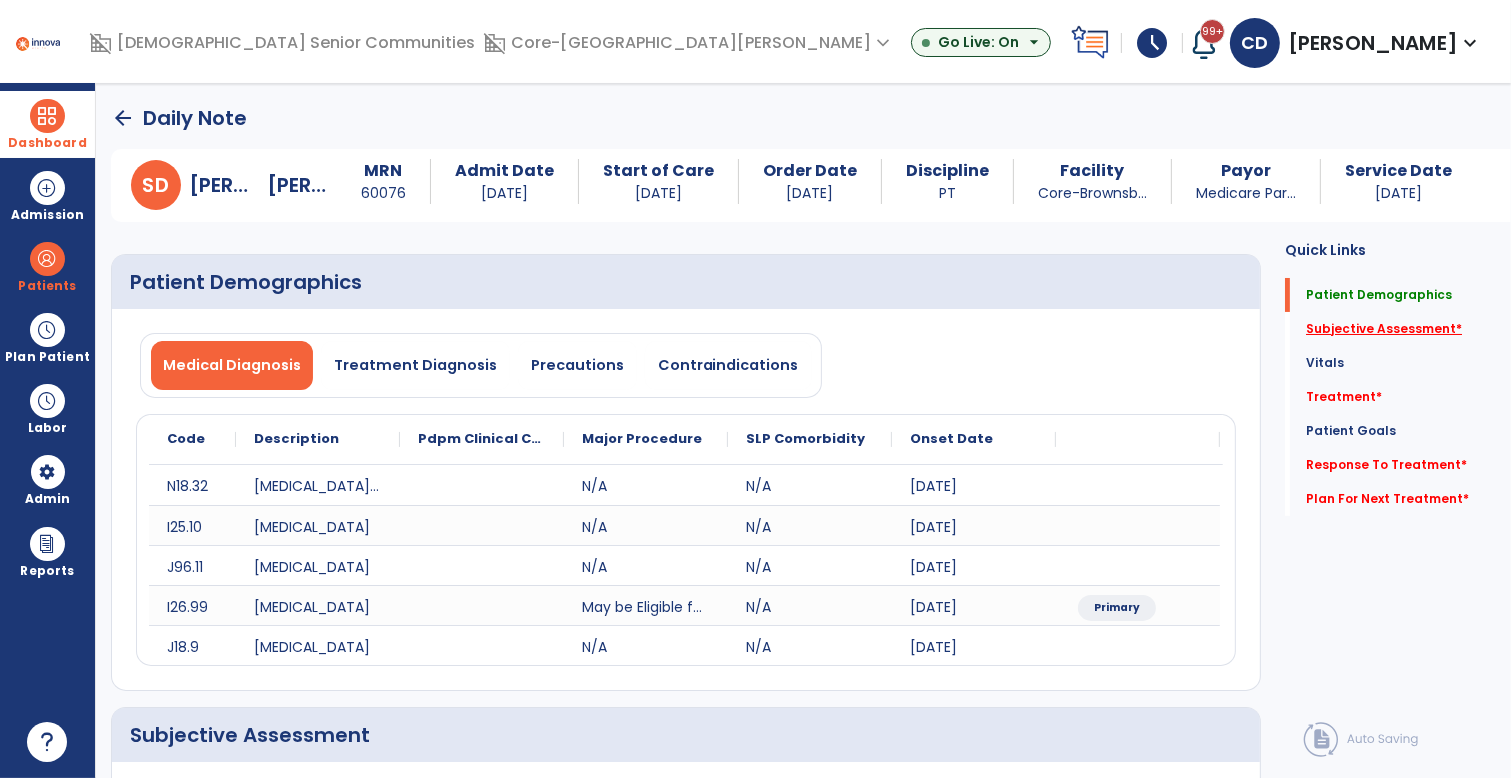 click on "Subjective Assessment   *" 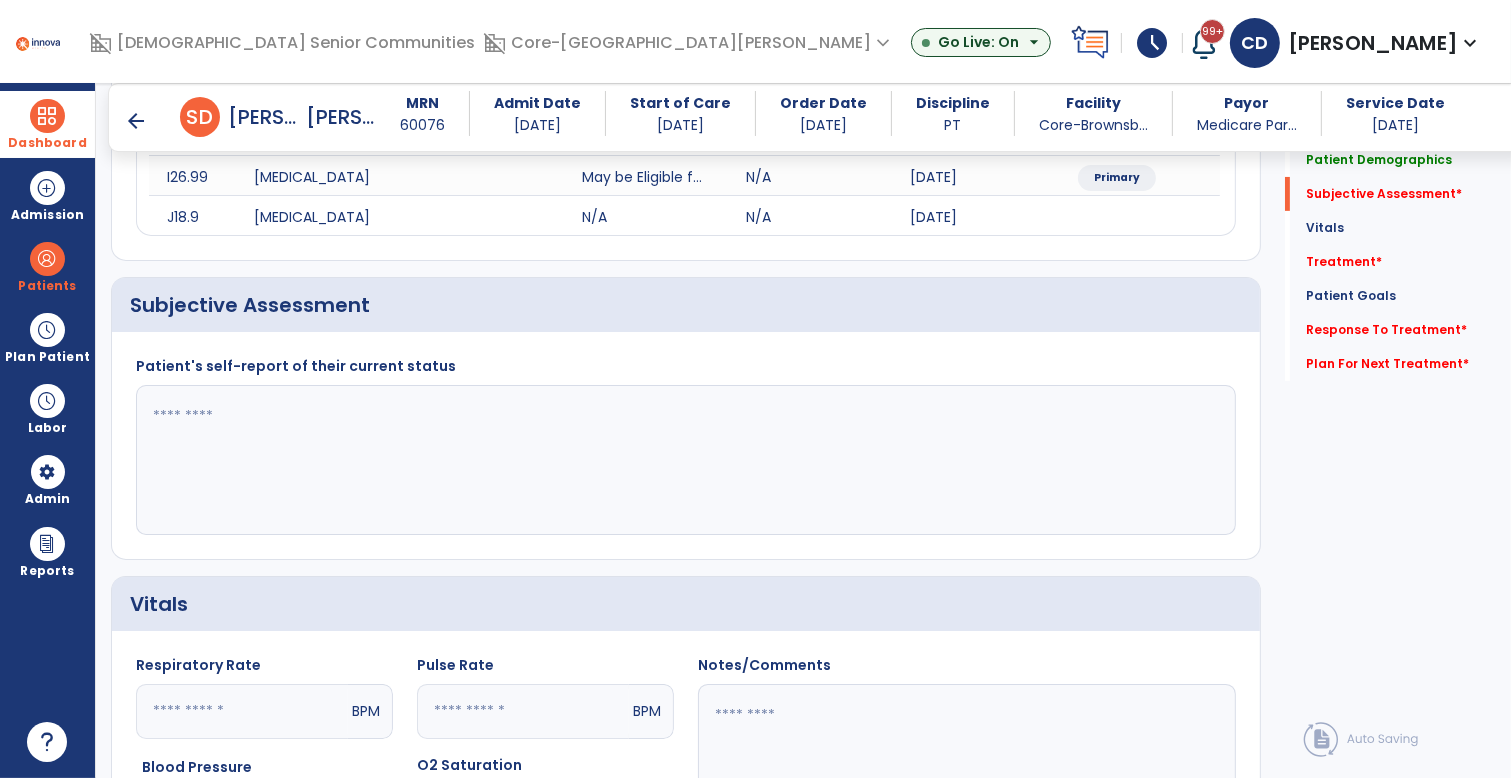 scroll, scrollTop: 416, scrollLeft: 0, axis: vertical 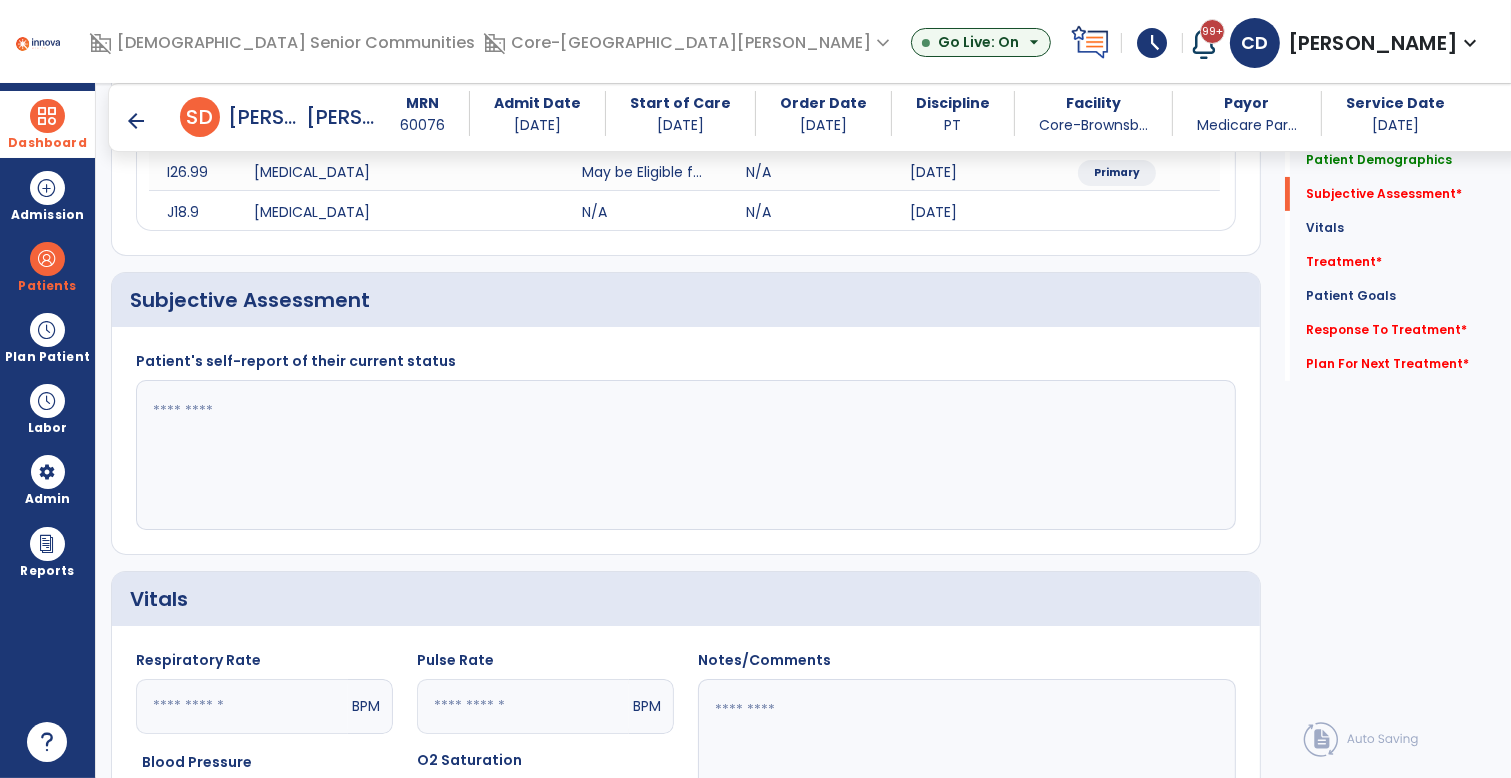 click 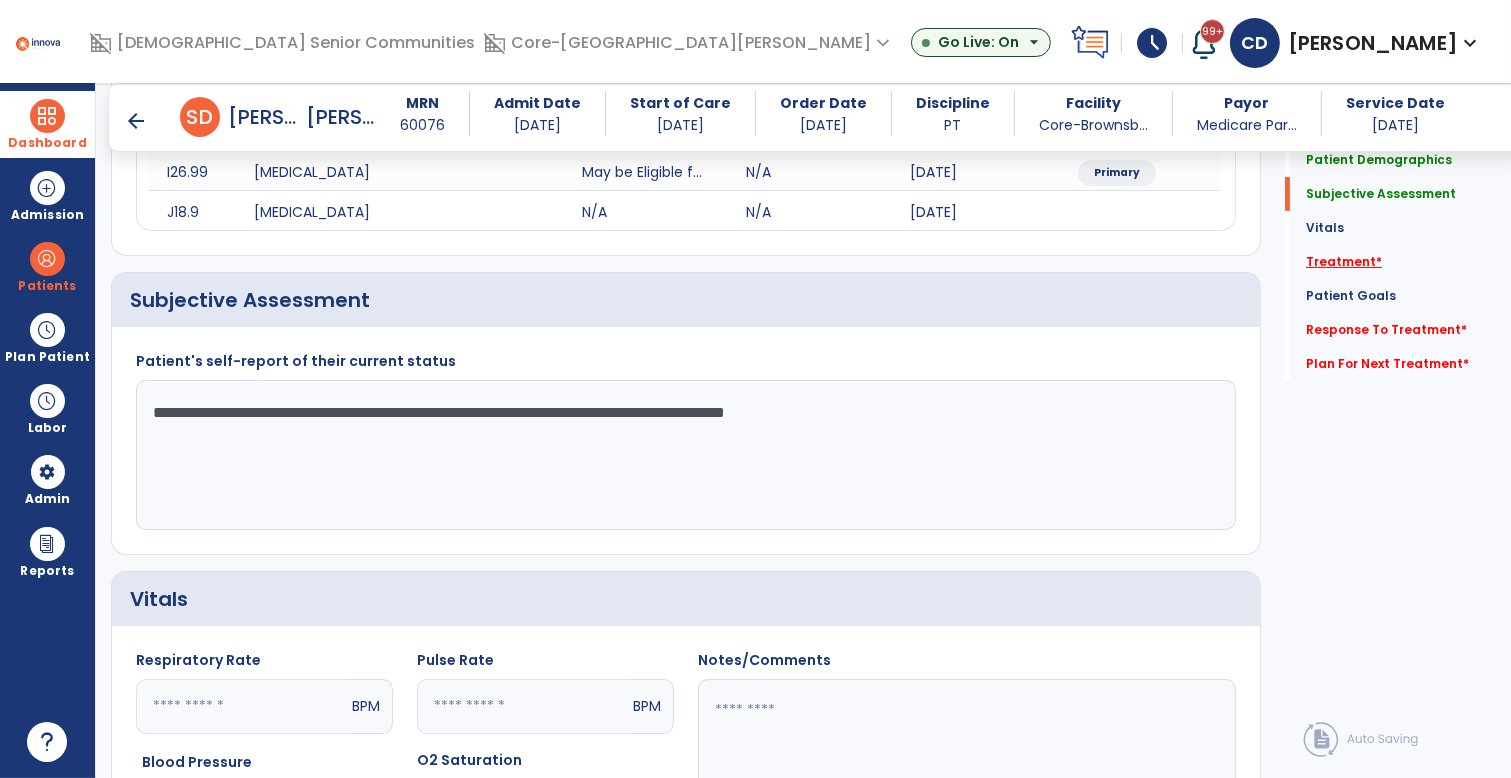 type on "**********" 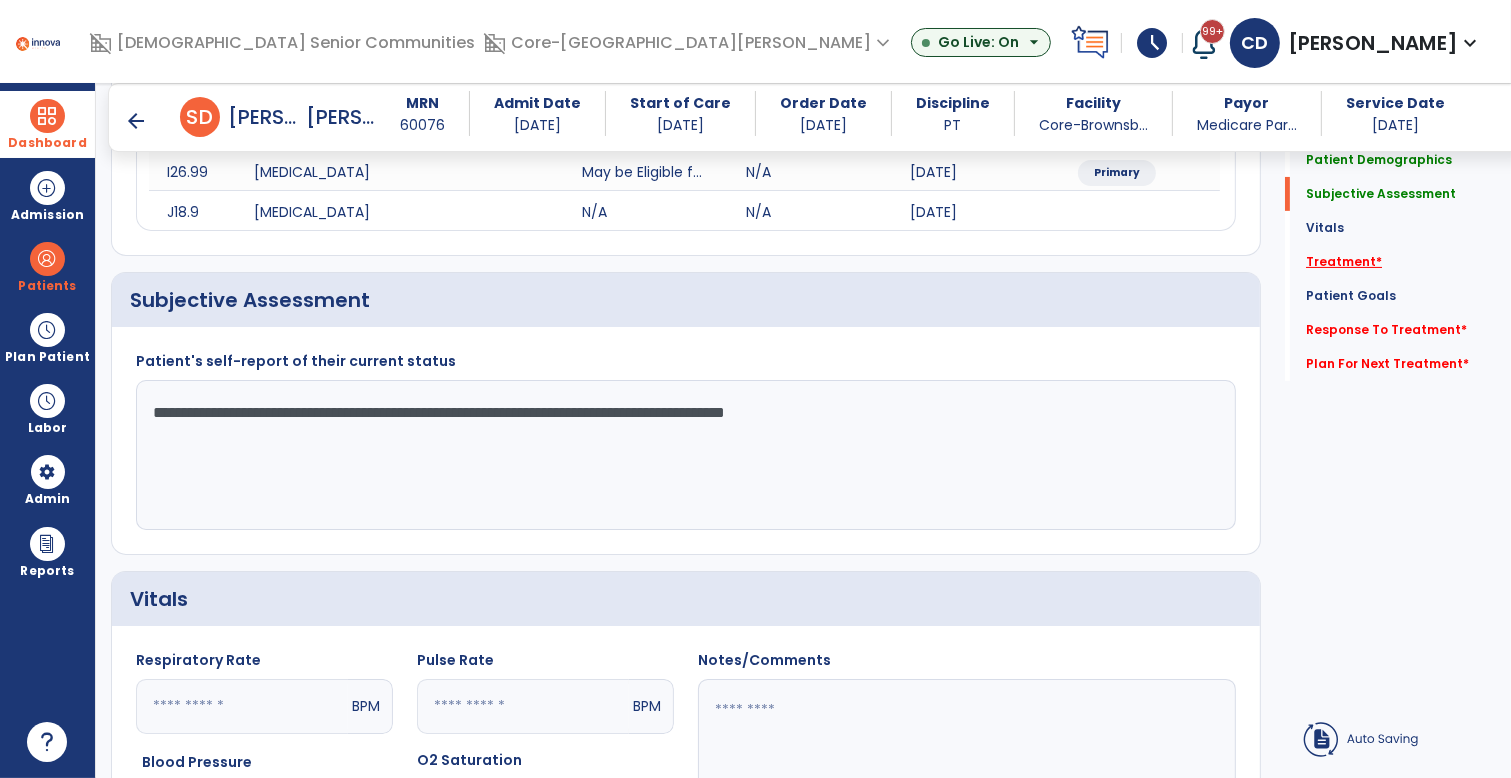 click on "Treatment   *" 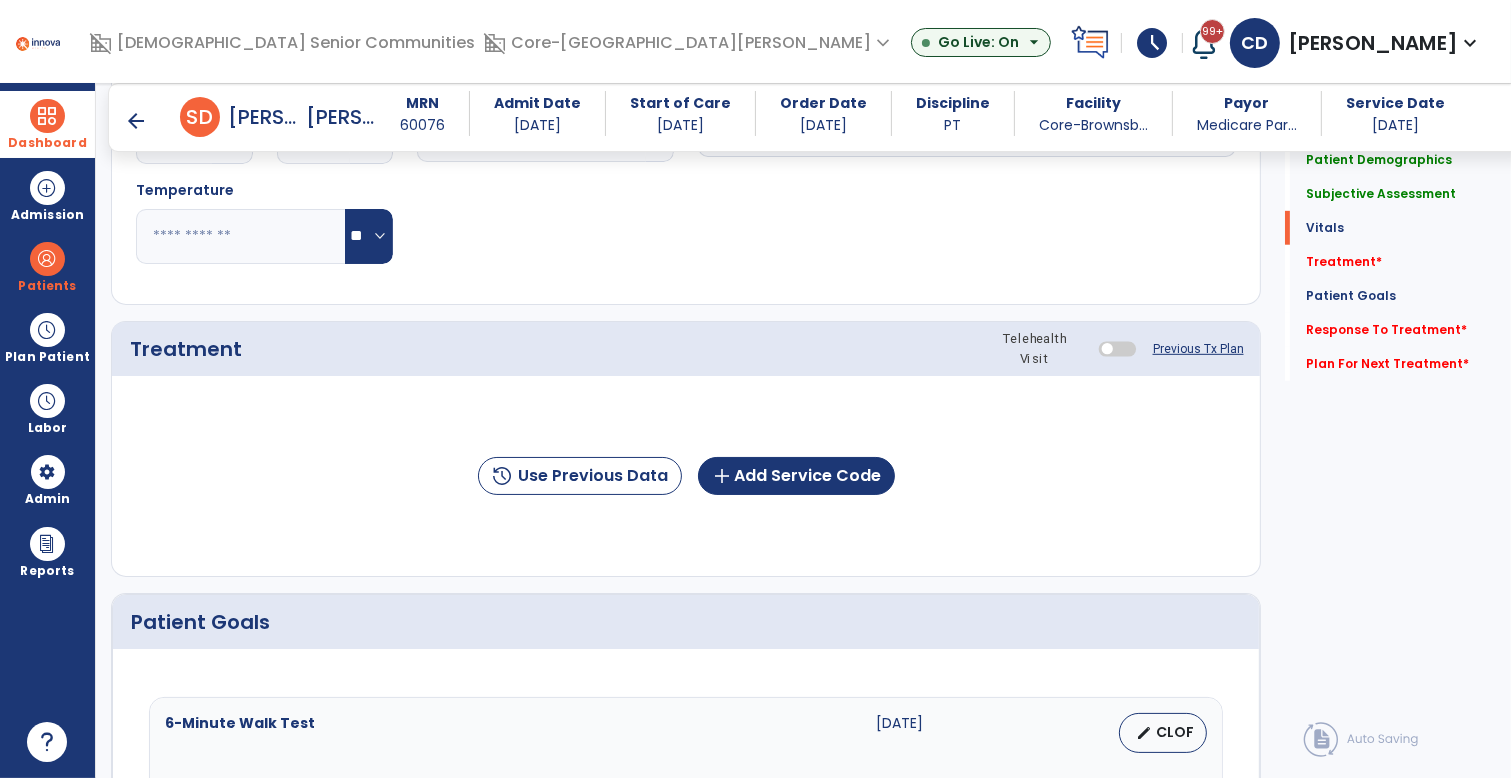 scroll, scrollTop: 1105, scrollLeft: 0, axis: vertical 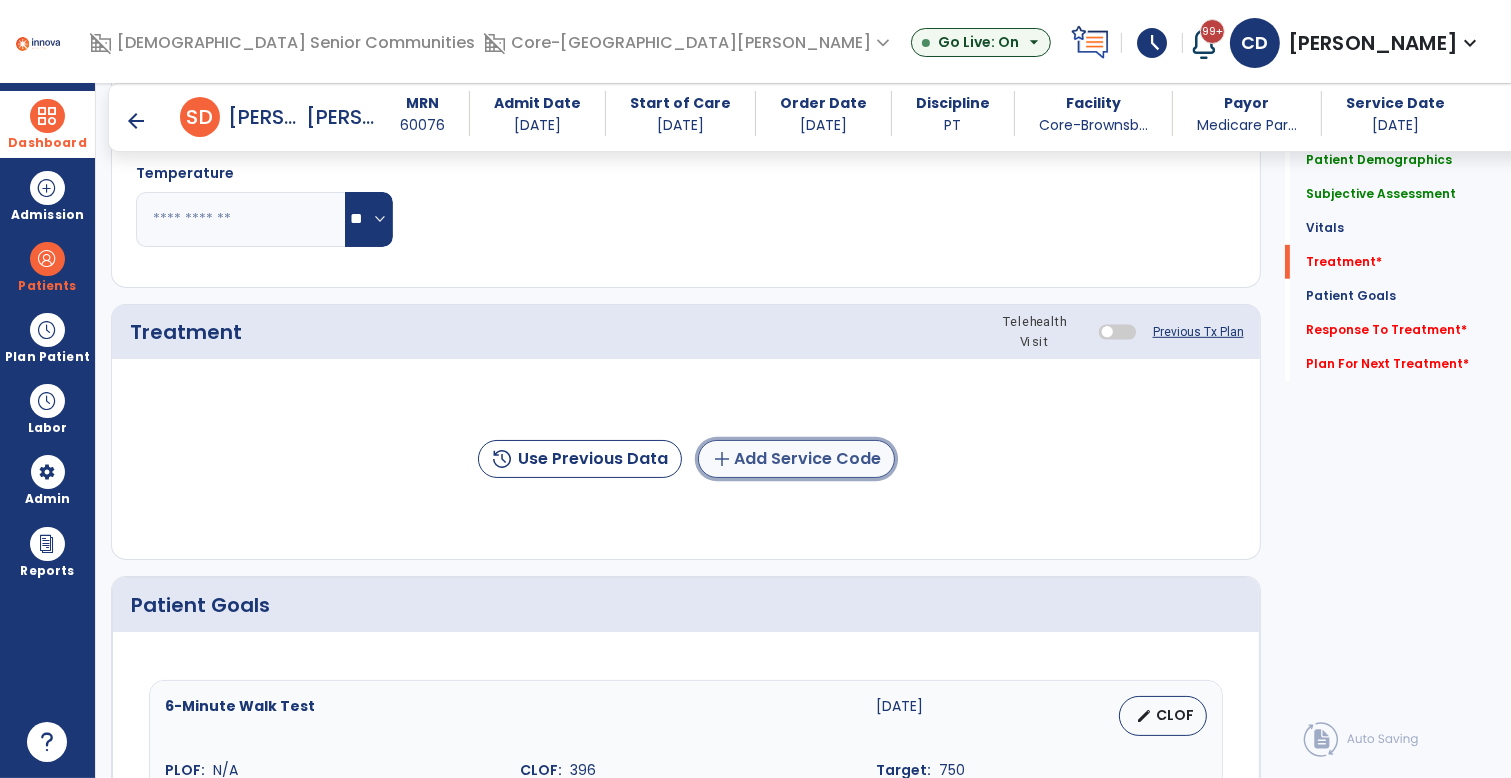 click on "add  Add Service Code" 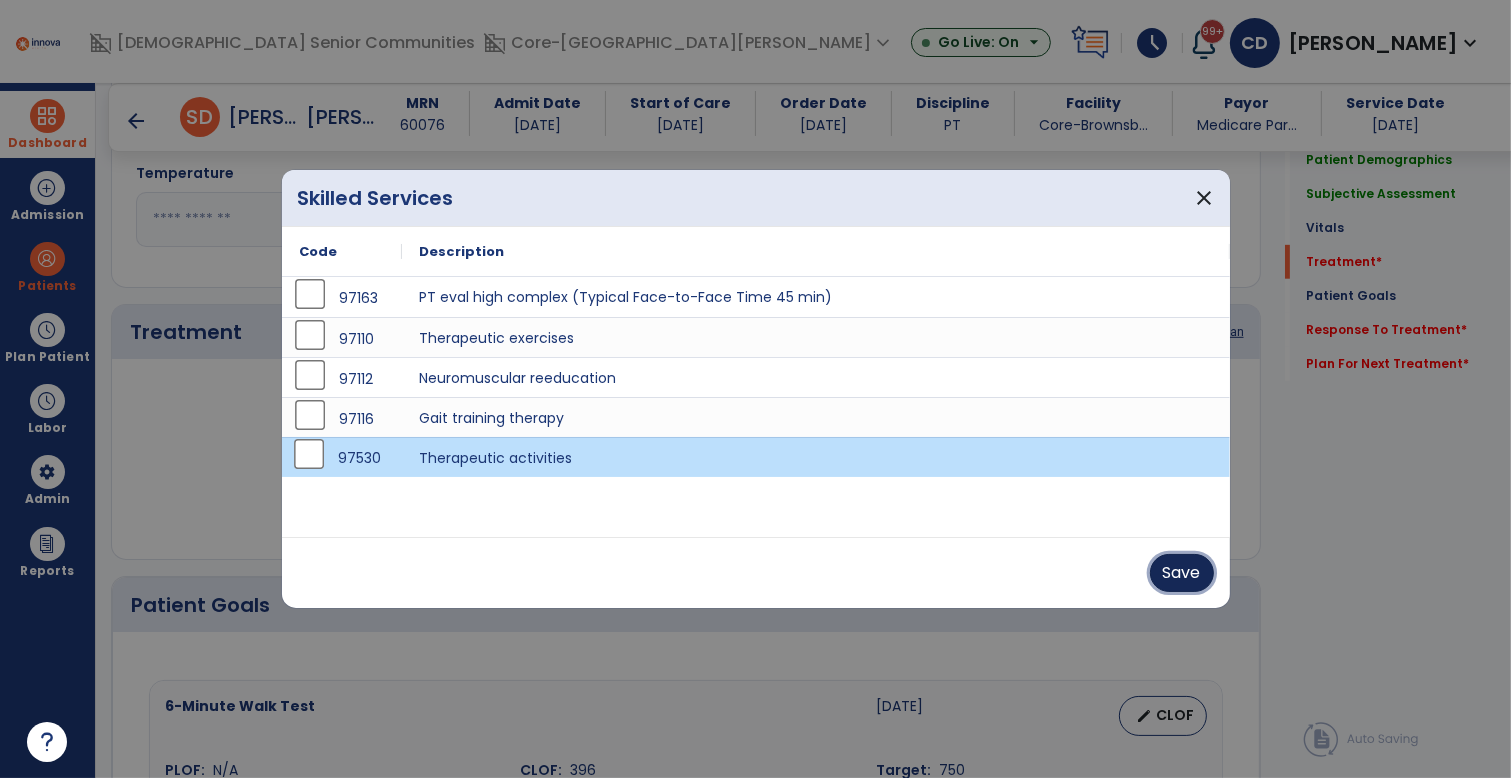 click on "Save" at bounding box center (1182, 573) 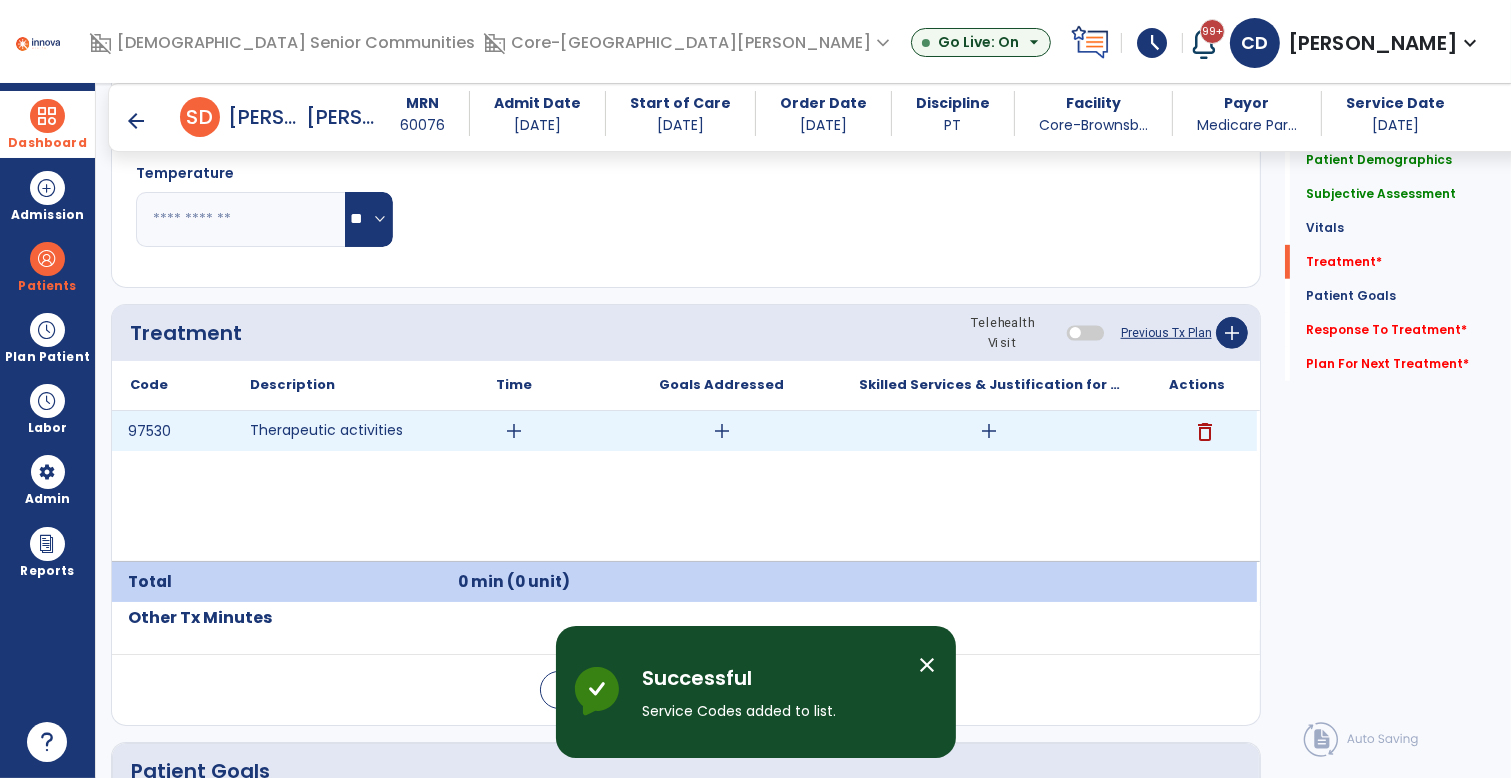 click on "add" at bounding box center [514, 431] 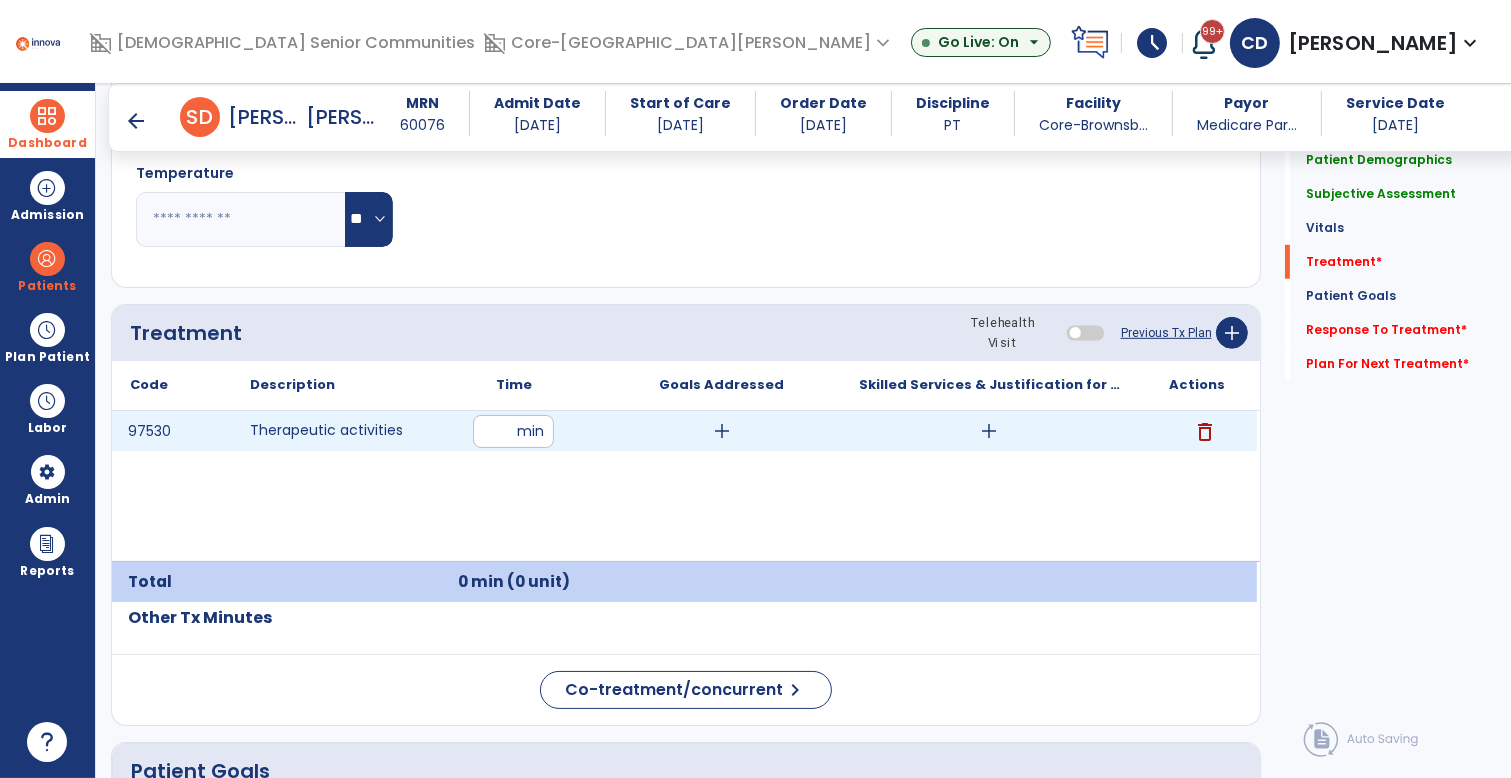 type on "**" 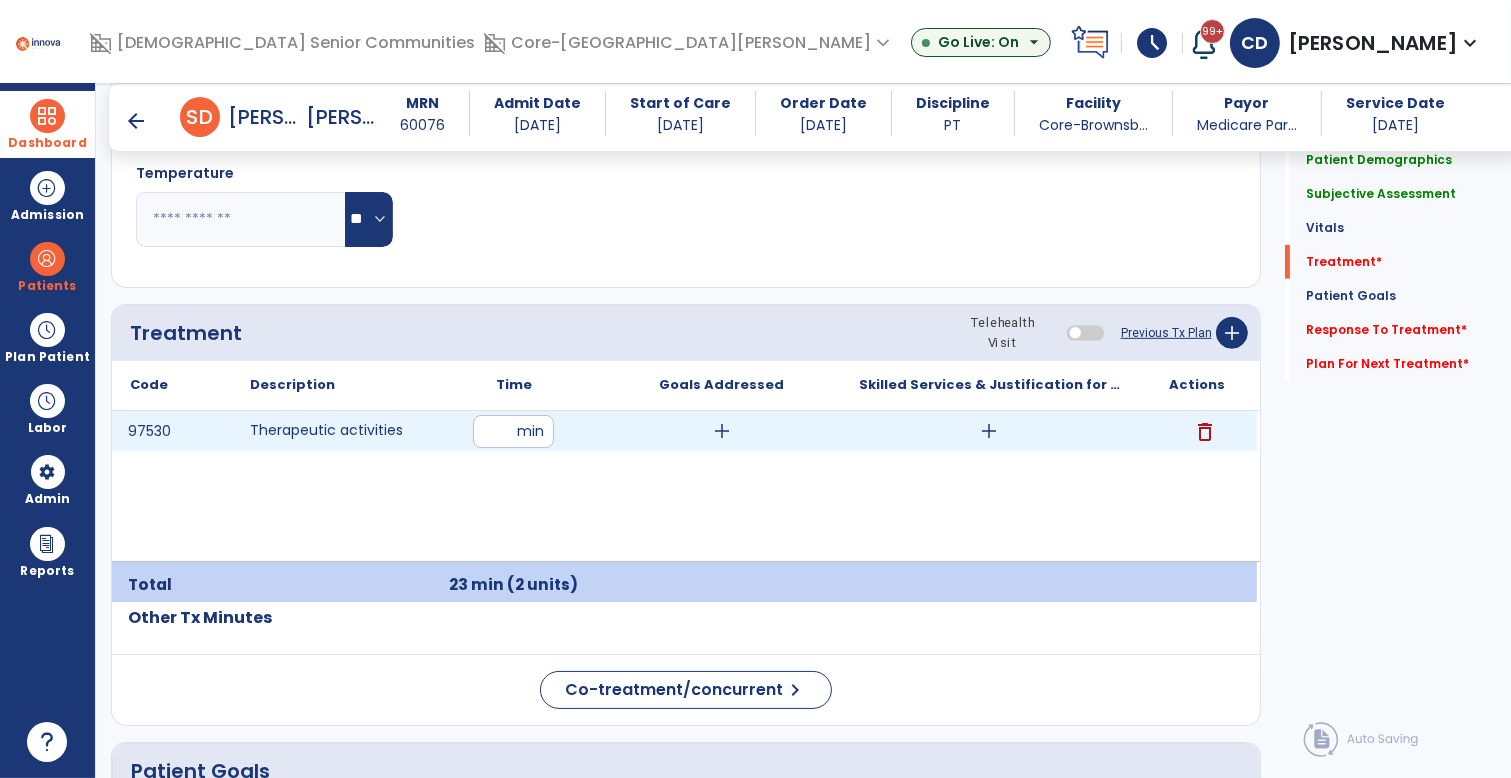 click on "add" at bounding box center (722, 431) 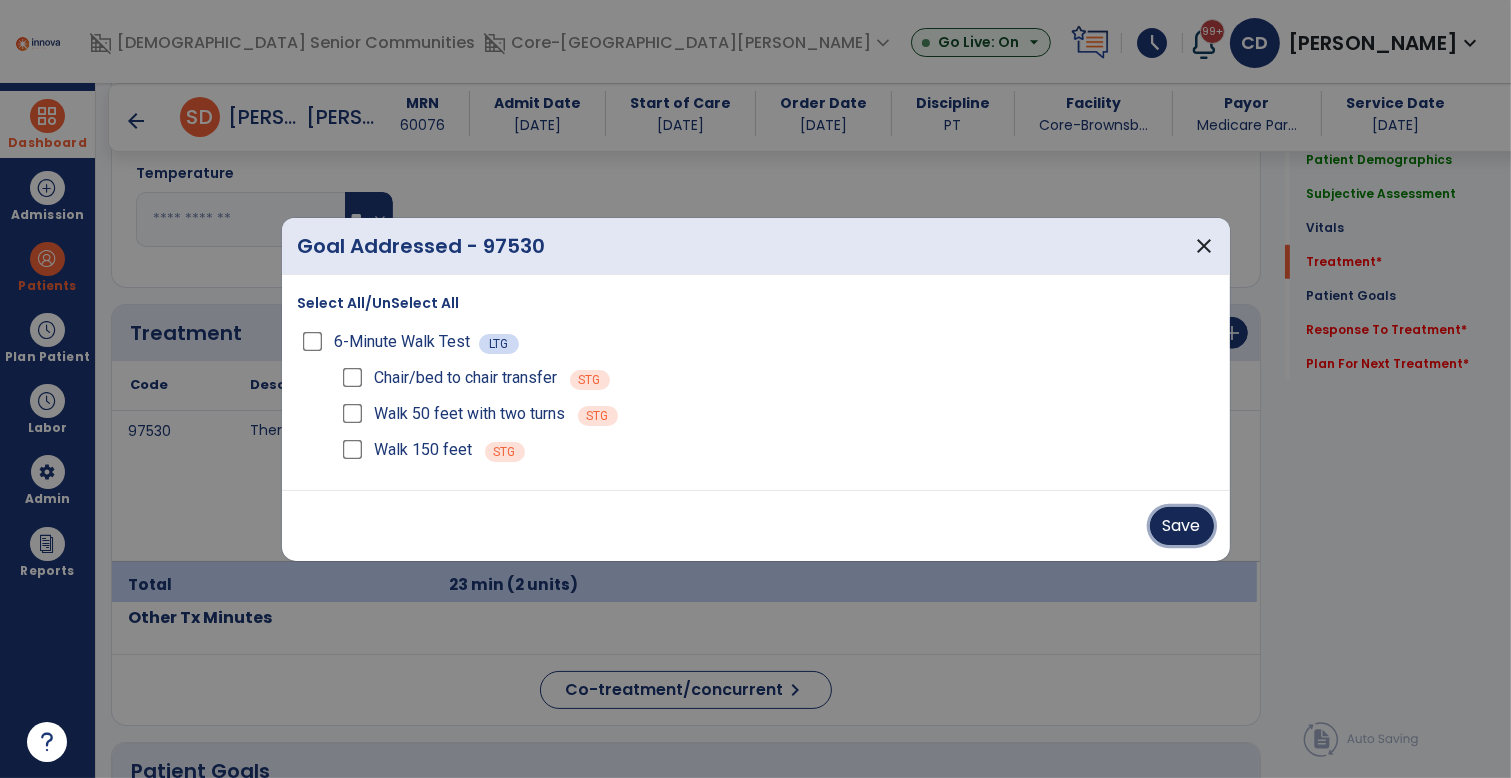 click on "Save" at bounding box center [1182, 526] 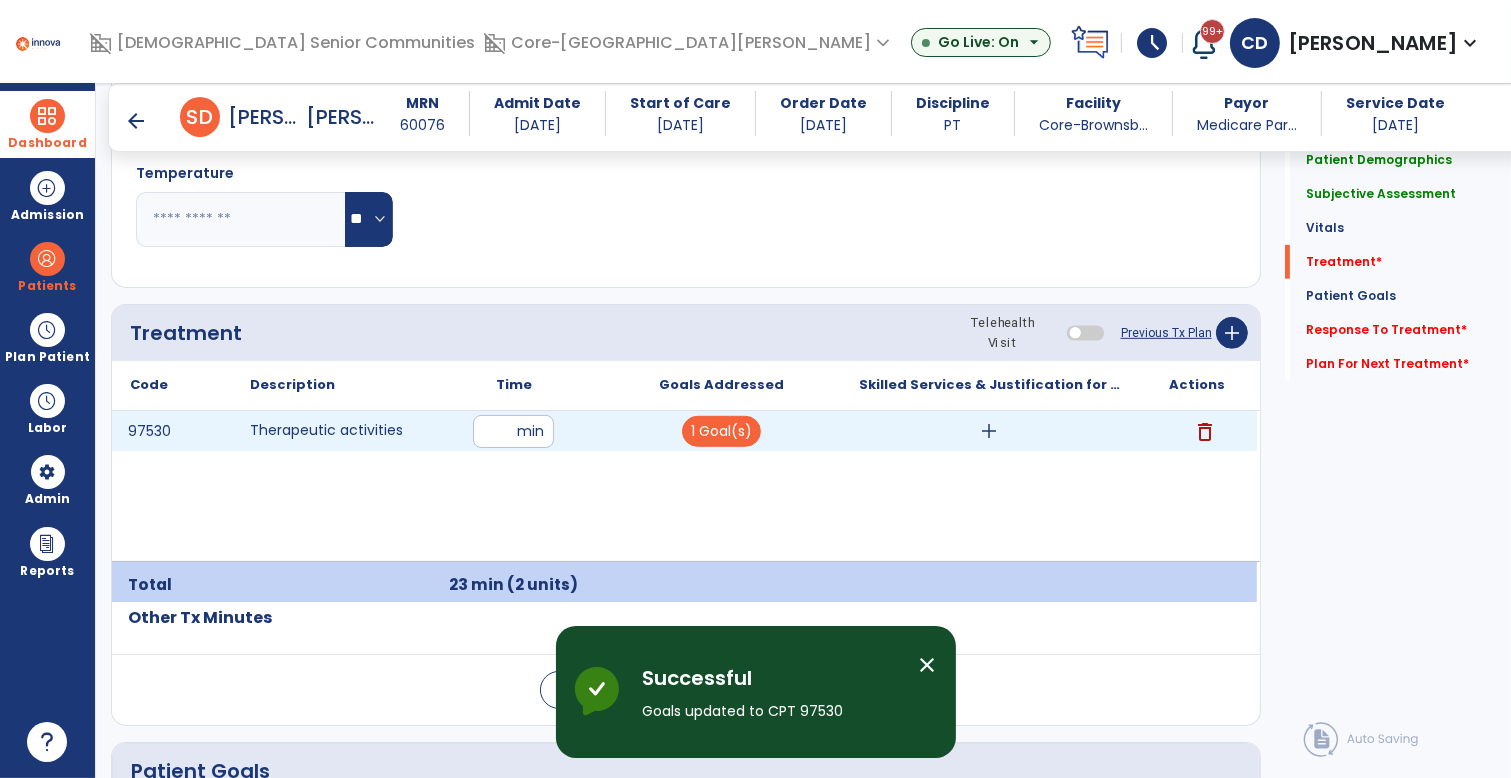 click on "add" at bounding box center (989, 431) 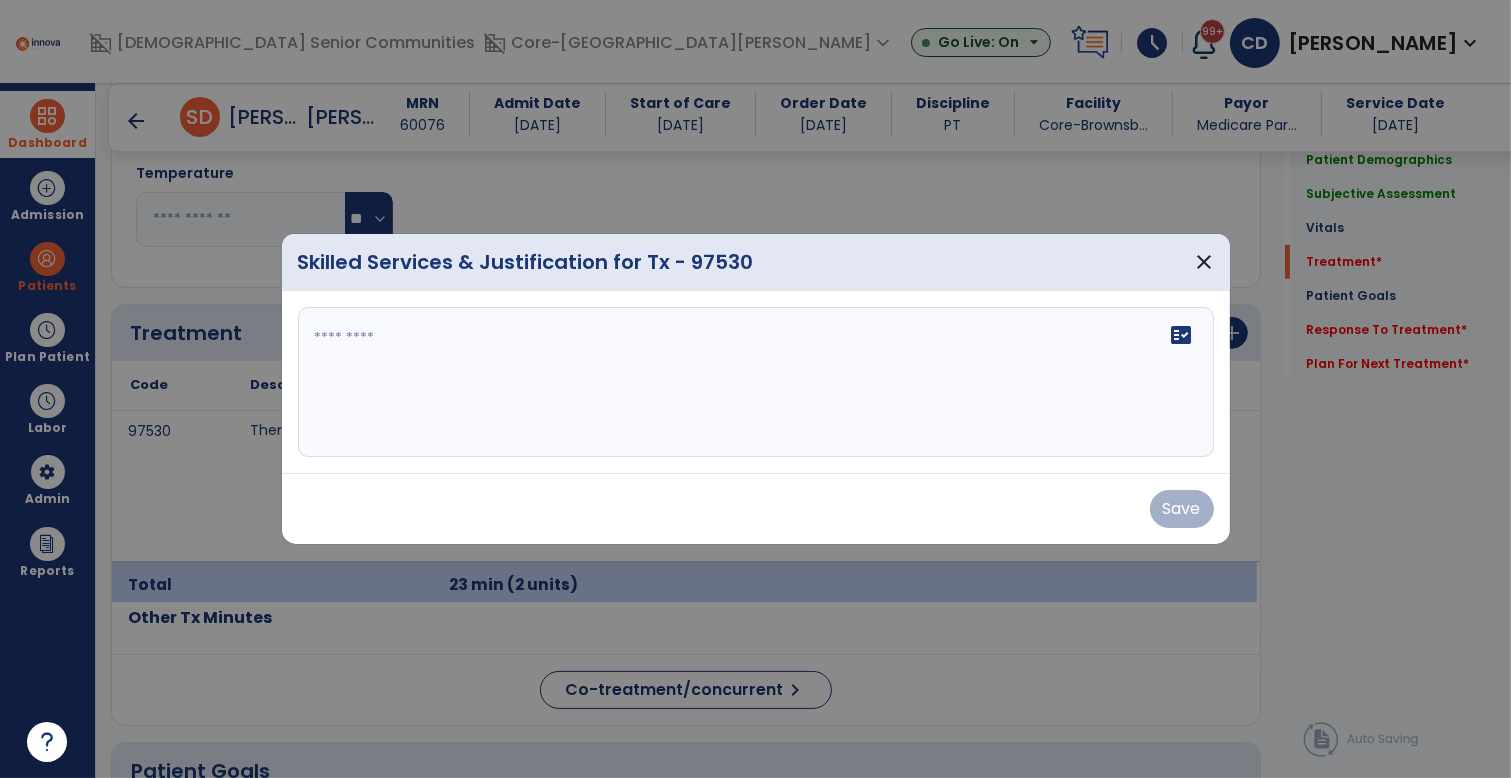 click on "fact_check" at bounding box center (756, 382) 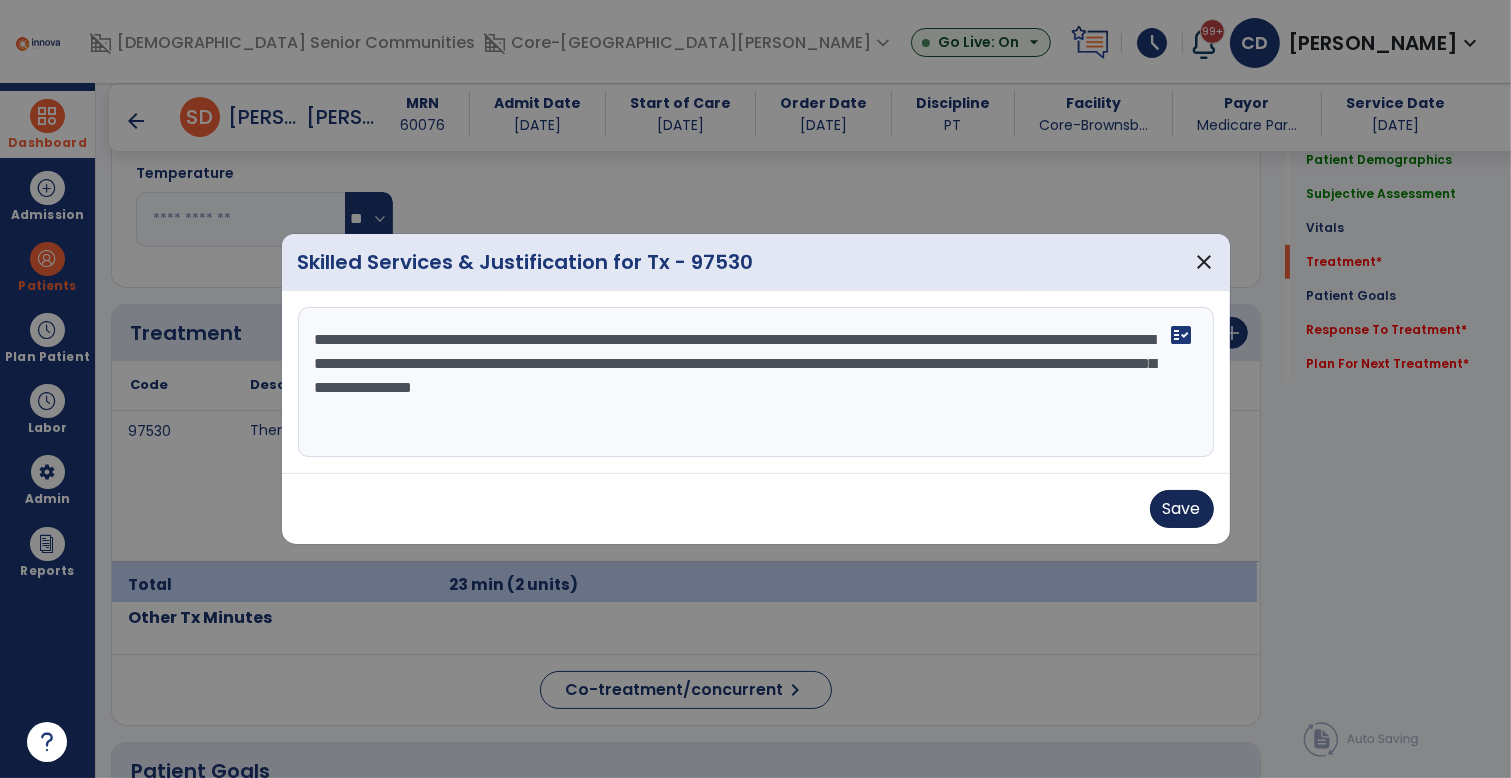 type on "**********" 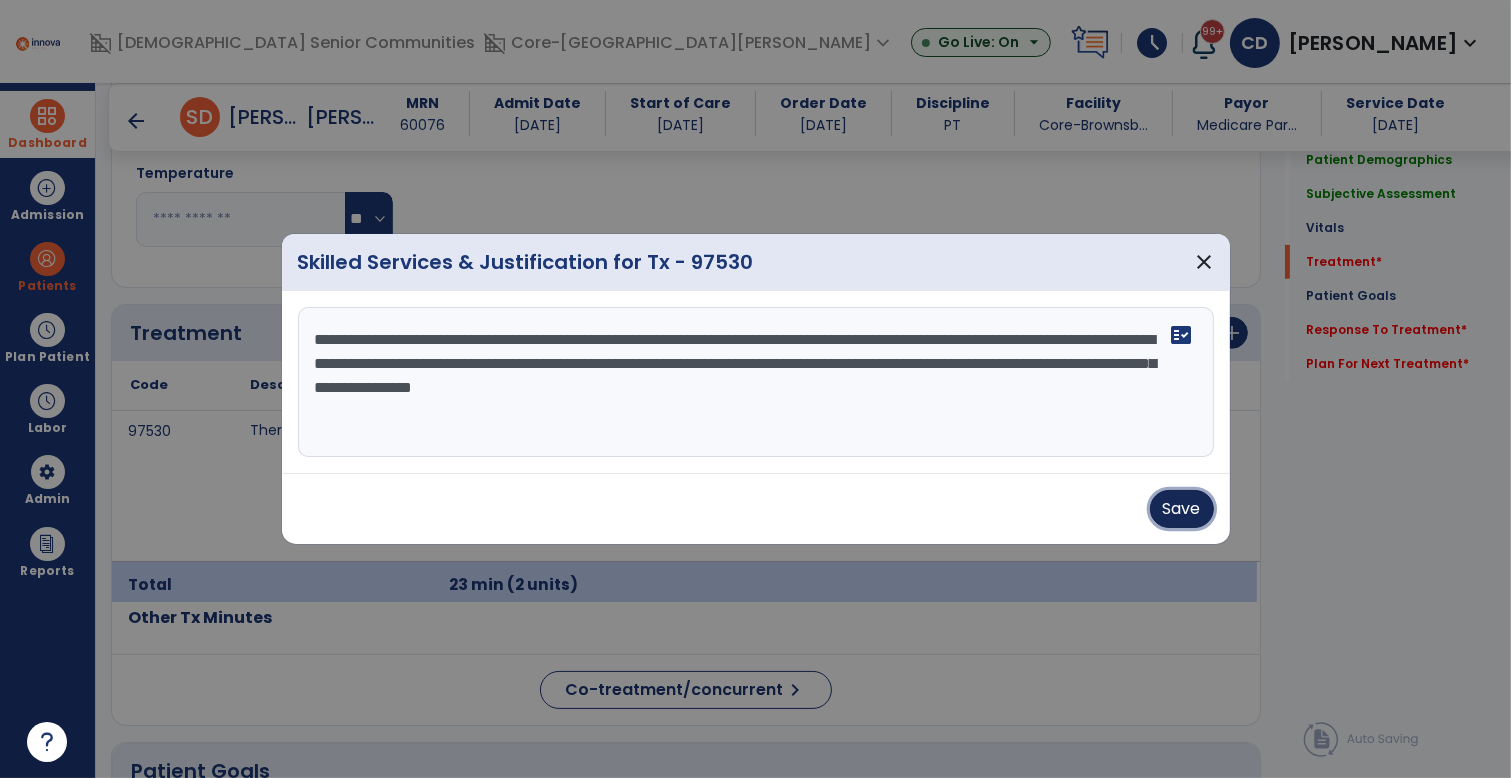 click on "Save" at bounding box center (1182, 509) 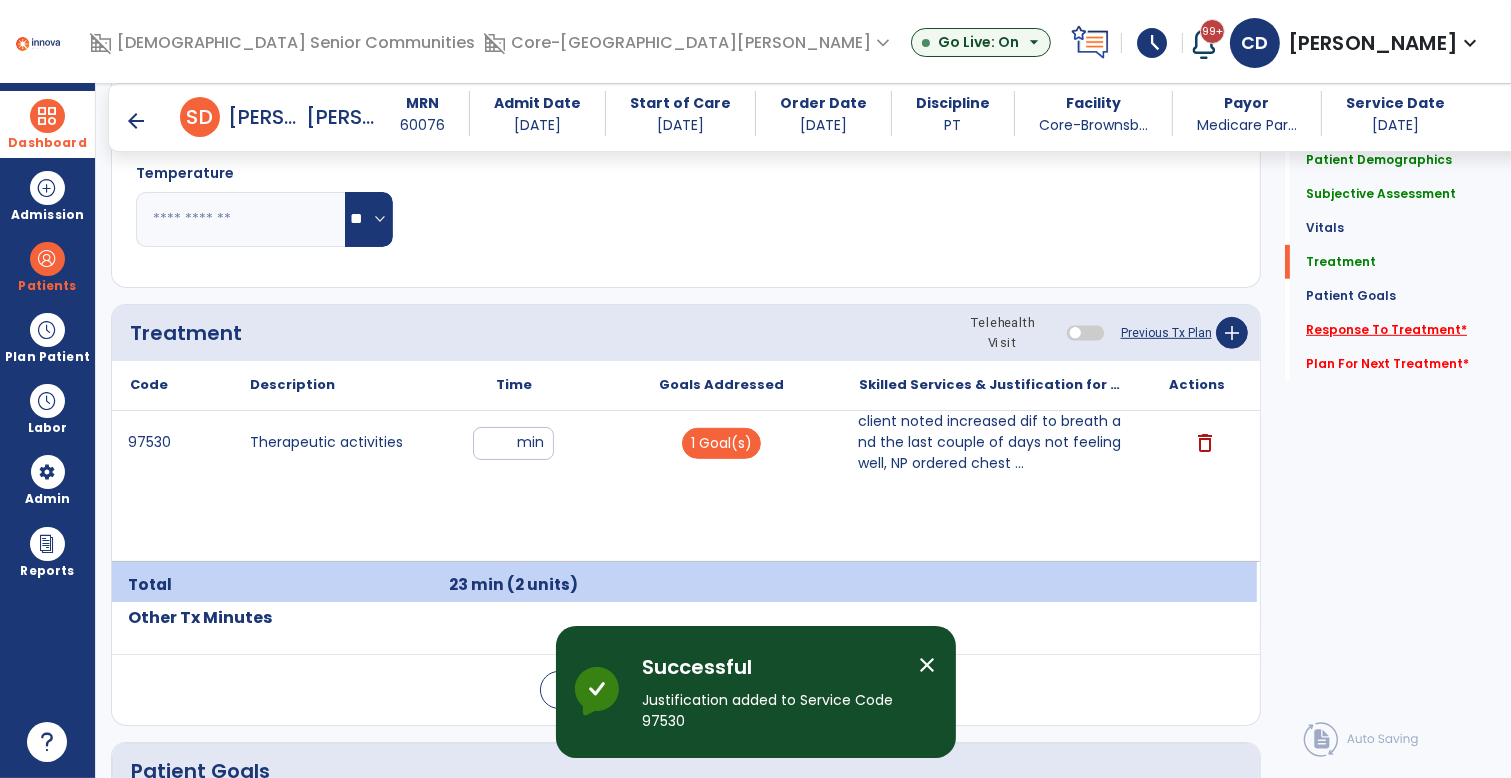 click on "Response To Treatment   *" 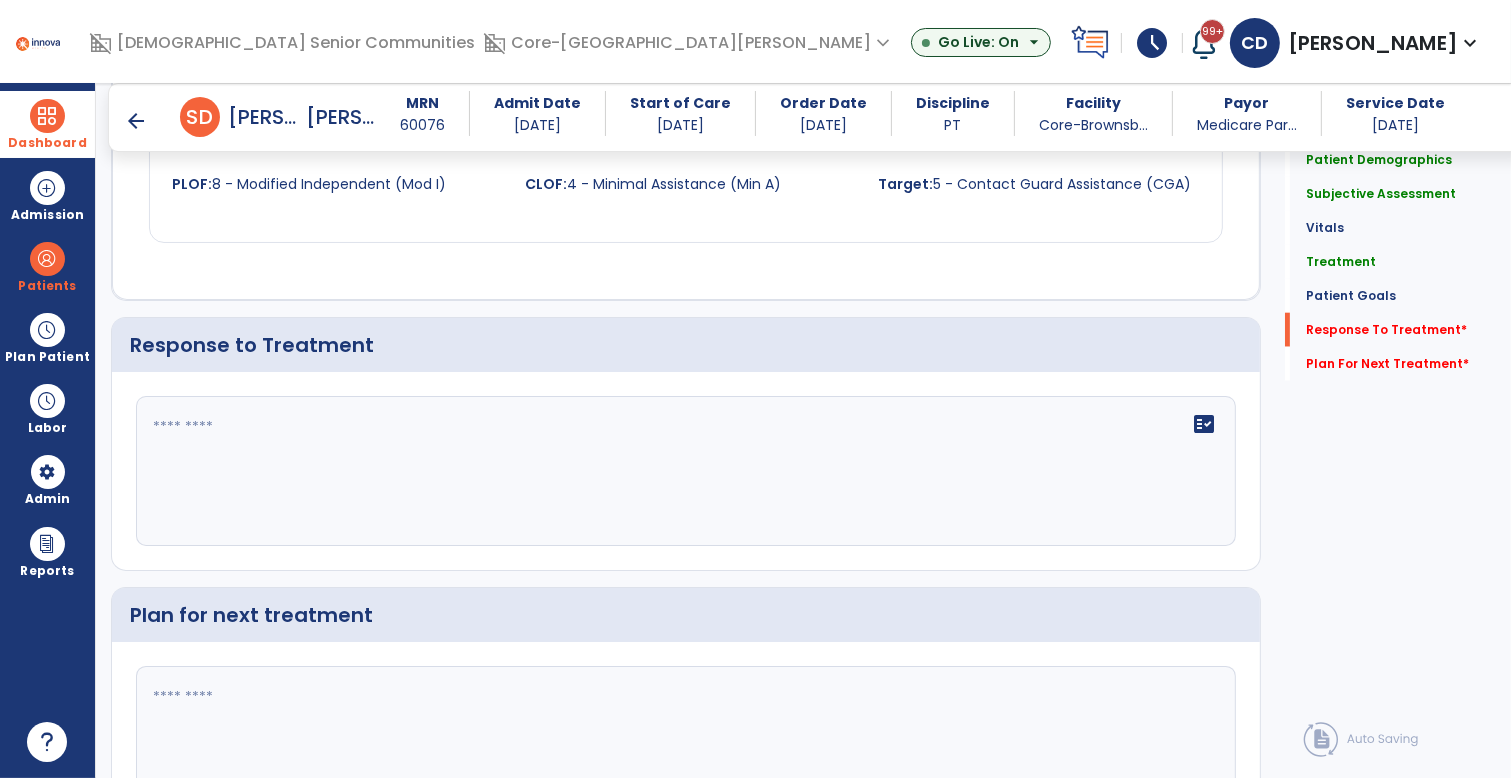 scroll, scrollTop: 2229, scrollLeft: 0, axis: vertical 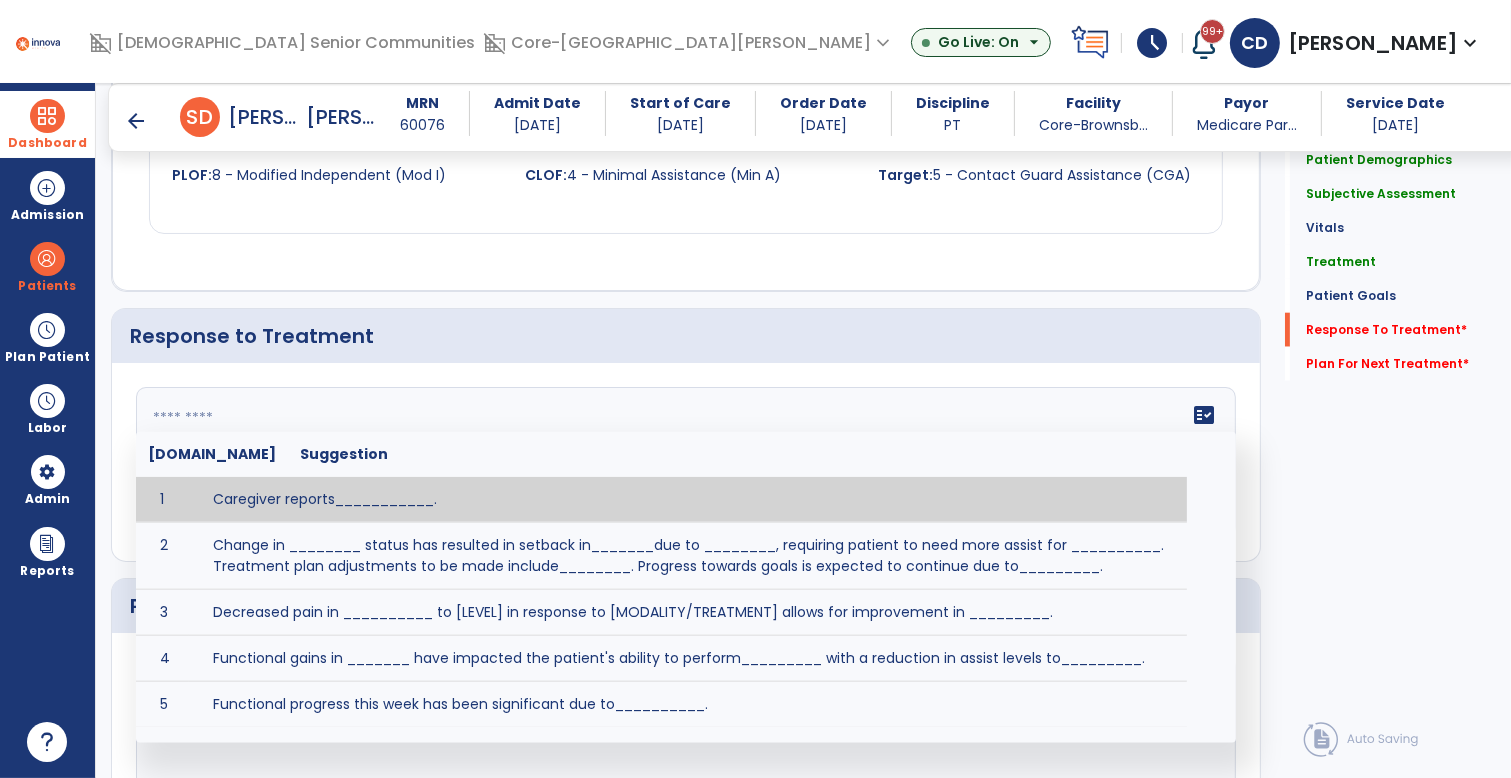 click on "fact_check  [DOMAIN_NAME] Suggestion 1 Caregiver reports___________. 2 Change in ________ status has resulted in setback in_______due to ________, requiring patient to need more assist for __________.   Treatment plan adjustments to be made include________.  Progress towards goals is expected to continue due to_________. 3 Decreased pain in __________ to [LEVEL] in response to [MODALITY/TREATMENT] allows for improvement in _________. 4 Functional gains in _______ have impacted the patient's ability to perform_________ with a reduction in assist levels to_________. 5 Functional progress this week has been significant due to__________. 6 Gains in ________ have improved the patient's ability to perform ______with decreased levels of assist to___________. 7 Improvement in ________allows patient to tolerate higher levels of challenges in_________. 8 Pain in [AREA] has decreased to [LEVEL] in response to [TREATMENT/MODALITY], allowing fore ease in completing__________. 9 10 11 12 13 14 15 16 17 18 19 20 21" 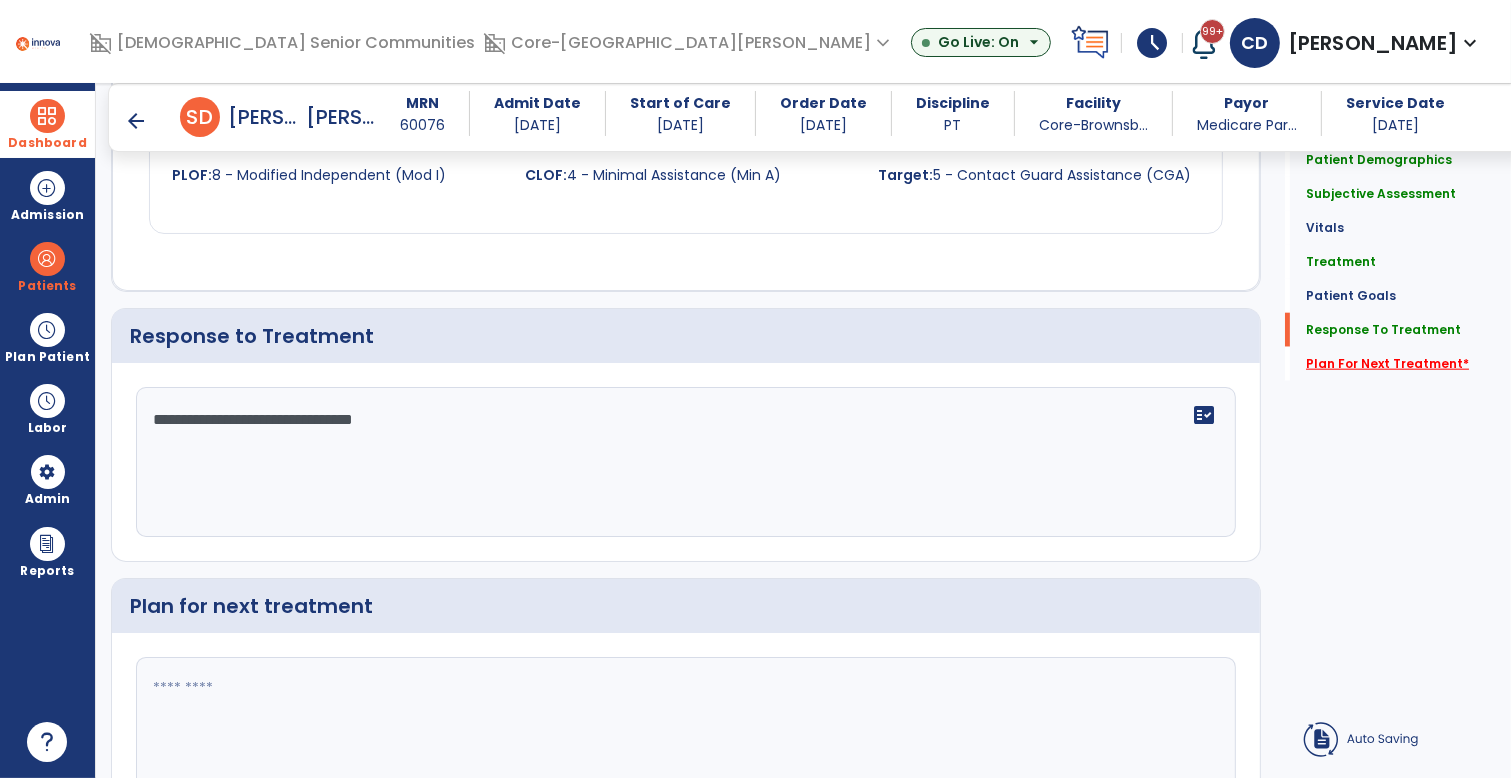 type on "**********" 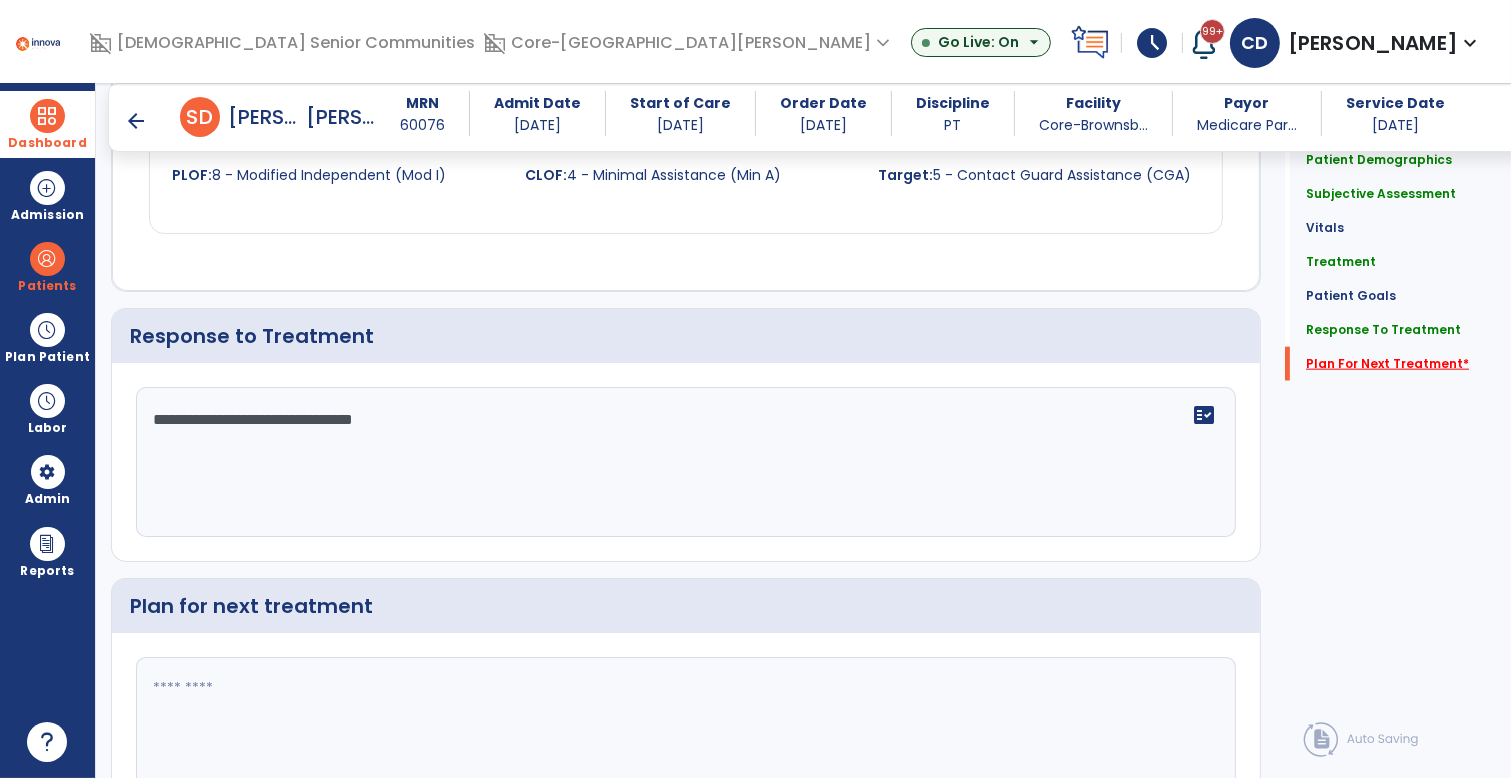 scroll, scrollTop: 2343, scrollLeft: 0, axis: vertical 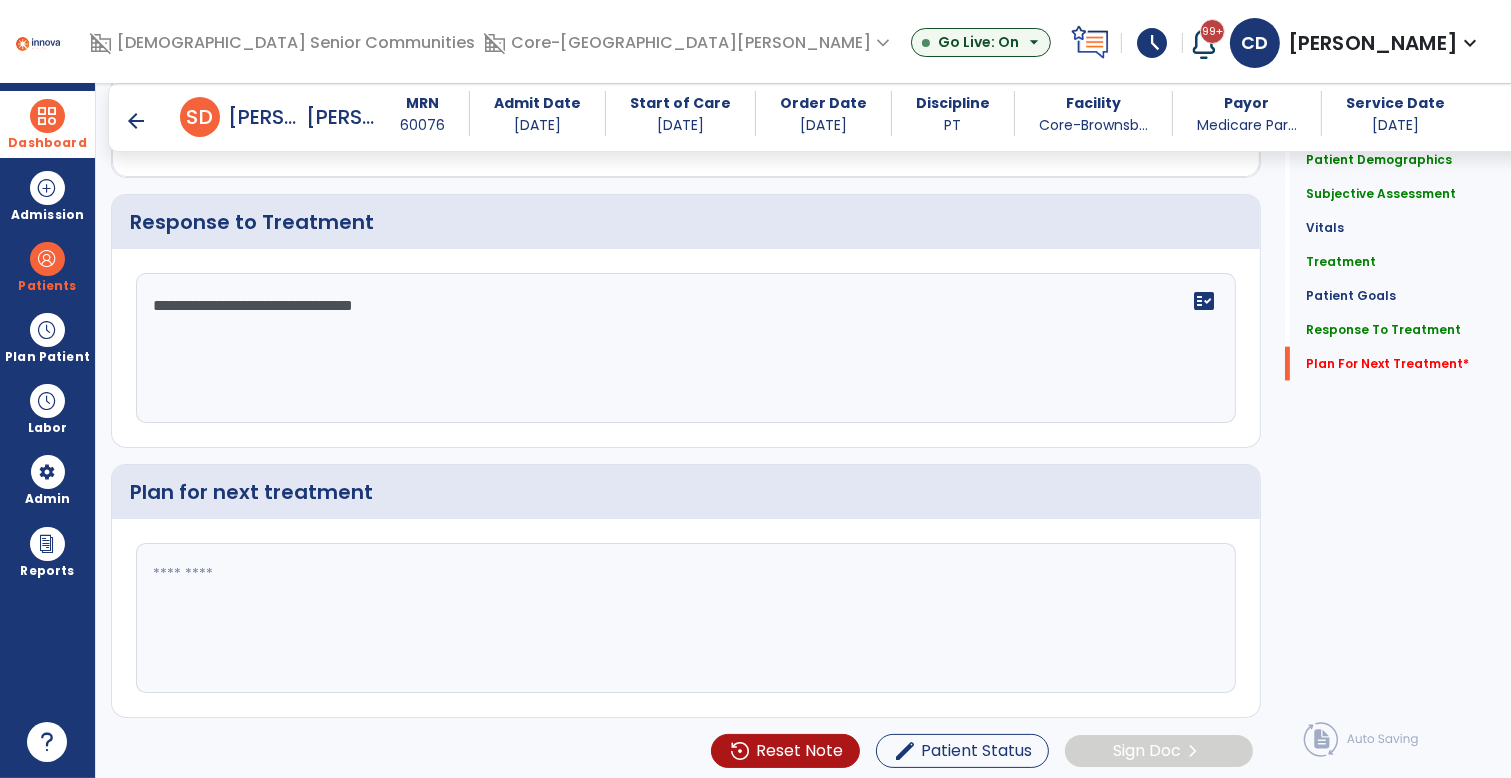 click 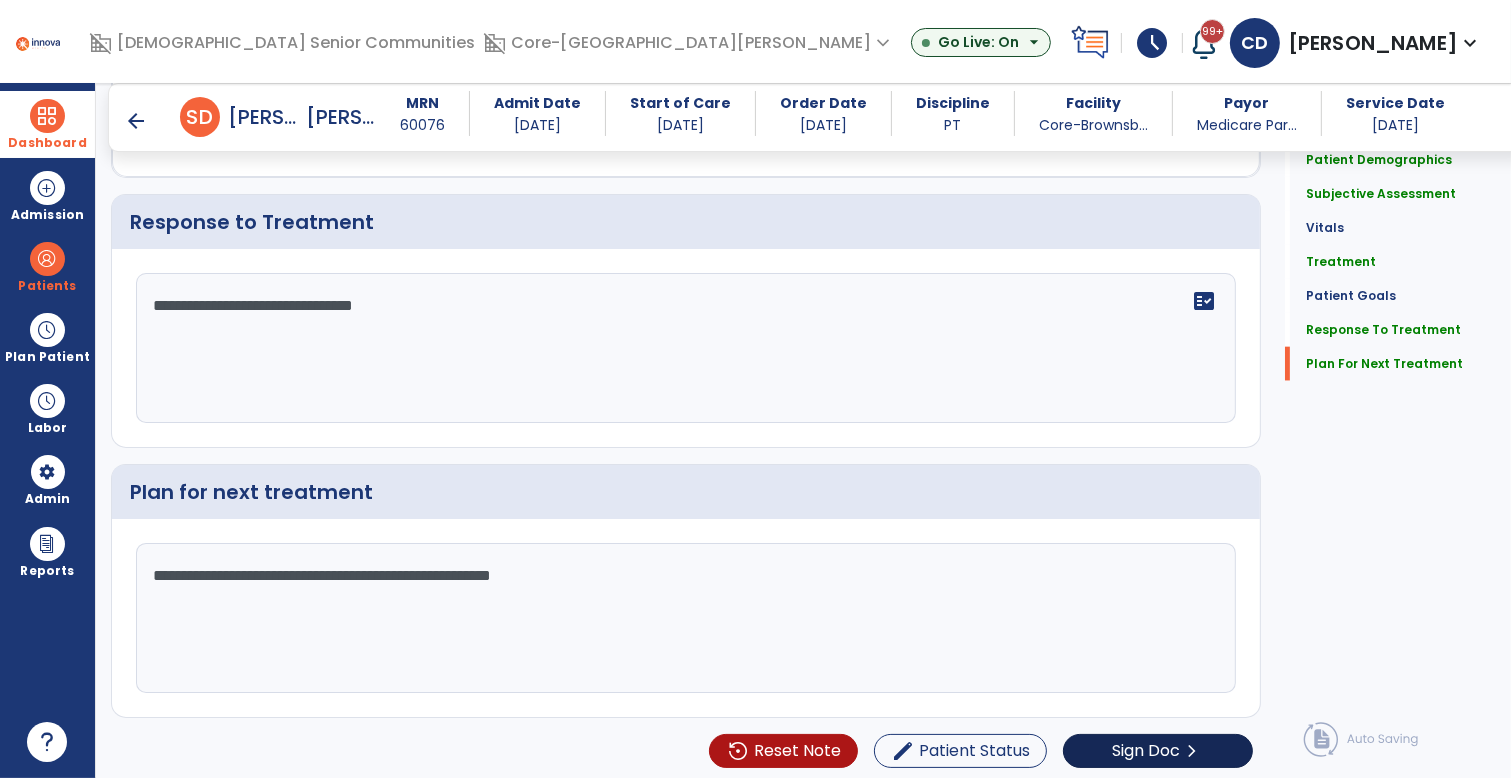 type on "**********" 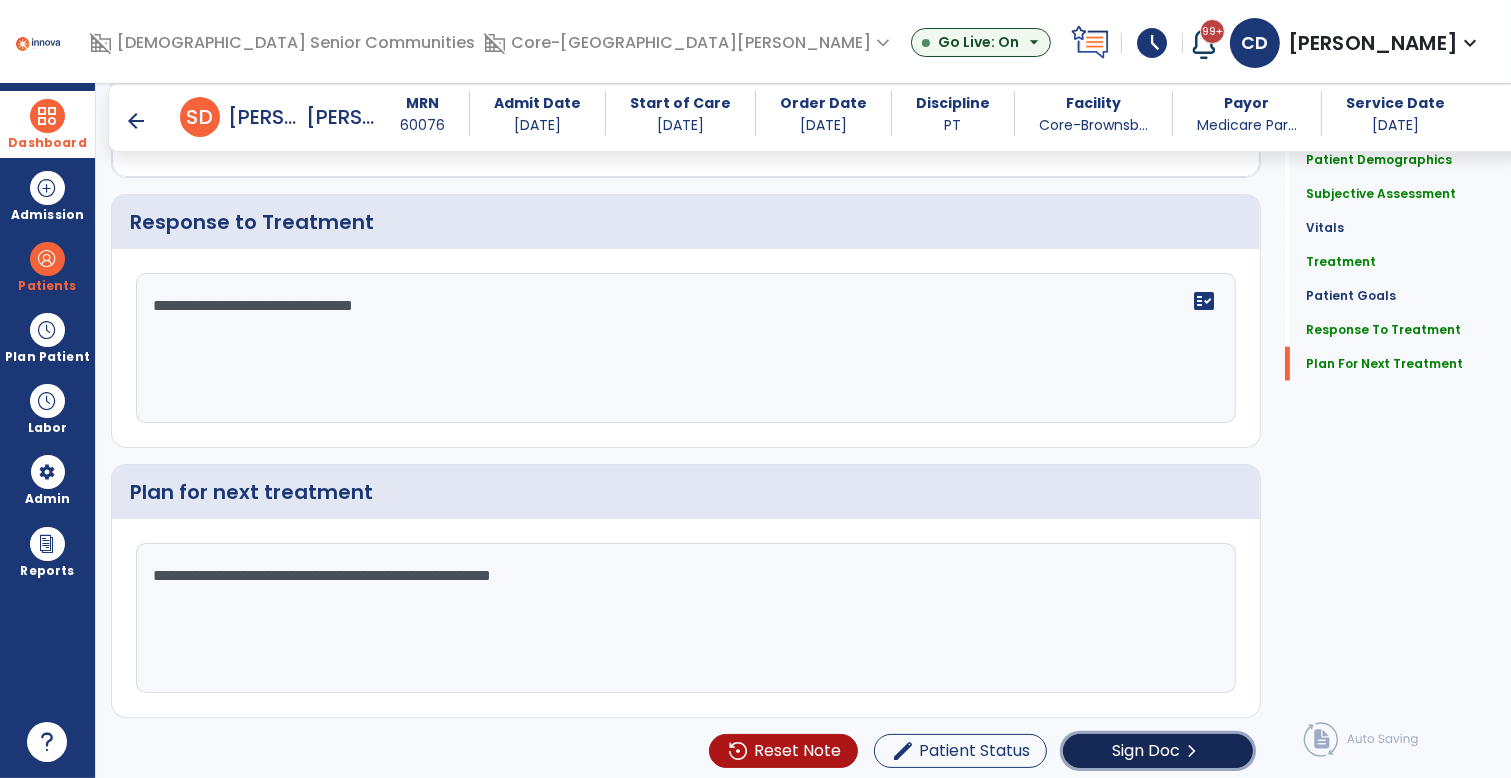 click on "Sign Doc" 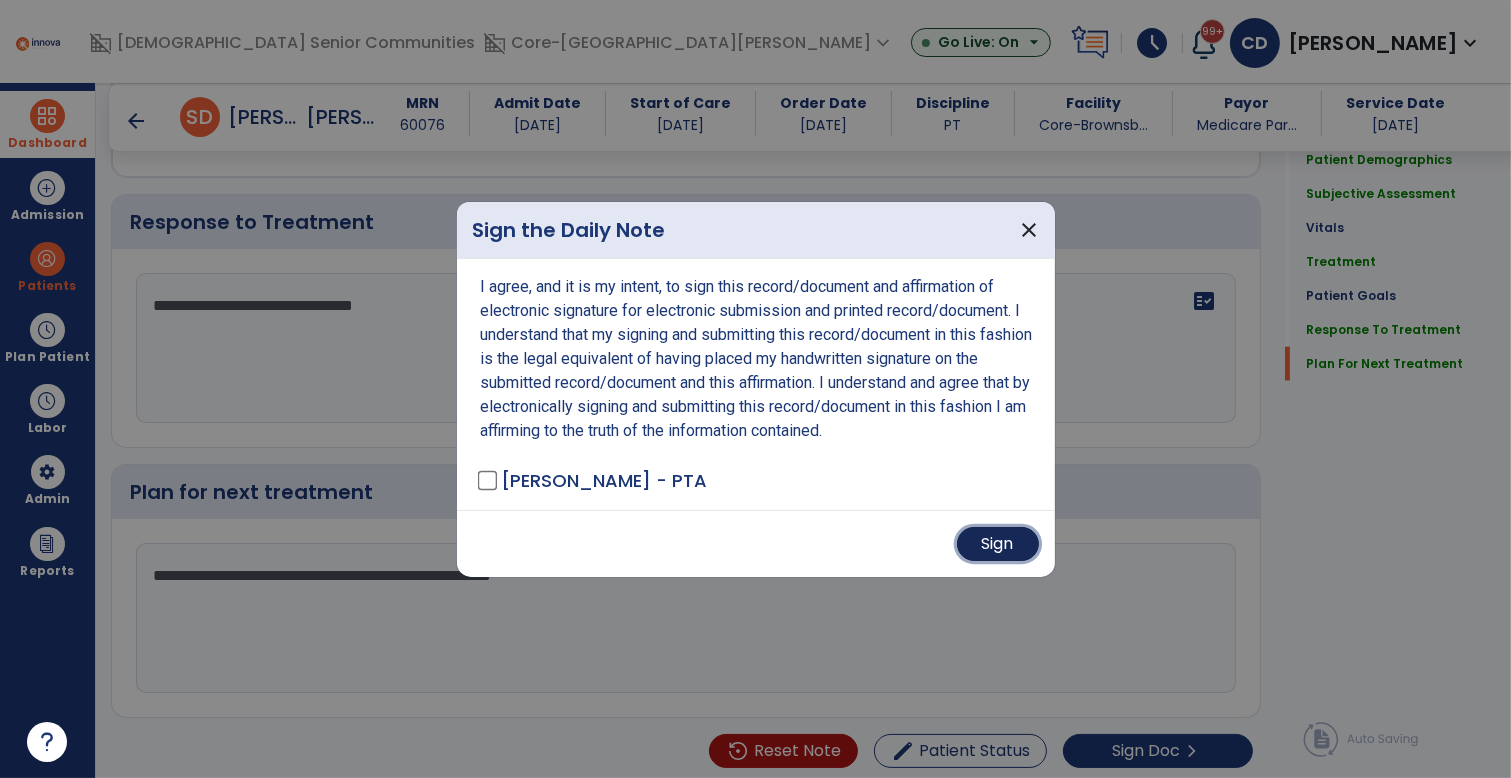 click on "Sign" at bounding box center (998, 544) 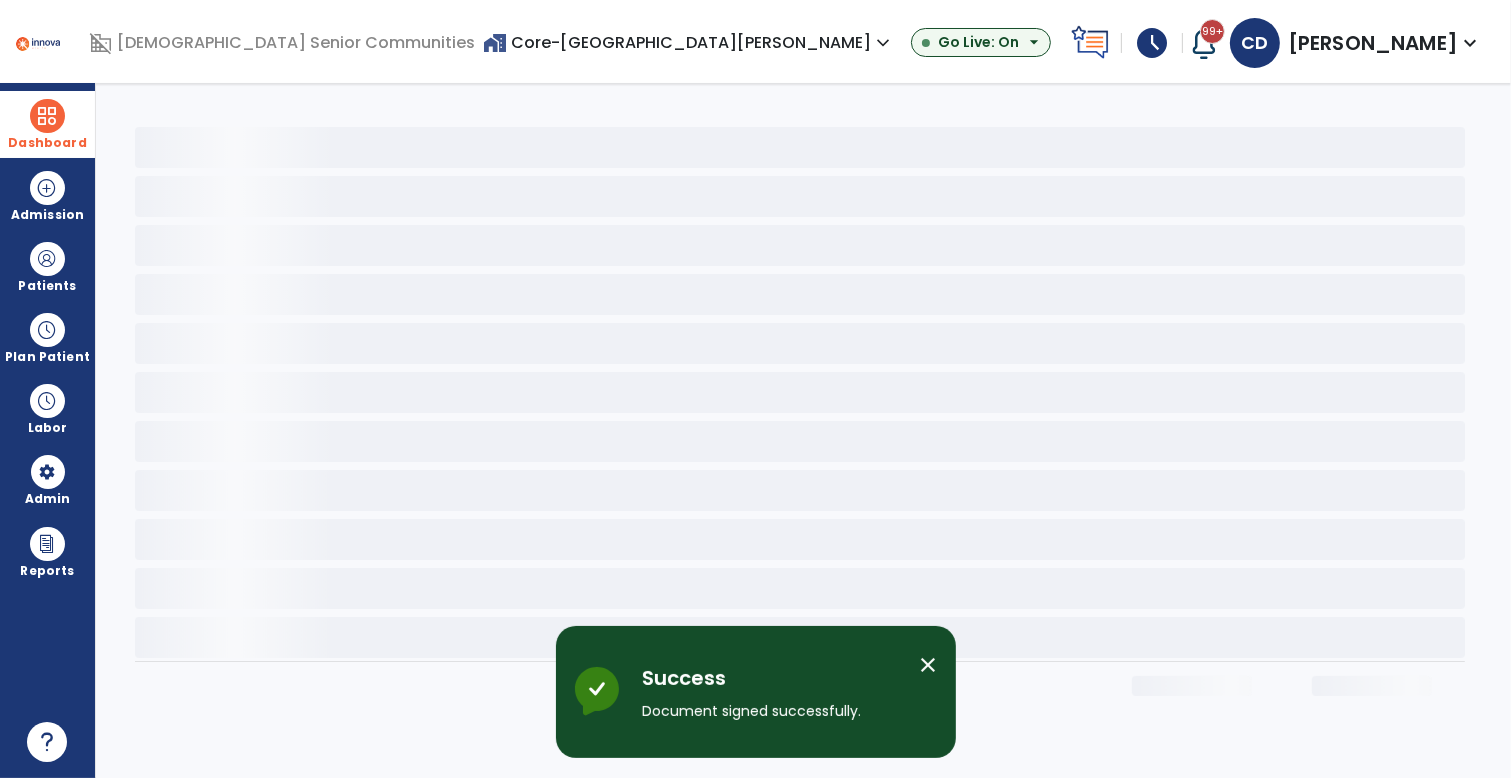 scroll, scrollTop: 0, scrollLeft: 0, axis: both 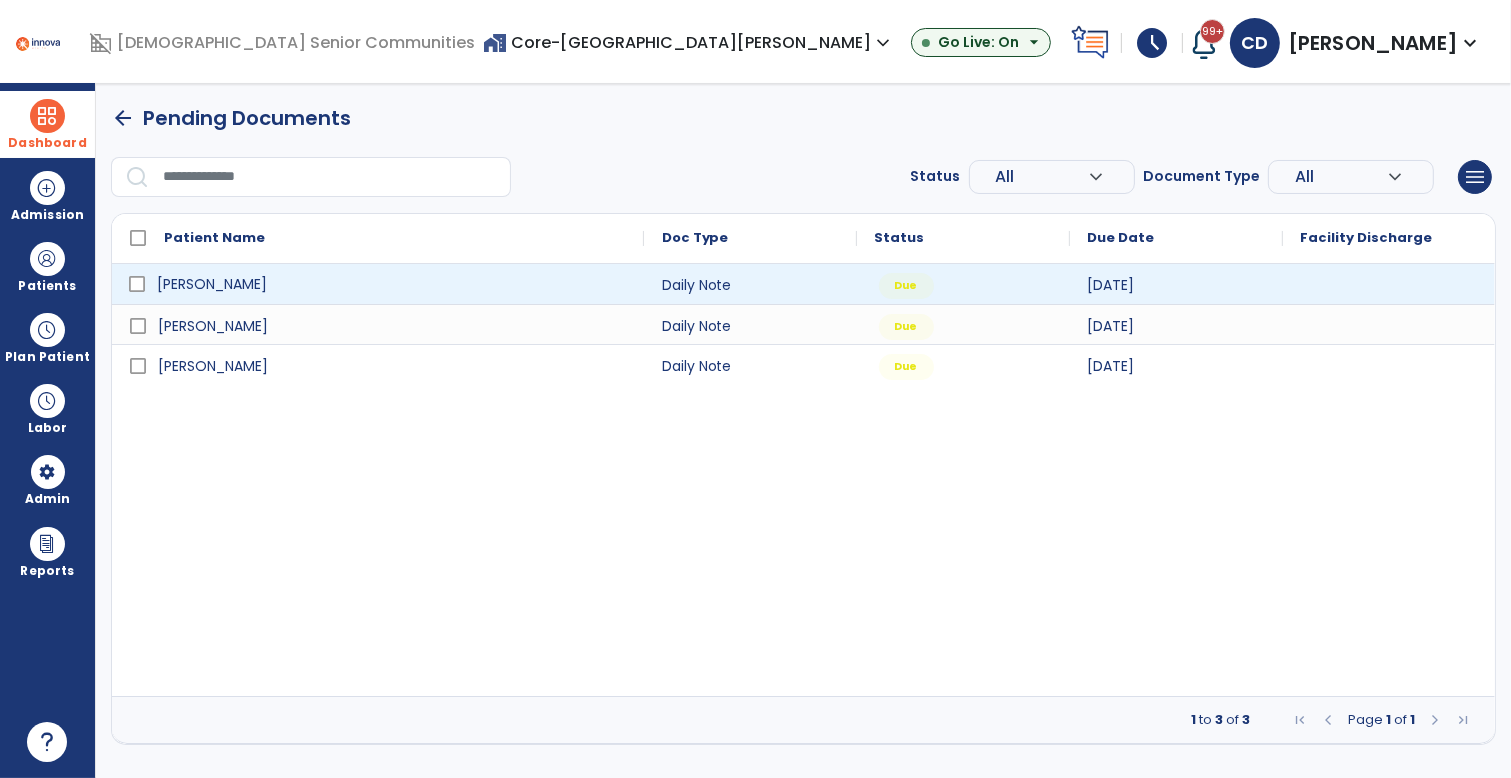 click on "[PERSON_NAME]" at bounding box center (392, 284) 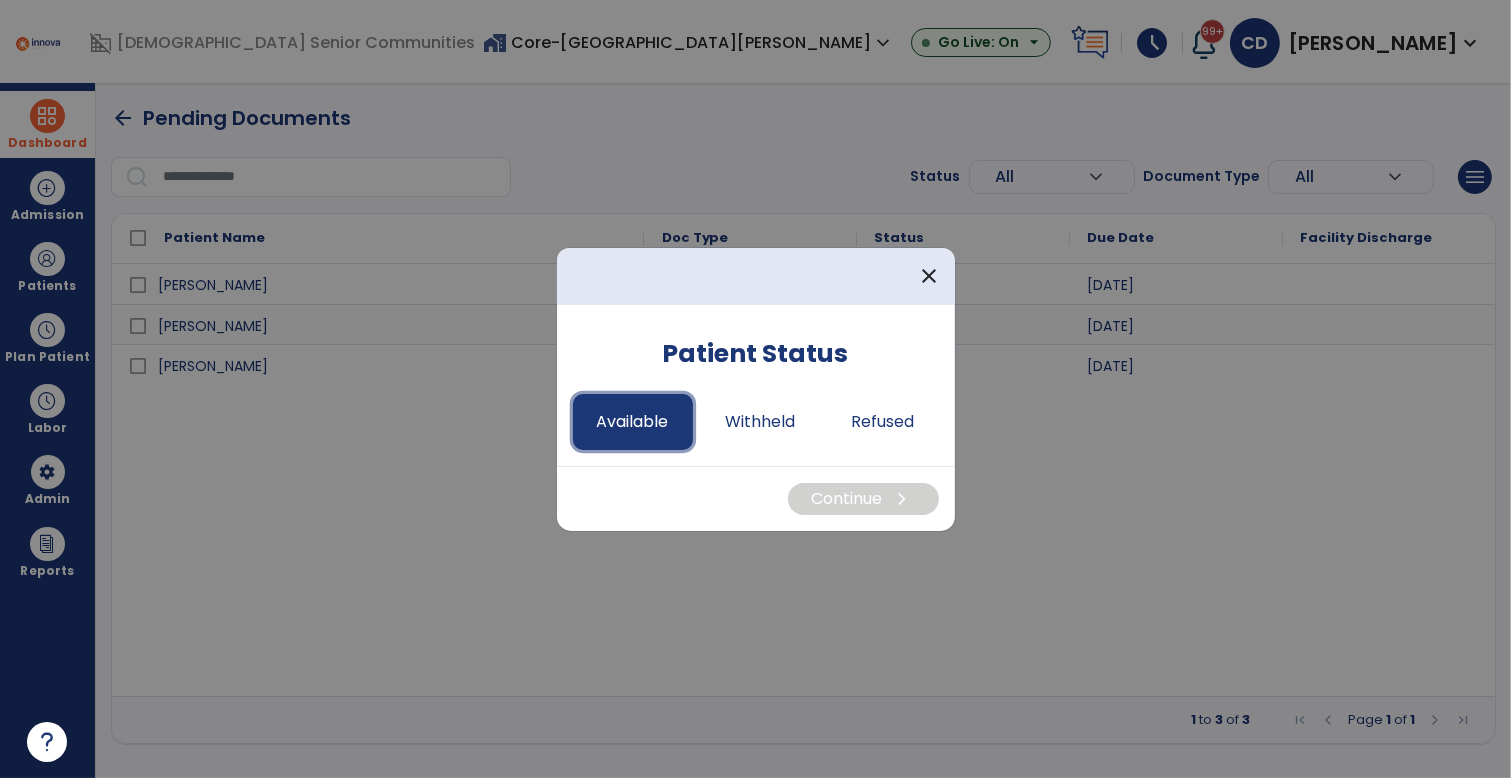 click on "Available" at bounding box center (633, 422) 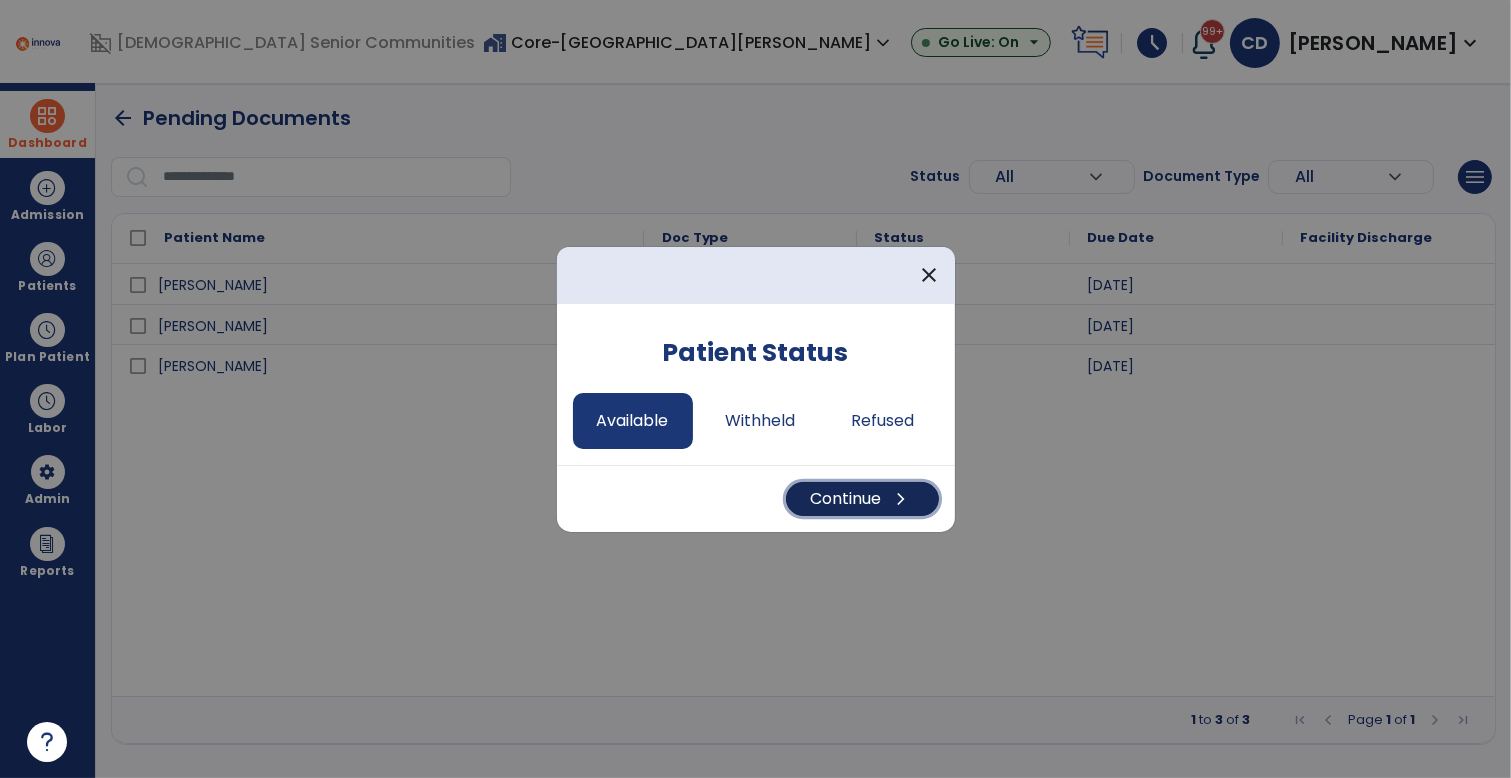 click on "Continue   chevron_right" at bounding box center [862, 499] 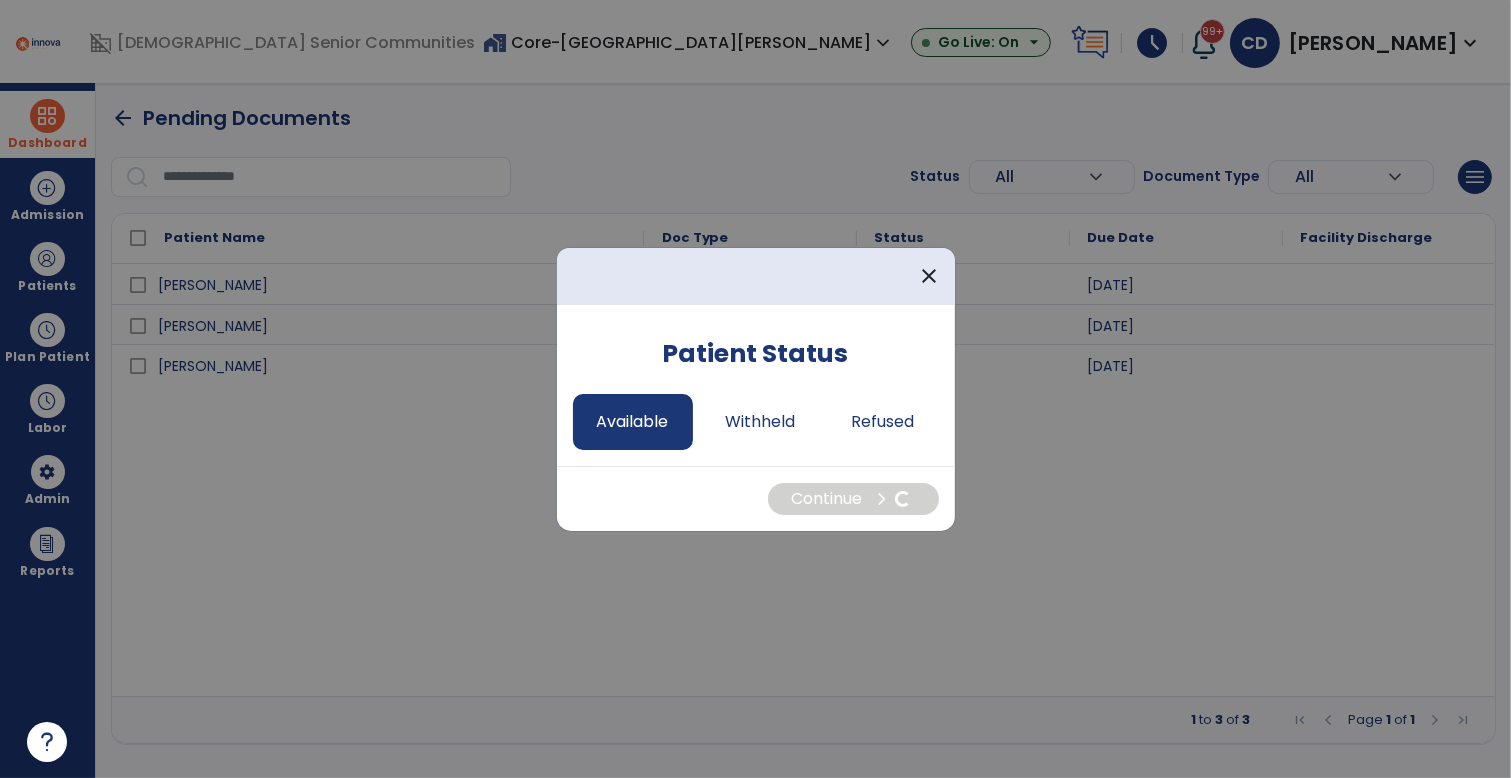 select on "*" 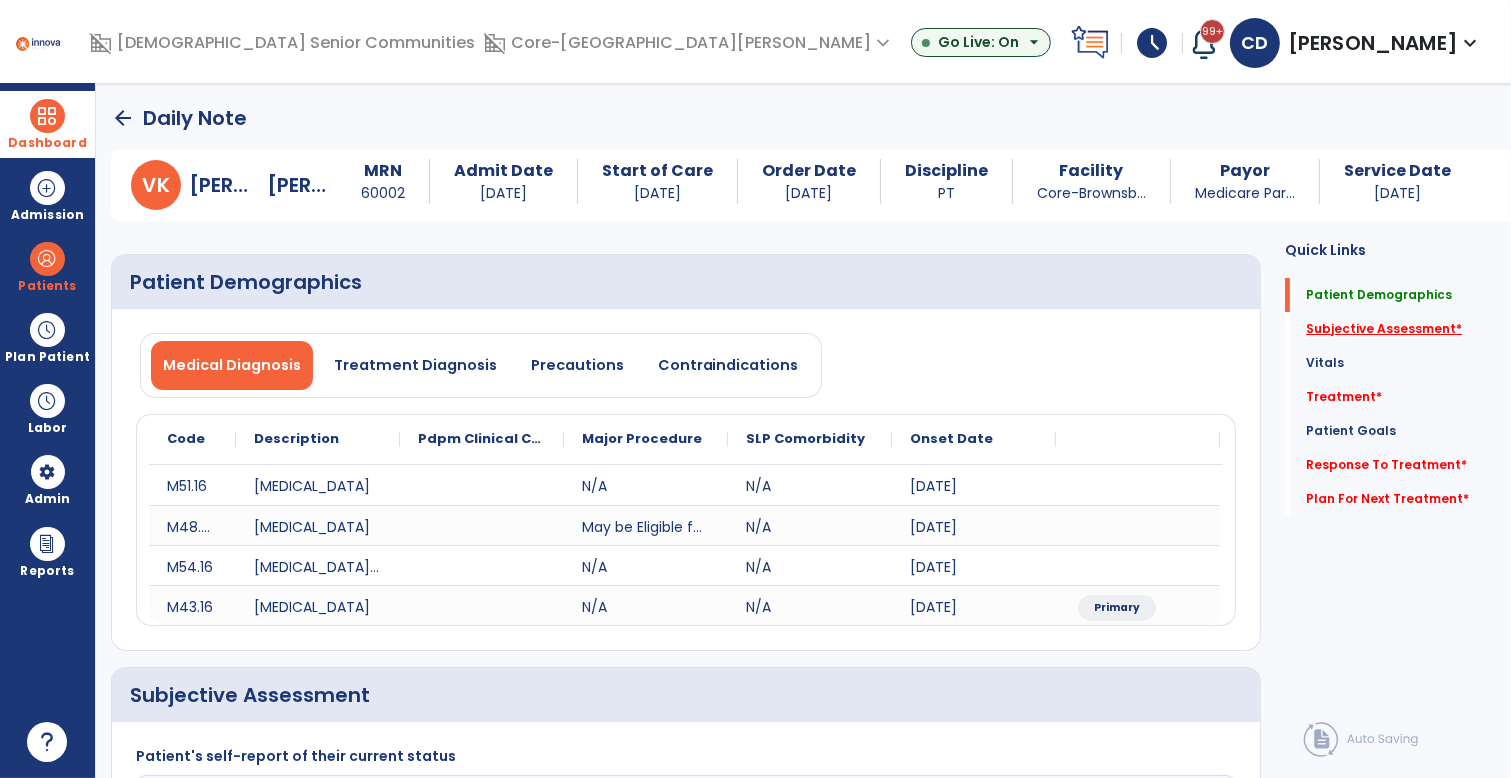 click on "Subjective Assessment   *" 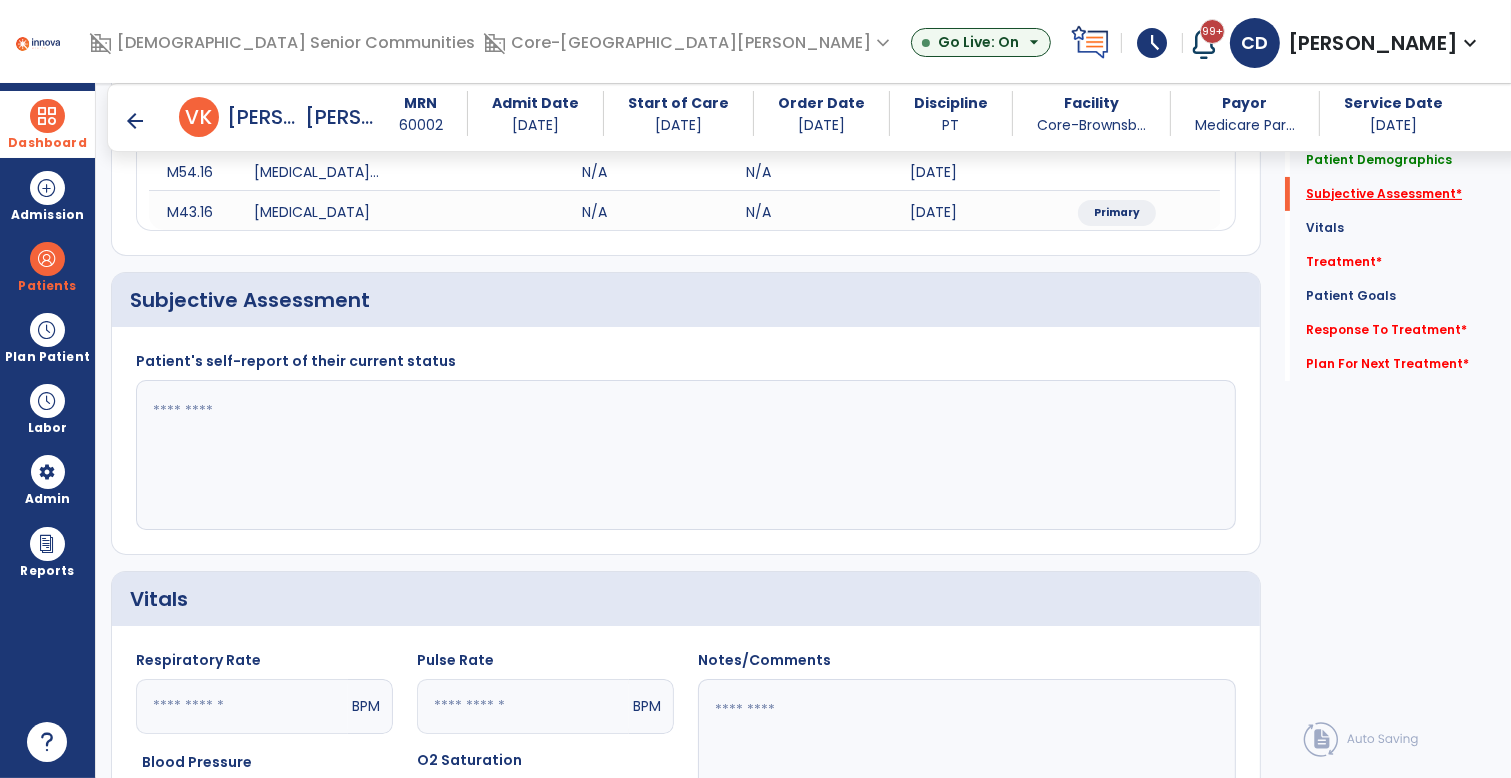 scroll, scrollTop: 376, scrollLeft: 0, axis: vertical 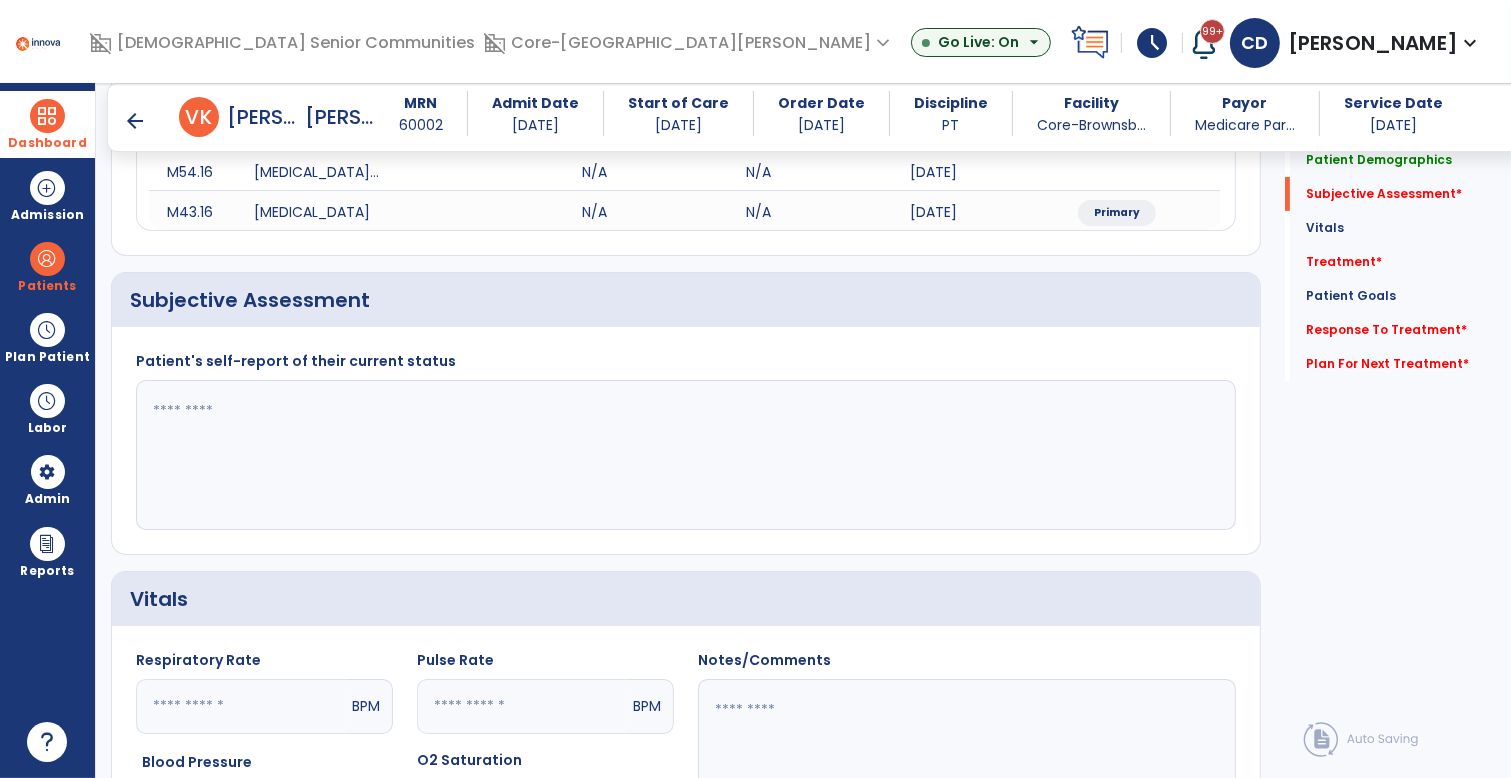 click 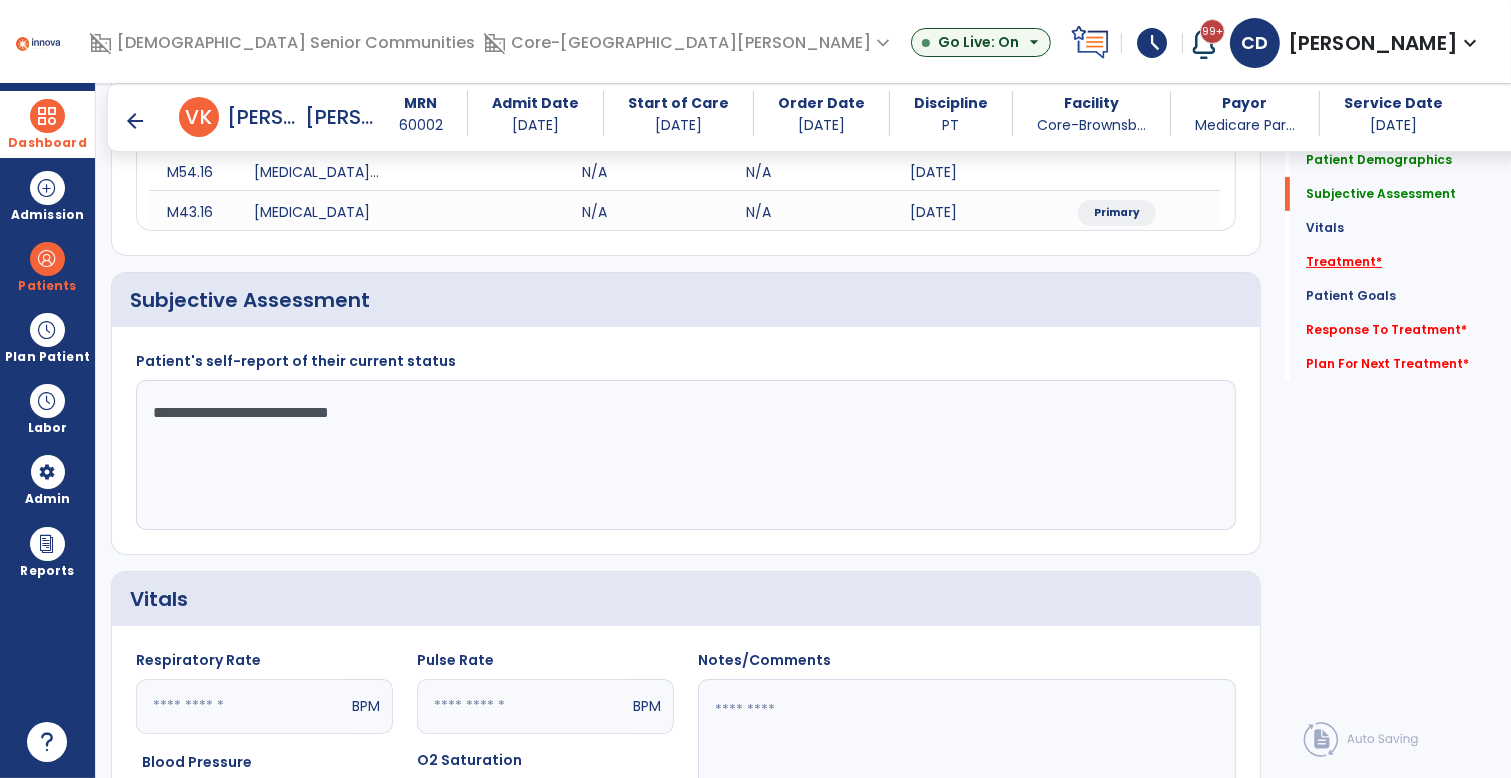 type on "**********" 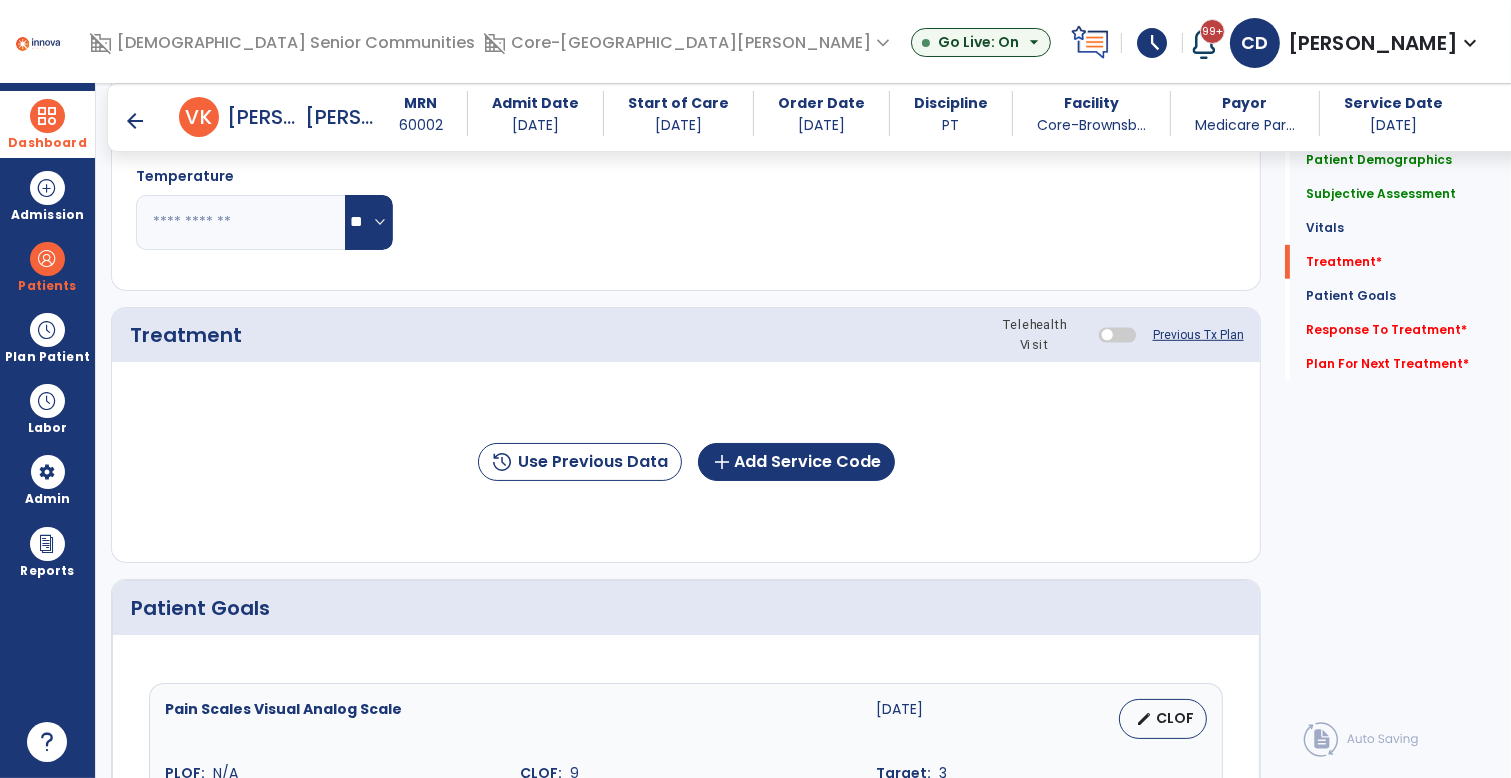 scroll, scrollTop: 1065, scrollLeft: 0, axis: vertical 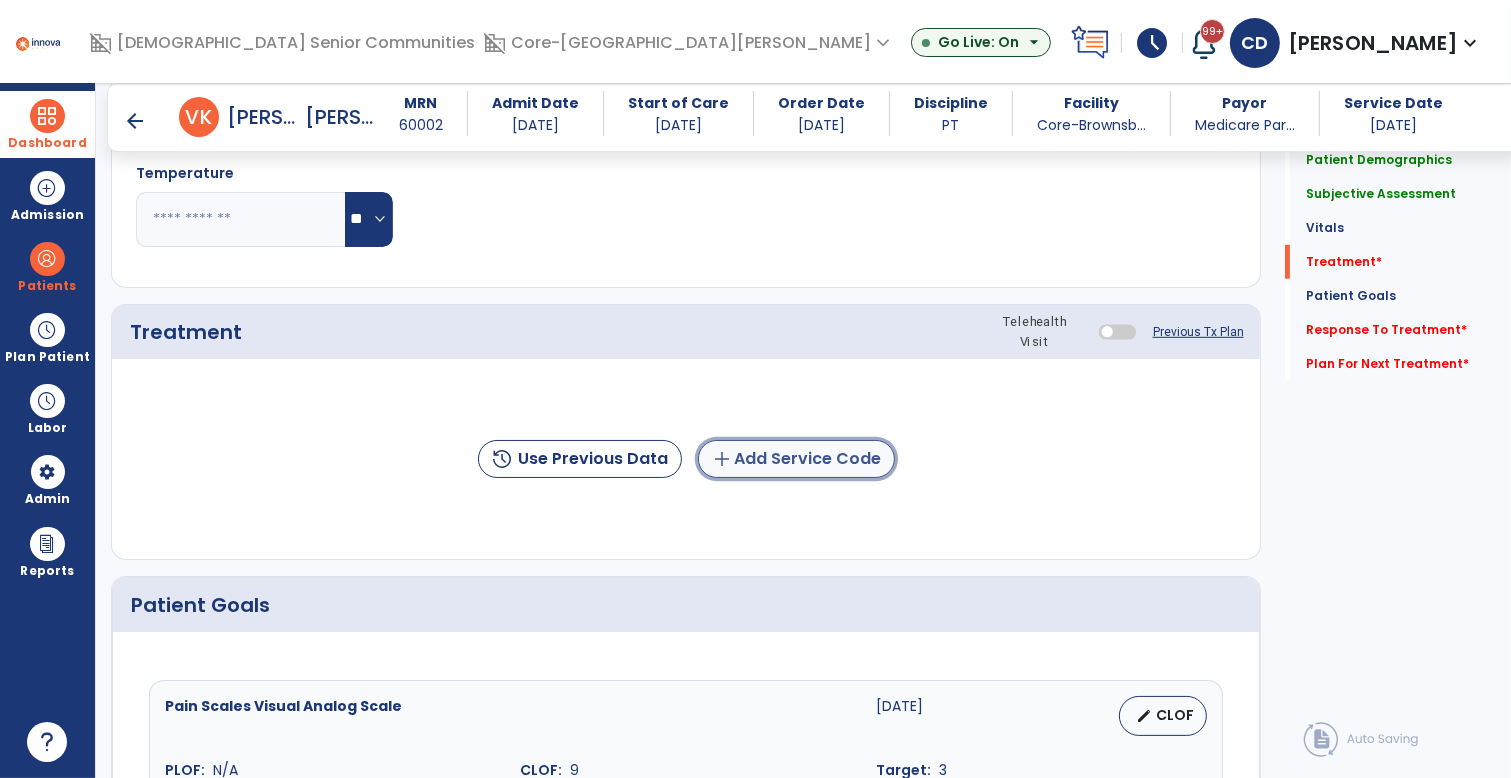 click on "add  Add Service Code" 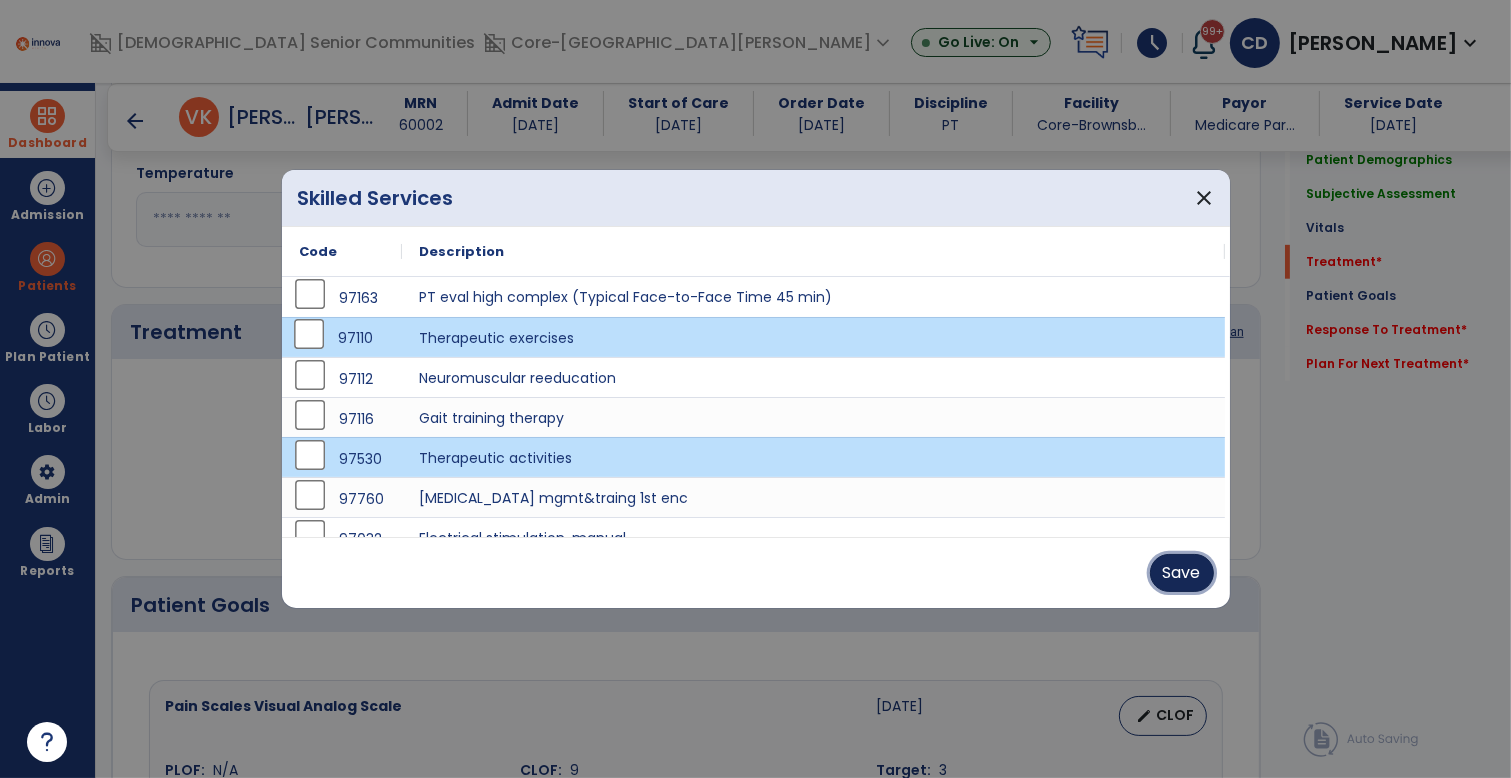 click on "Save" at bounding box center (1182, 573) 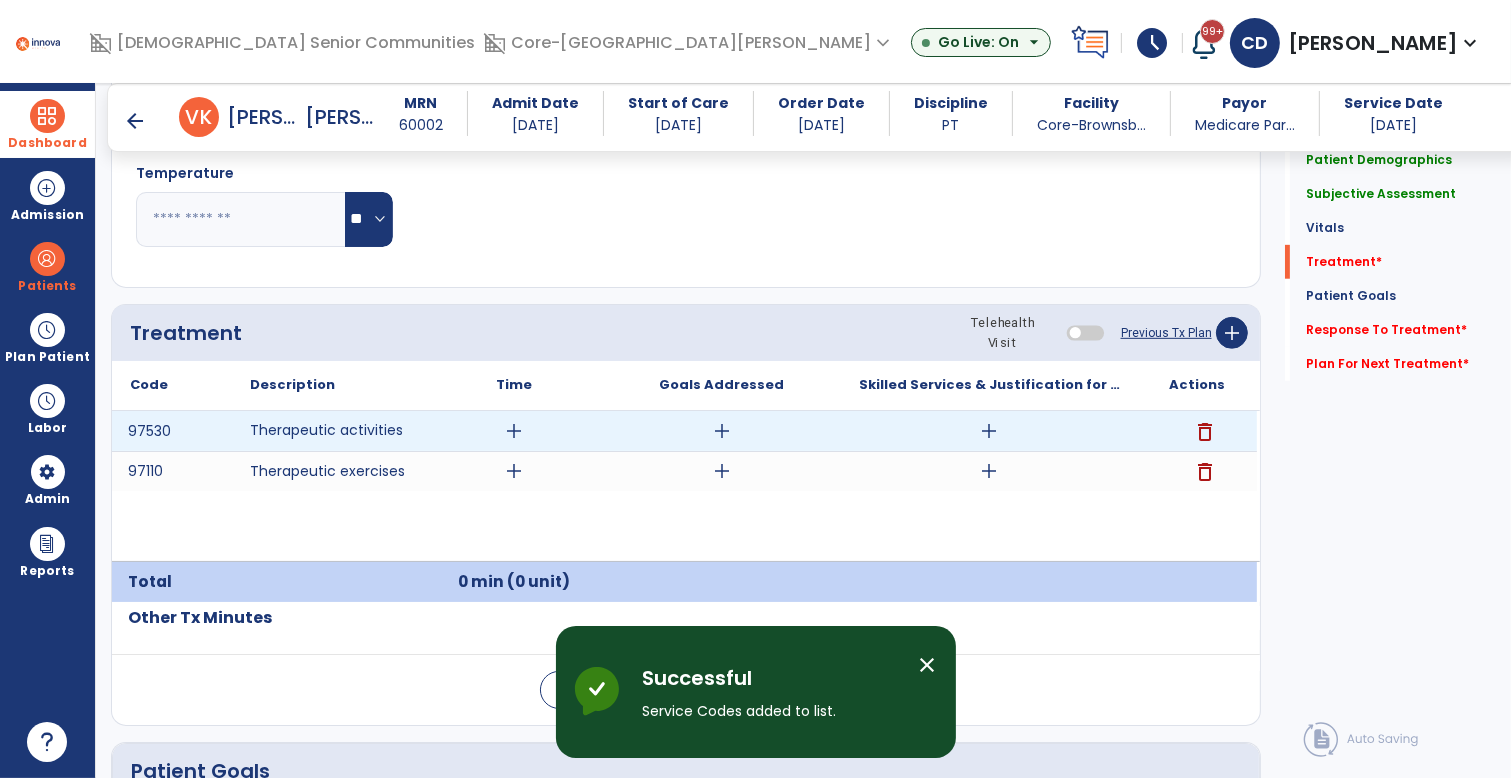 click on "add" at bounding box center (514, 431) 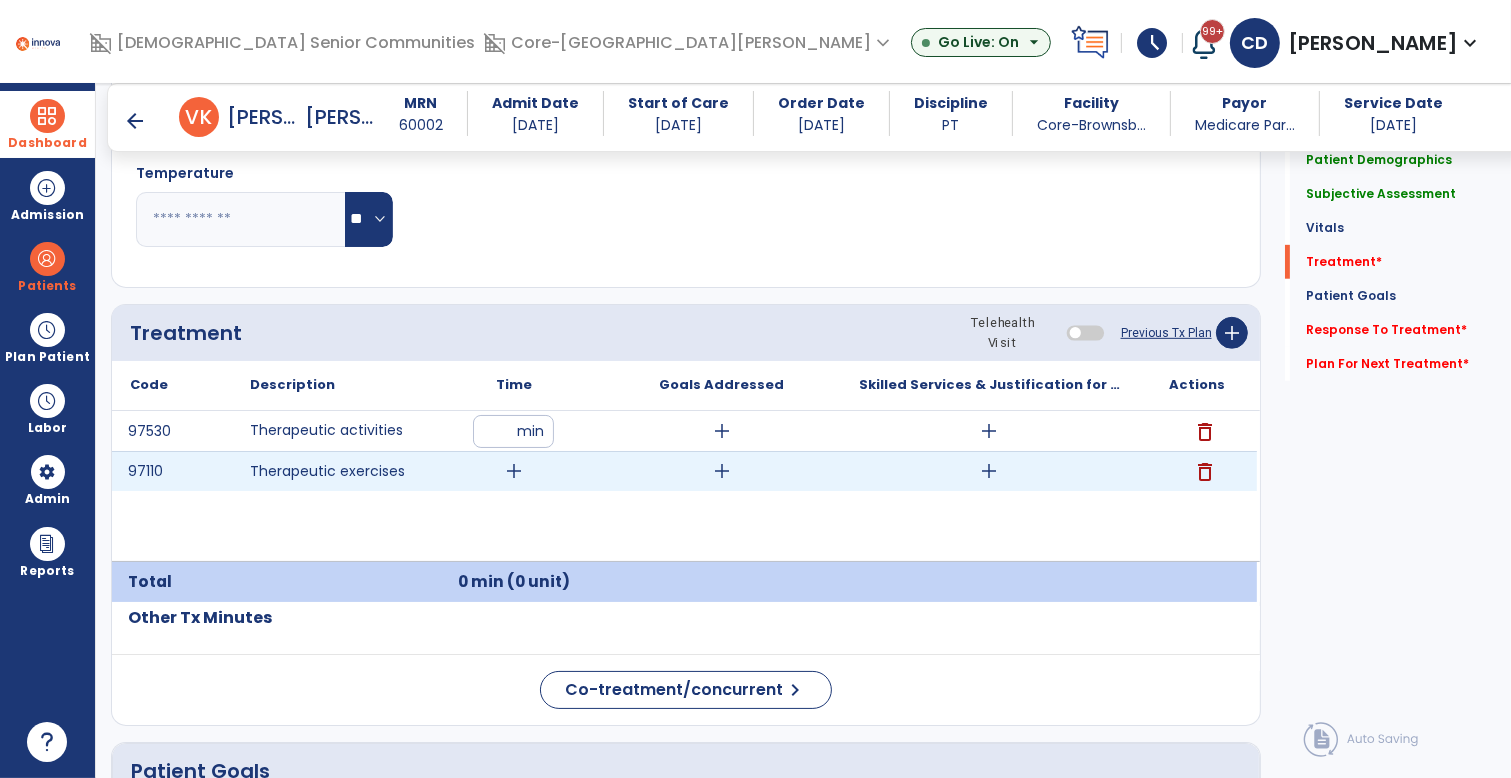type on "*" 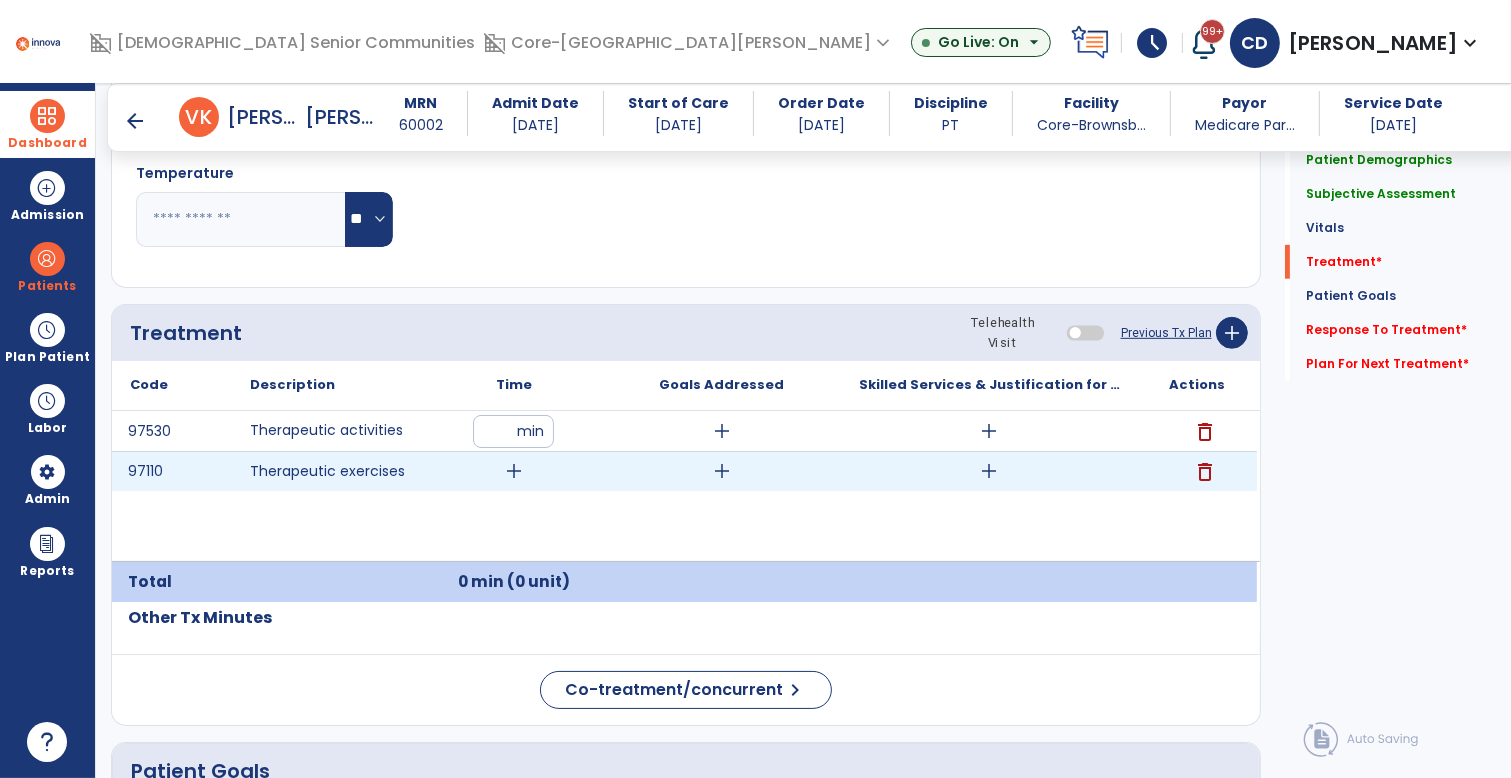type on "**" 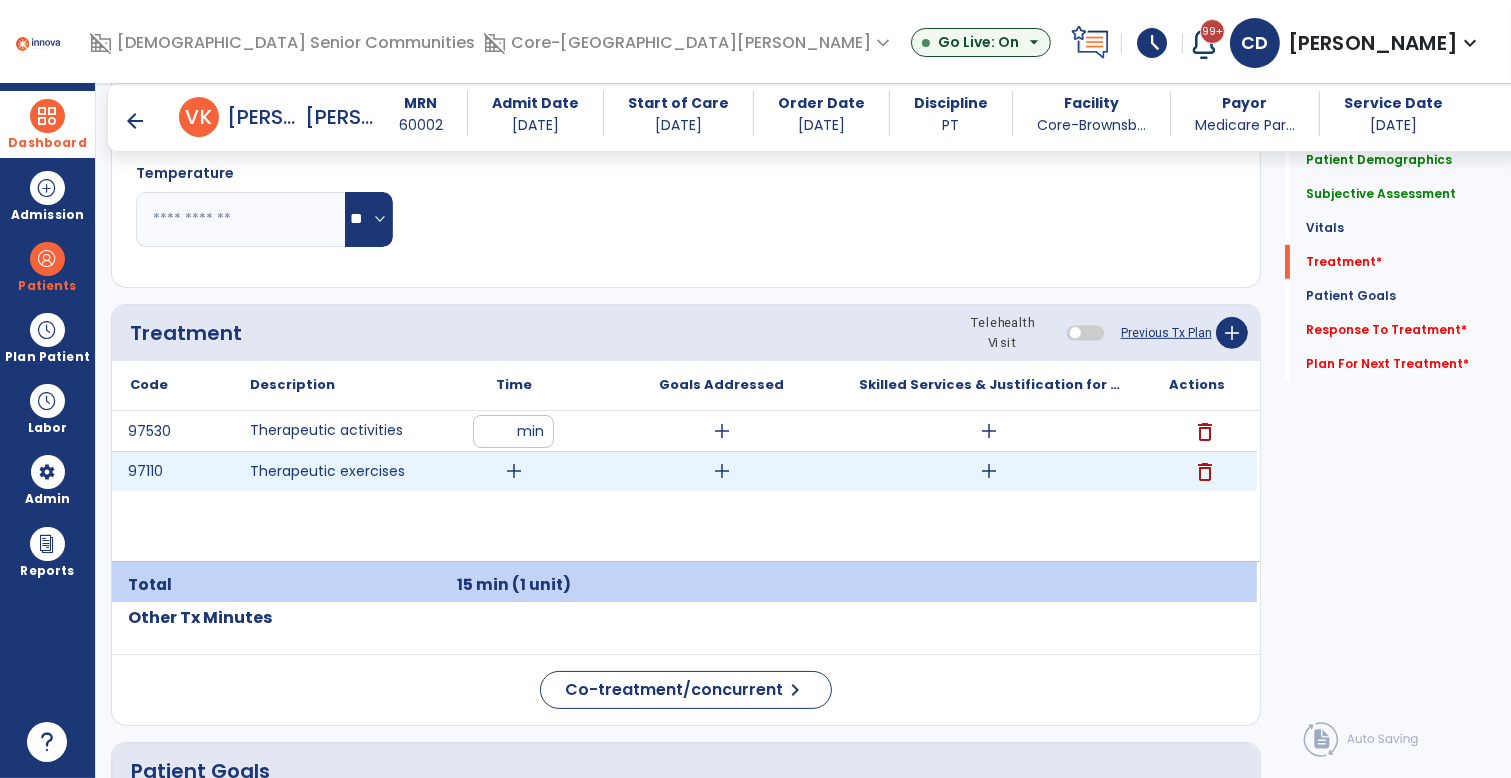 click on "add" at bounding box center [514, 471] 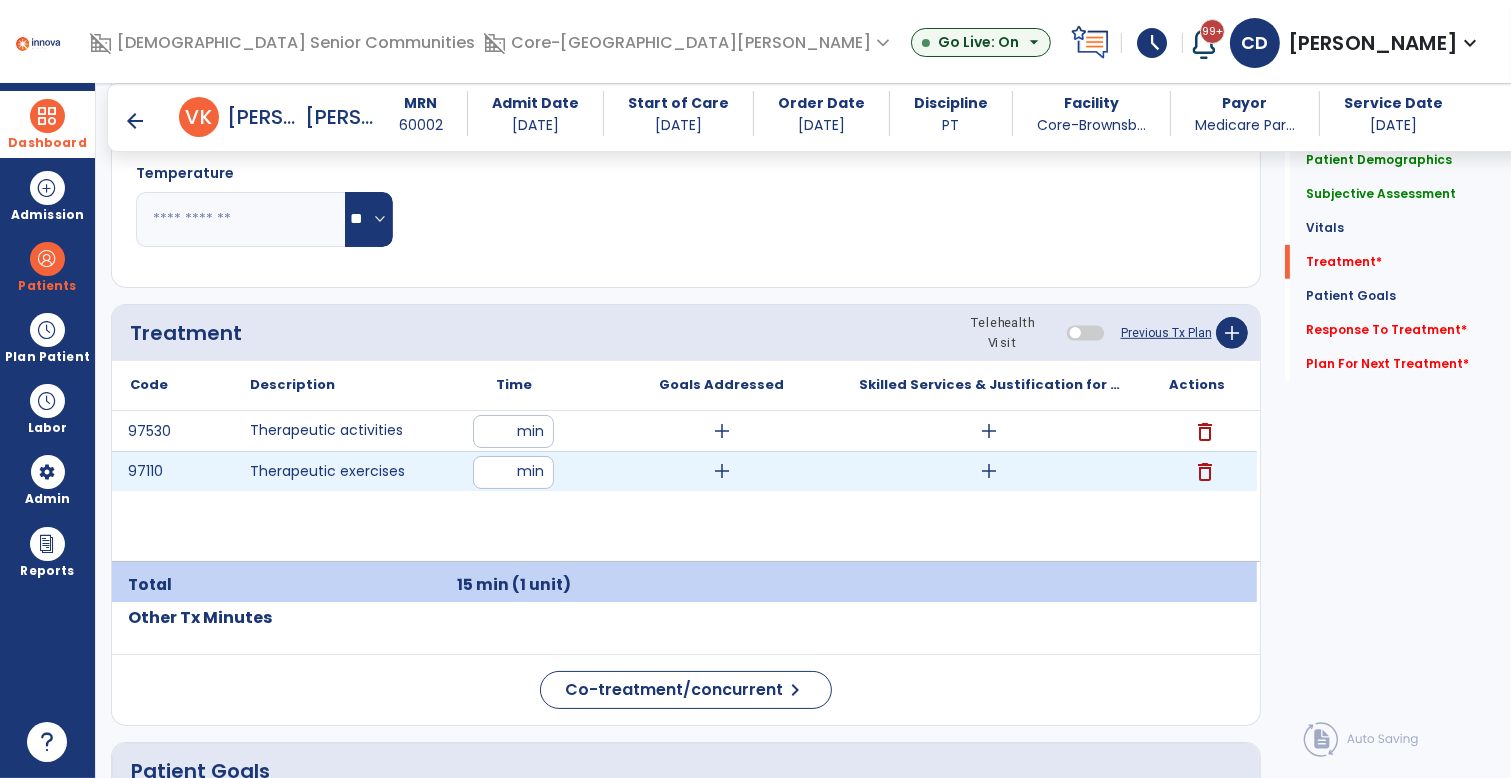 type on "**" 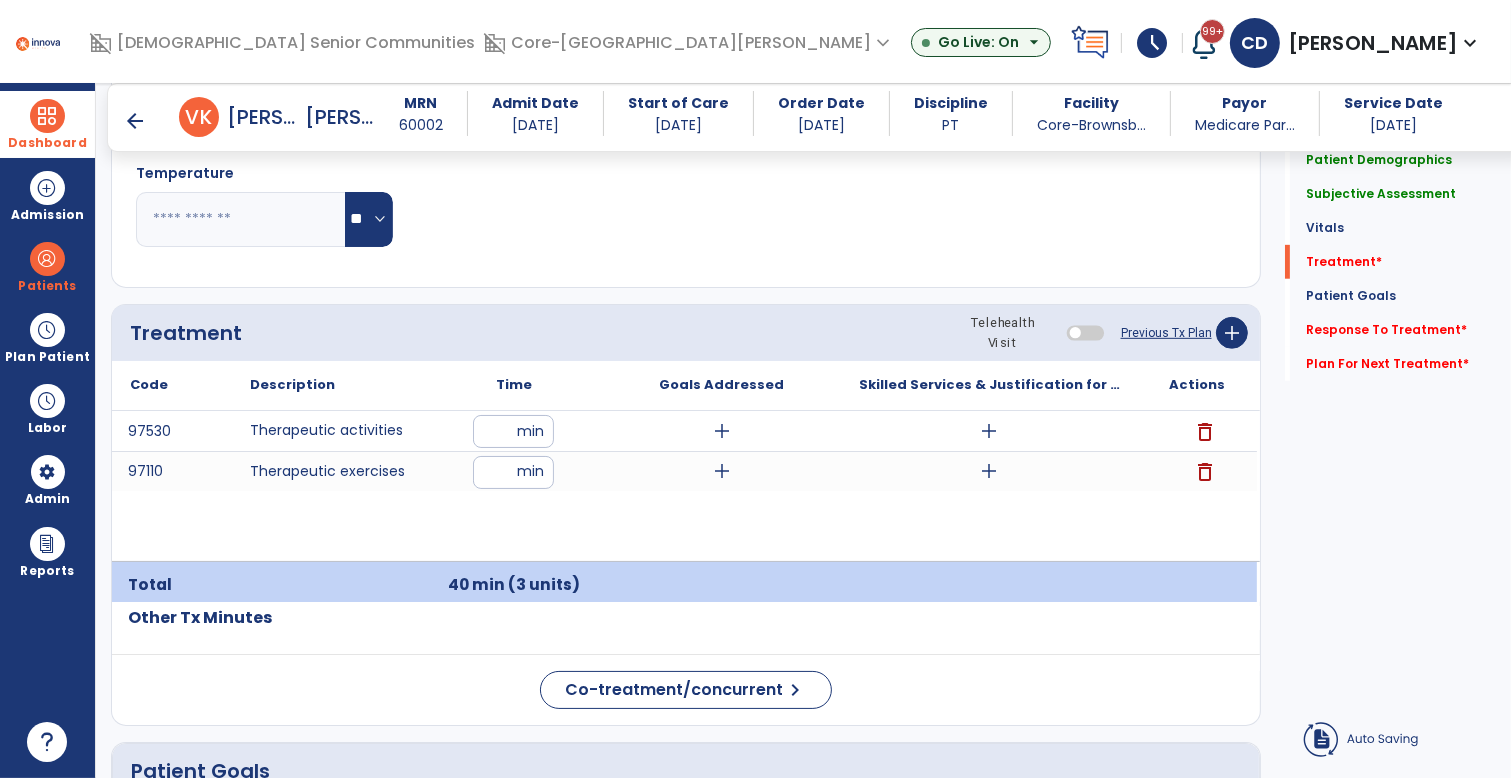 click on "Pulse Rate  BPM O2 Saturation  %" 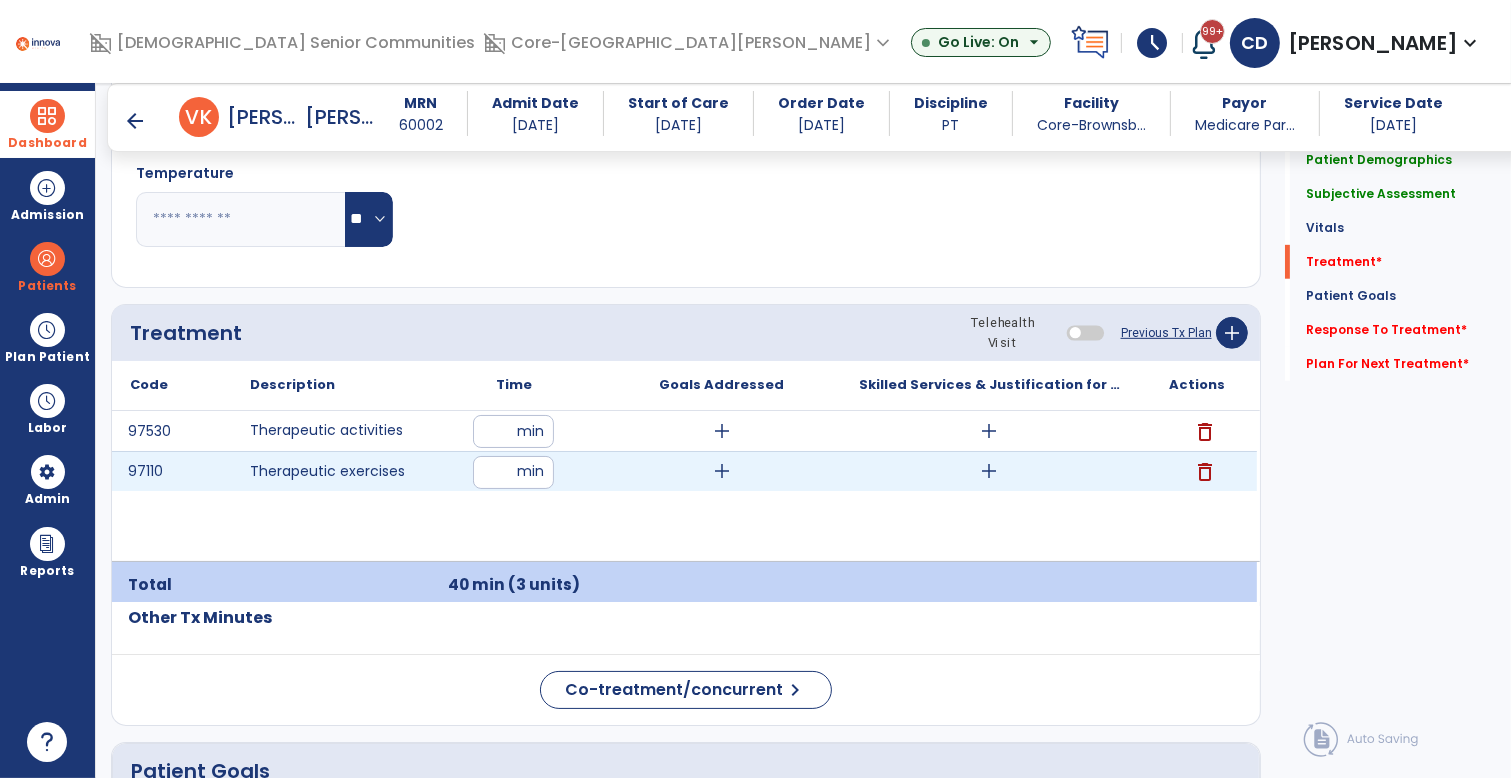 click on "**" at bounding box center [513, 472] 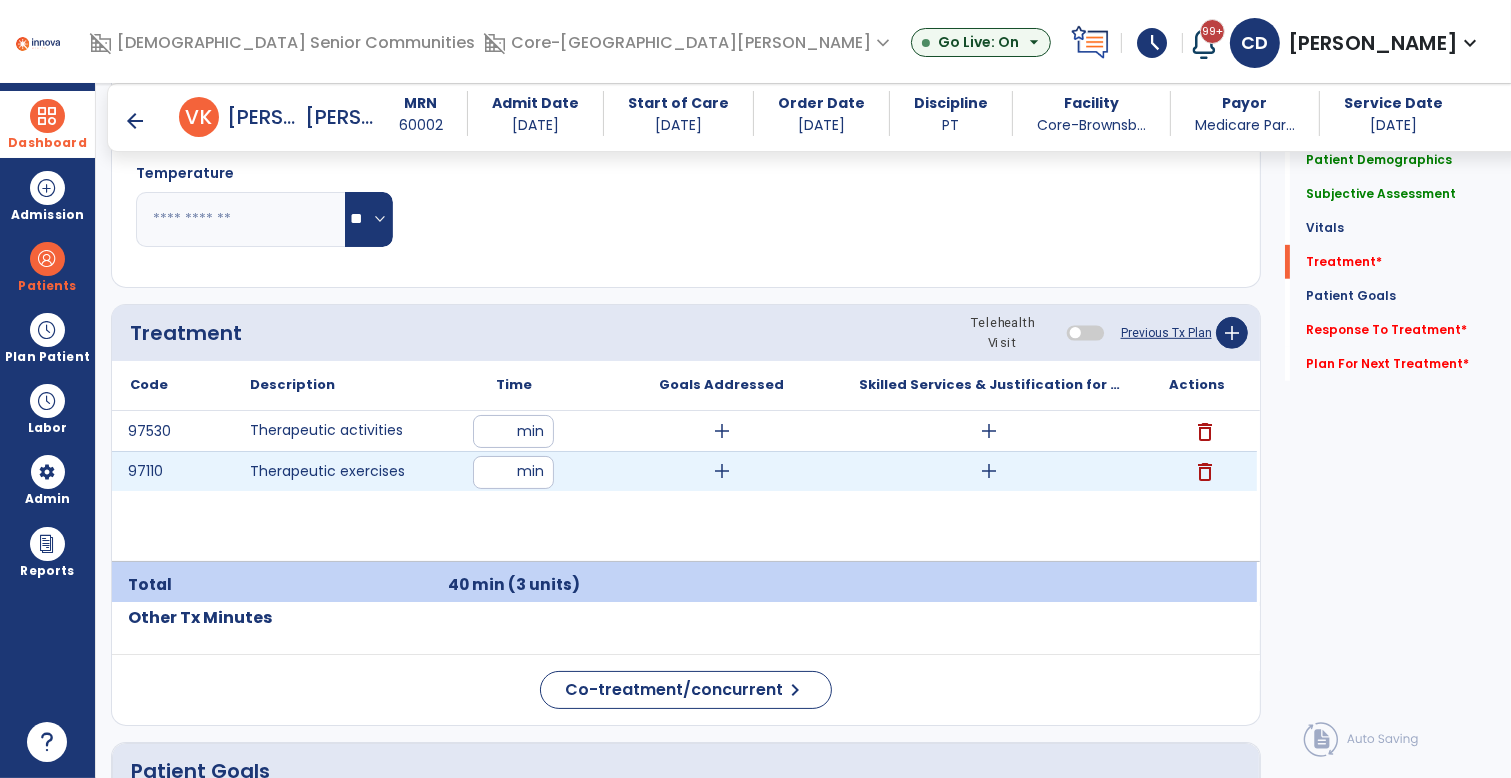 type on "**" 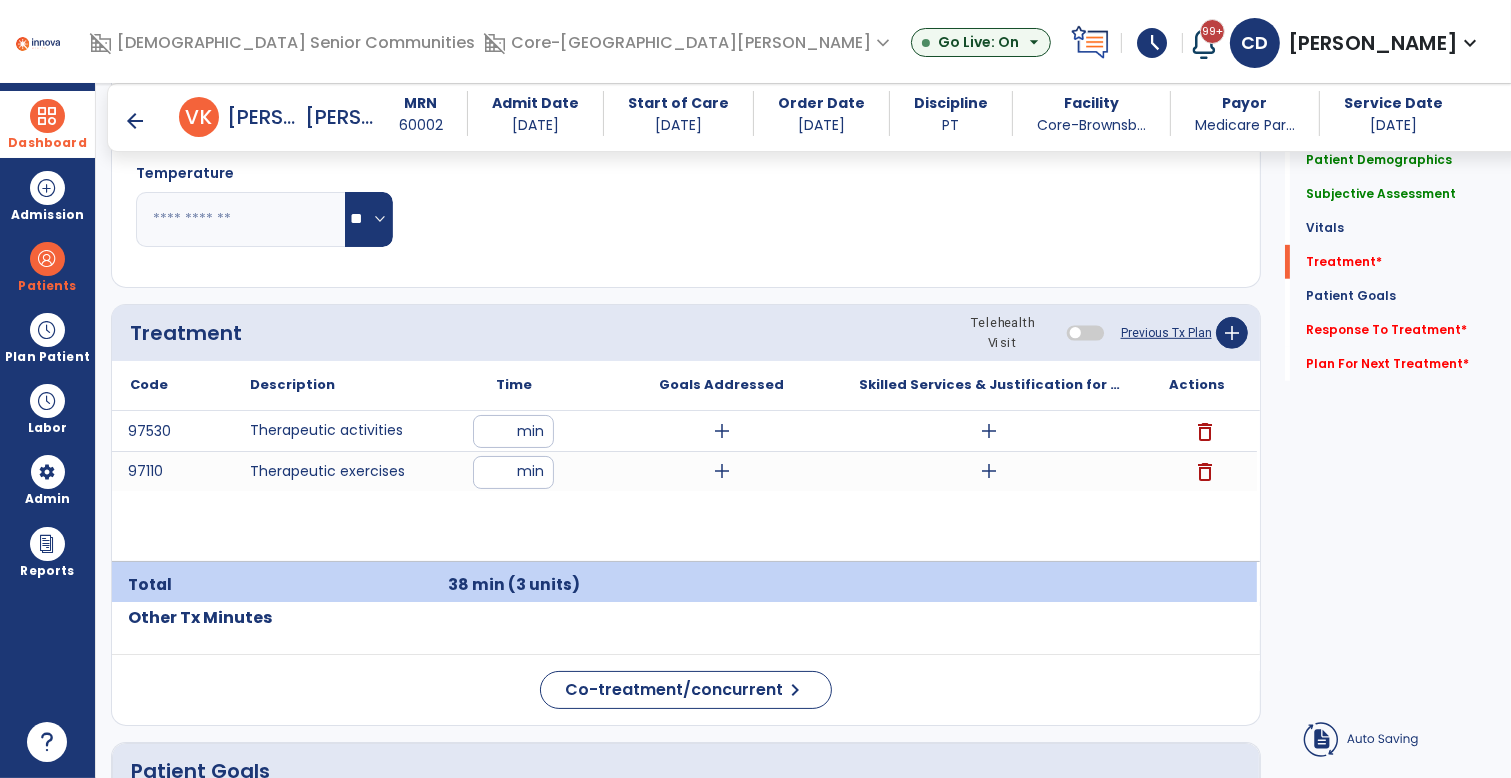 click on "Pulse Rate  BPM O2 Saturation  %" 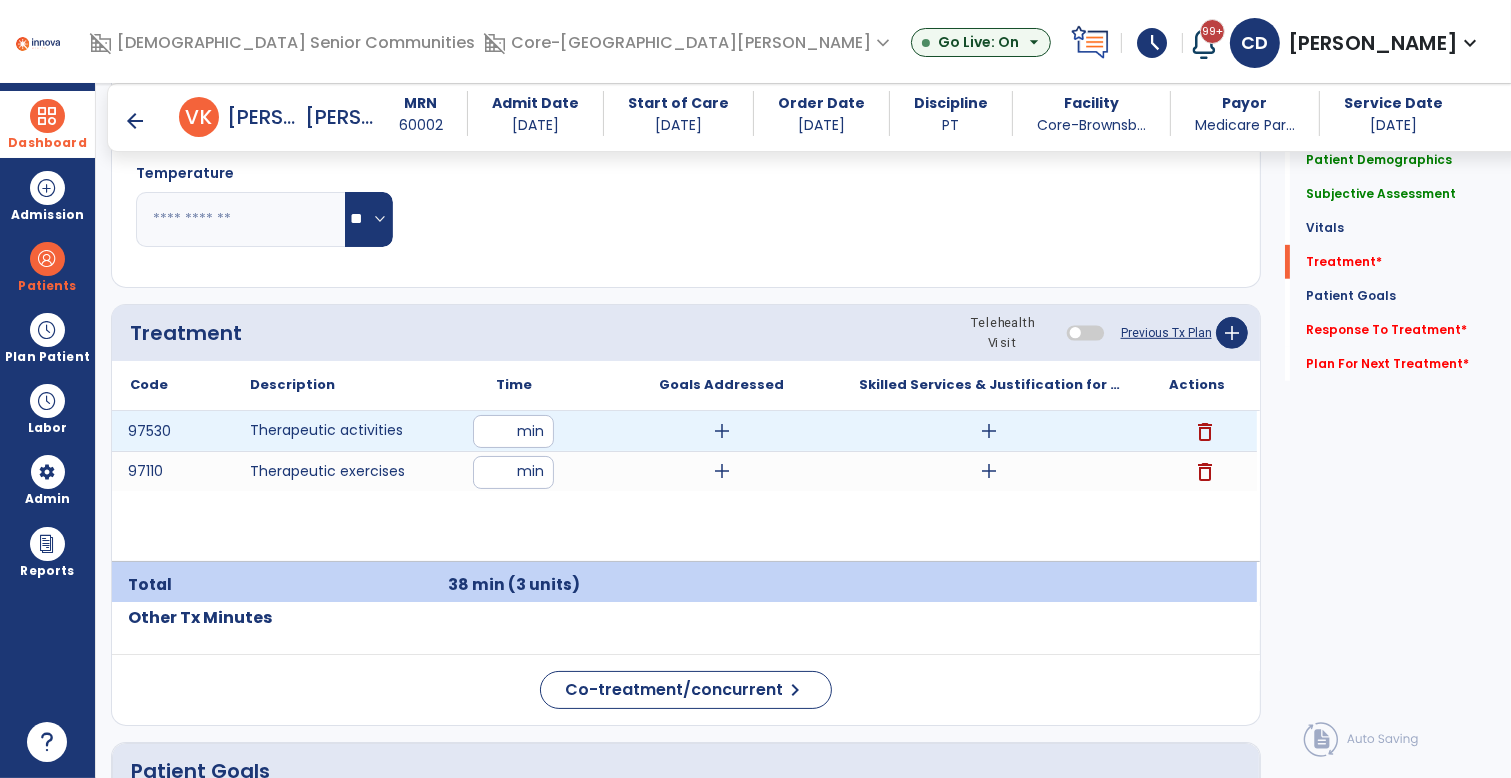 click on "add" at bounding box center [722, 431] 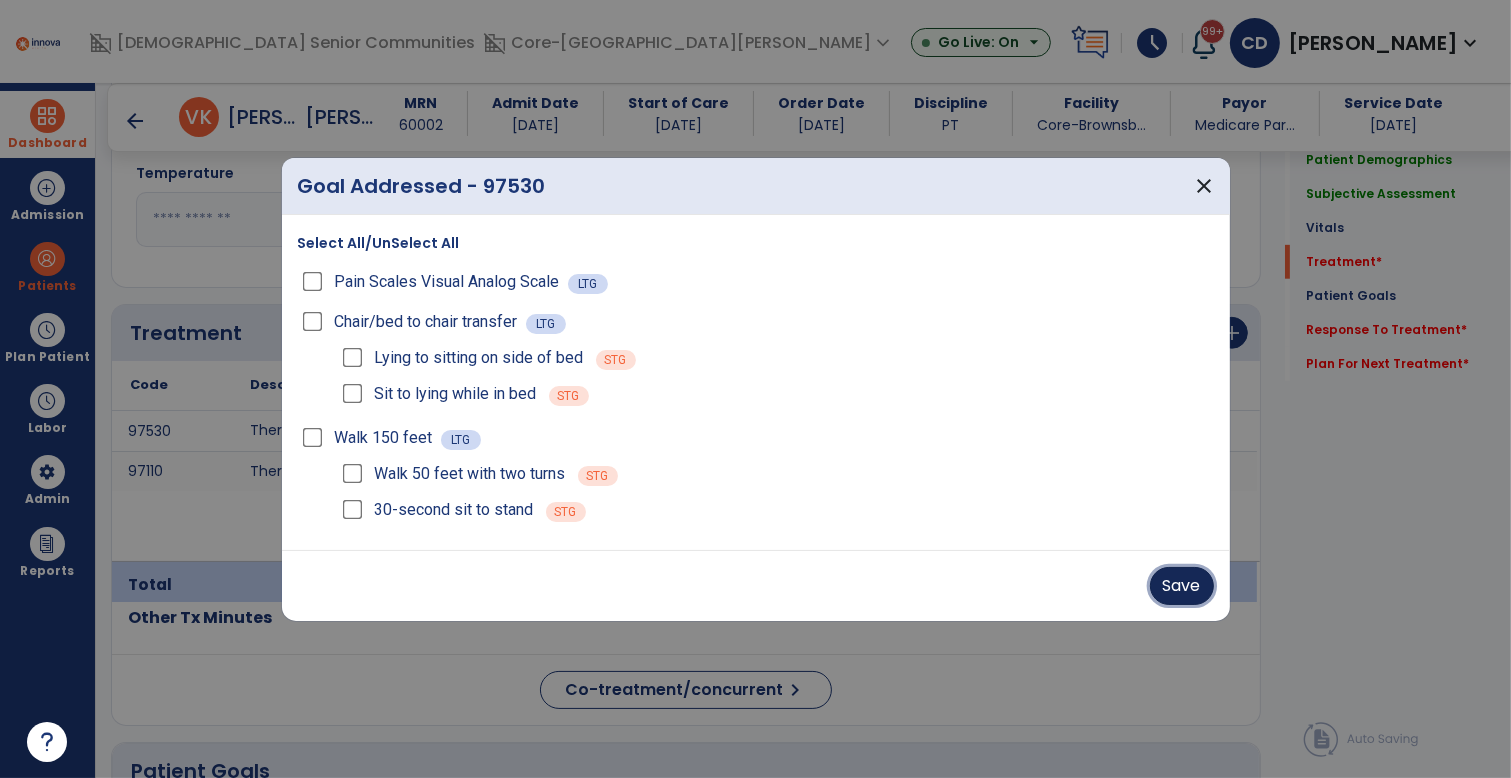 click on "Save" at bounding box center (1182, 586) 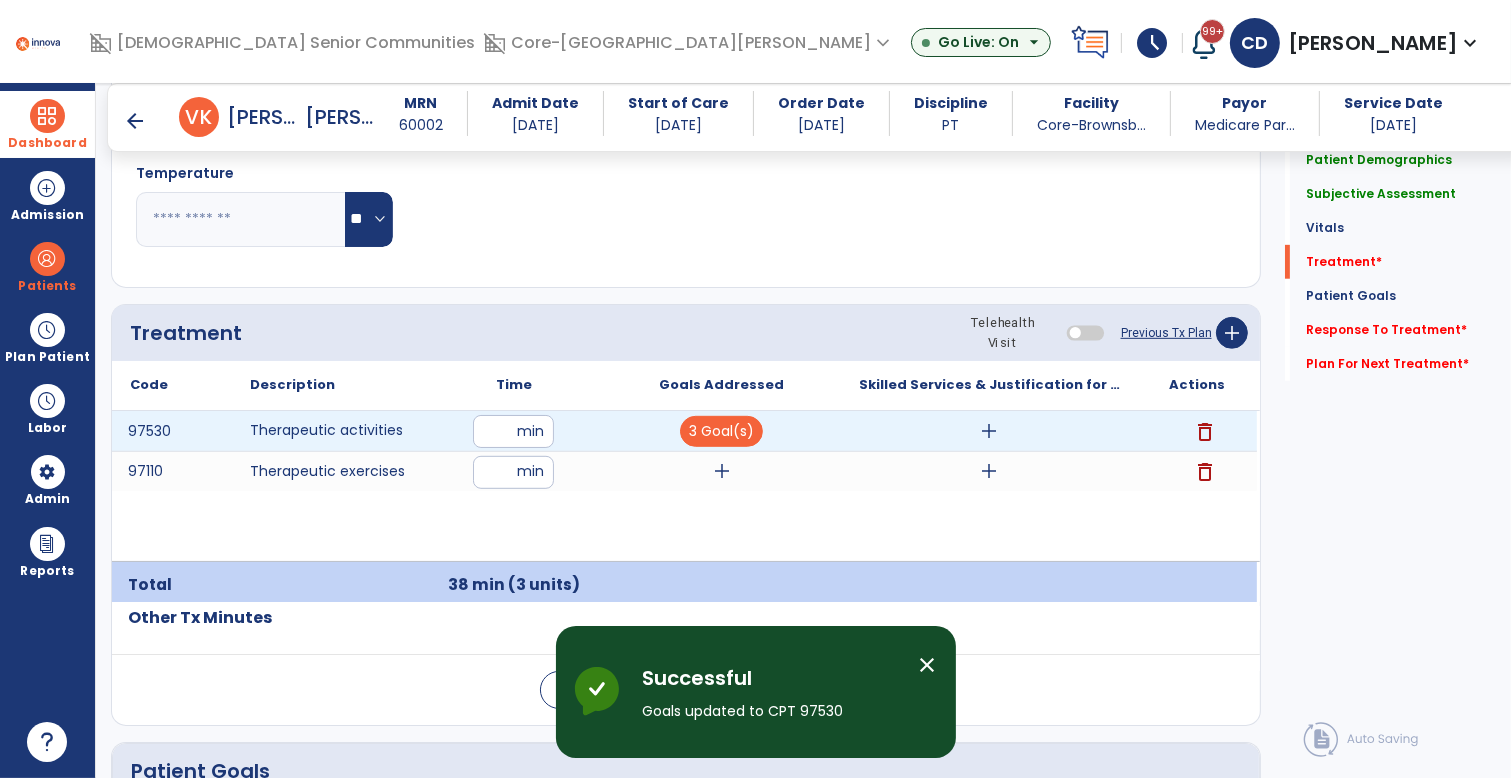 click on "add" at bounding box center (989, 431) 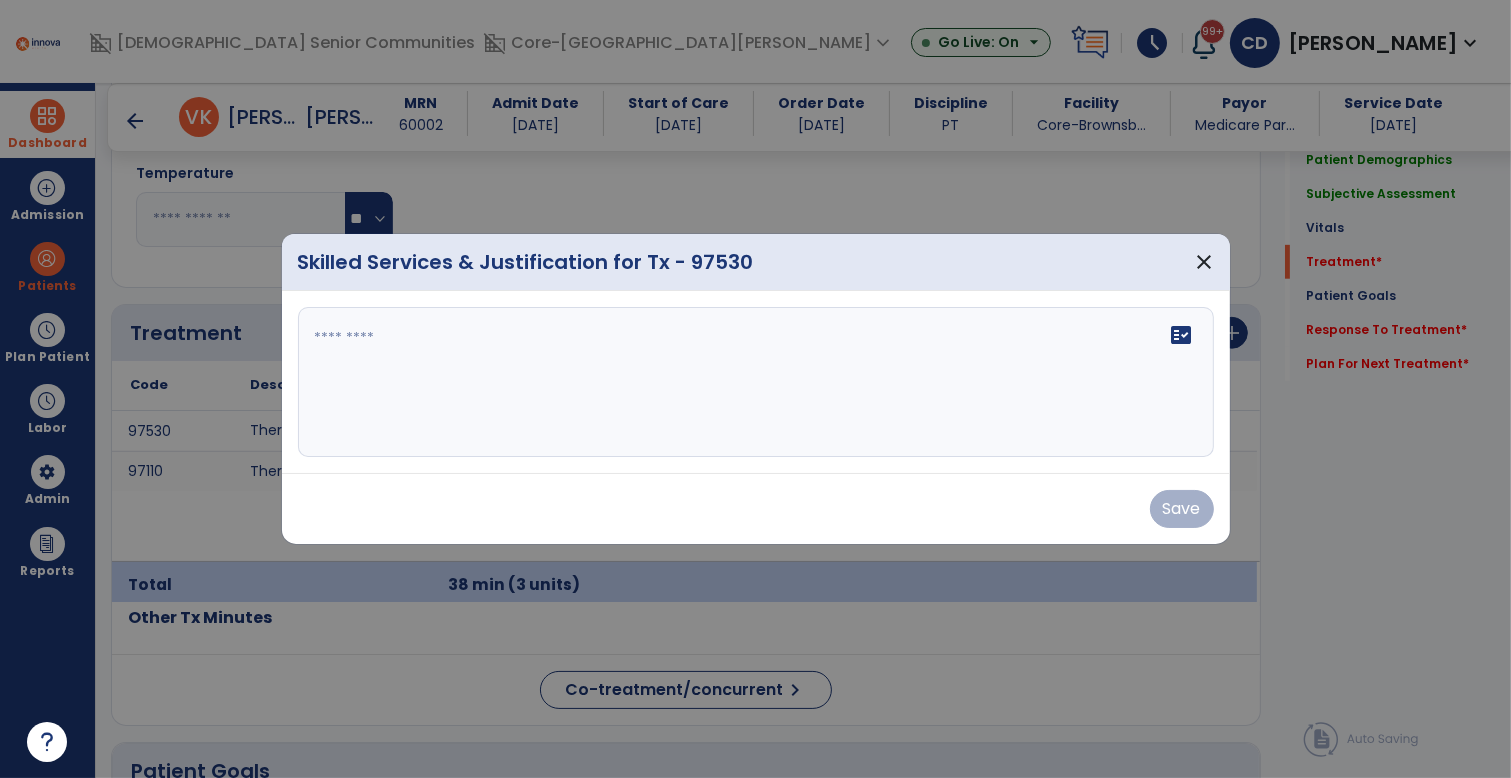click on "fact_check" at bounding box center [756, 382] 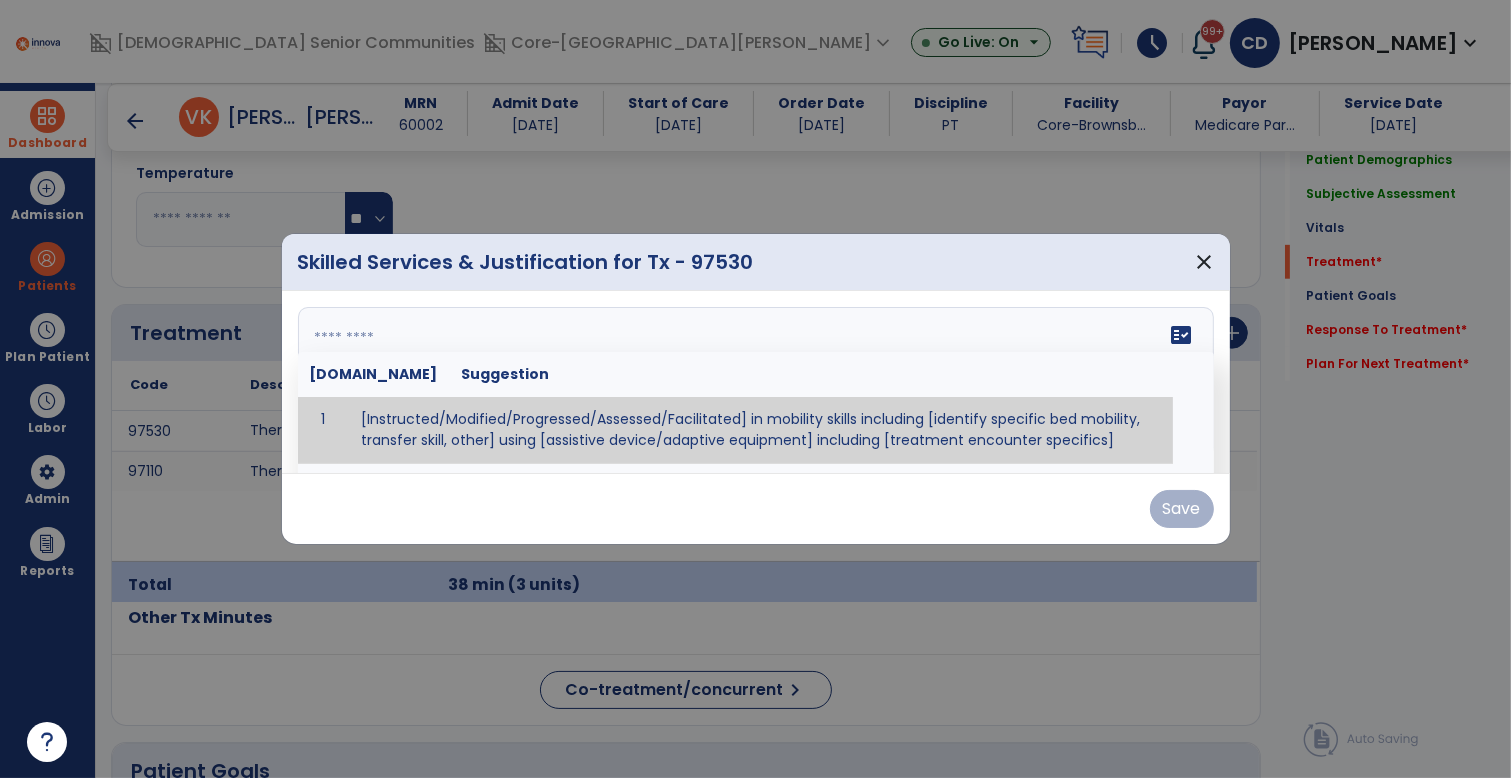 click on "fact_check  [DOMAIN_NAME] Suggestion 1 [Instructed/Modified/Progressed/Assessed/Facilitated] in mobility skills including [identify specific bed mobility, transfer skill, other] using [assistive device/adaptive equipment] including [treatment encounter specifics]" at bounding box center [756, 382] 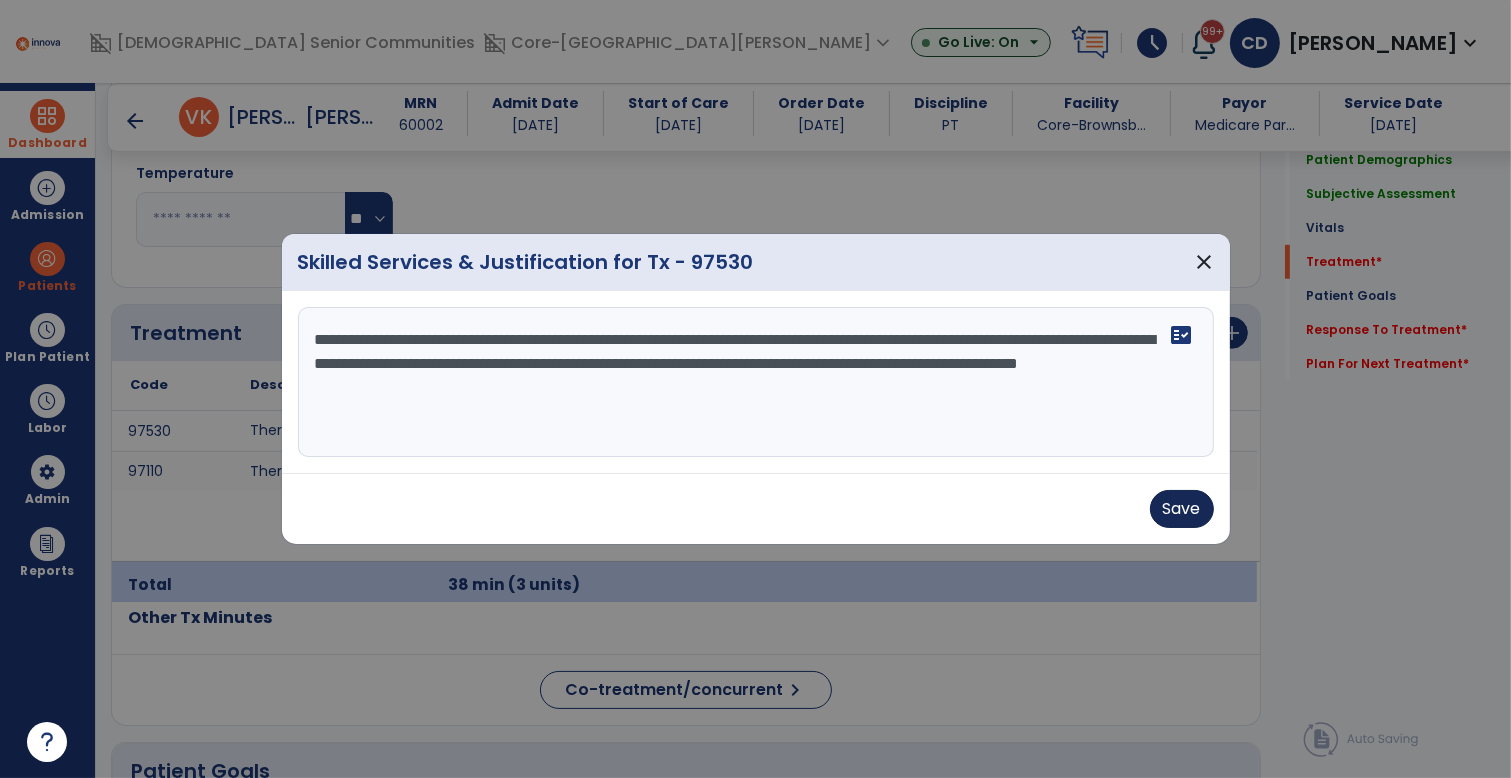 type on "**********" 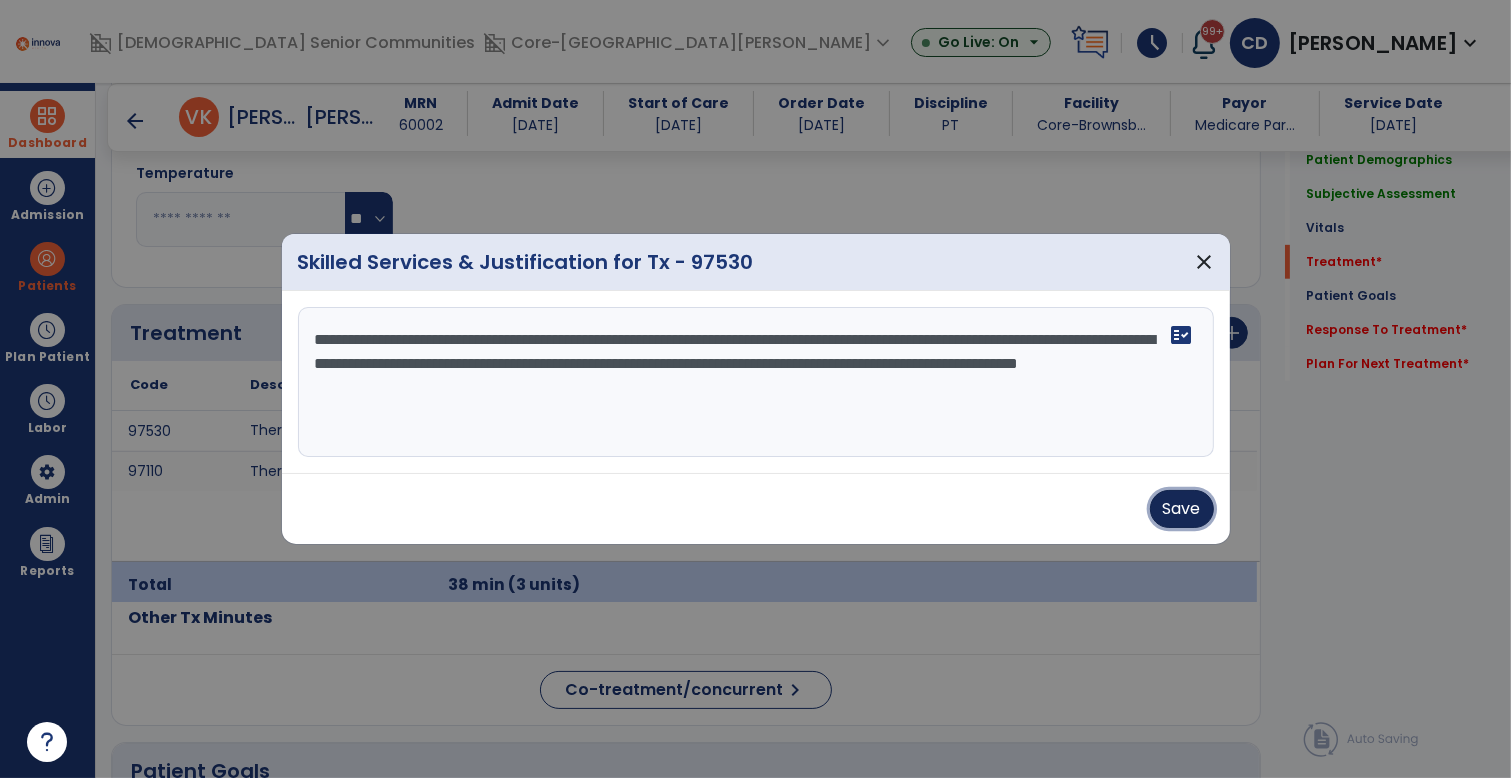 click on "Save" at bounding box center [1182, 509] 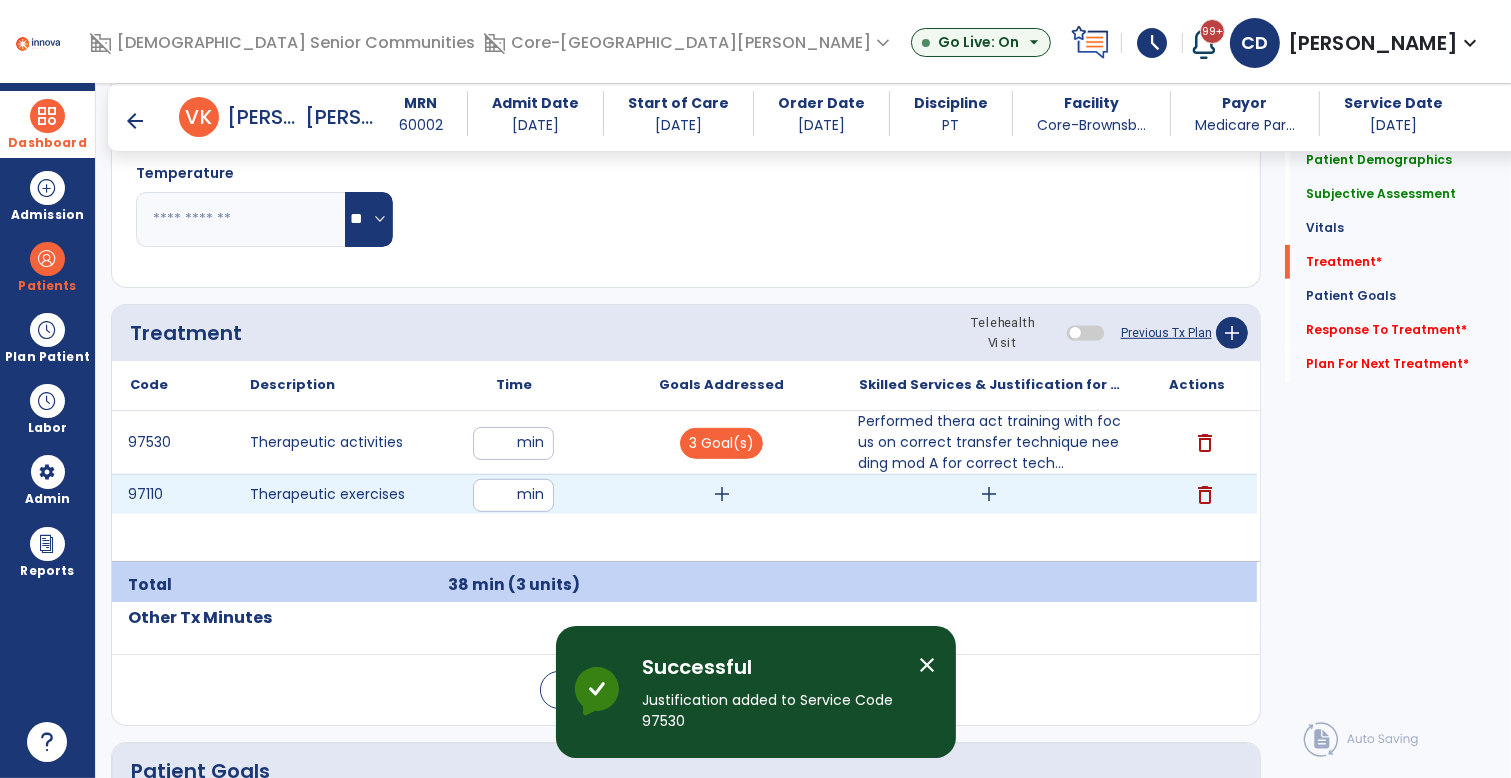 click on "add" at bounding box center [722, 494] 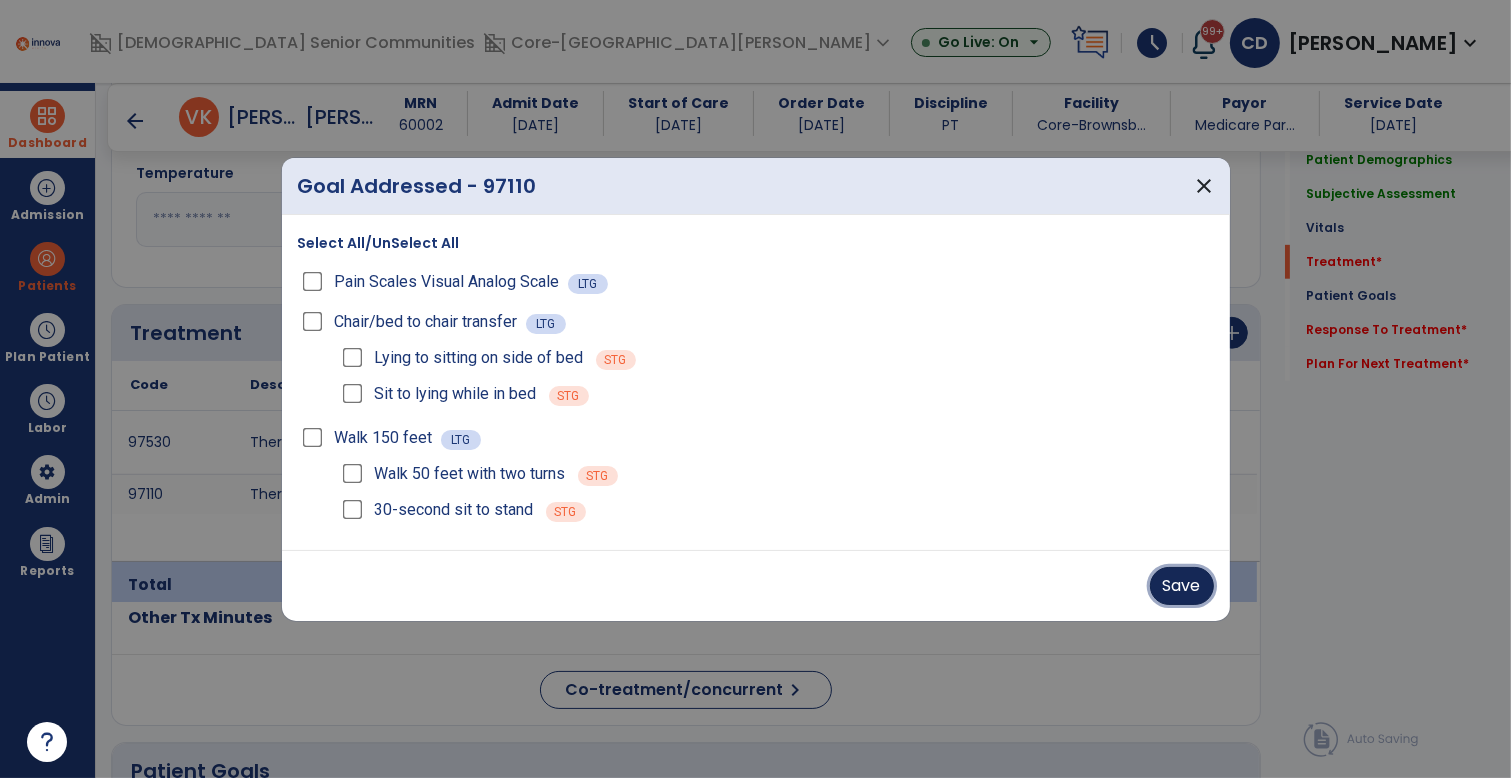 click on "Save" at bounding box center (1182, 586) 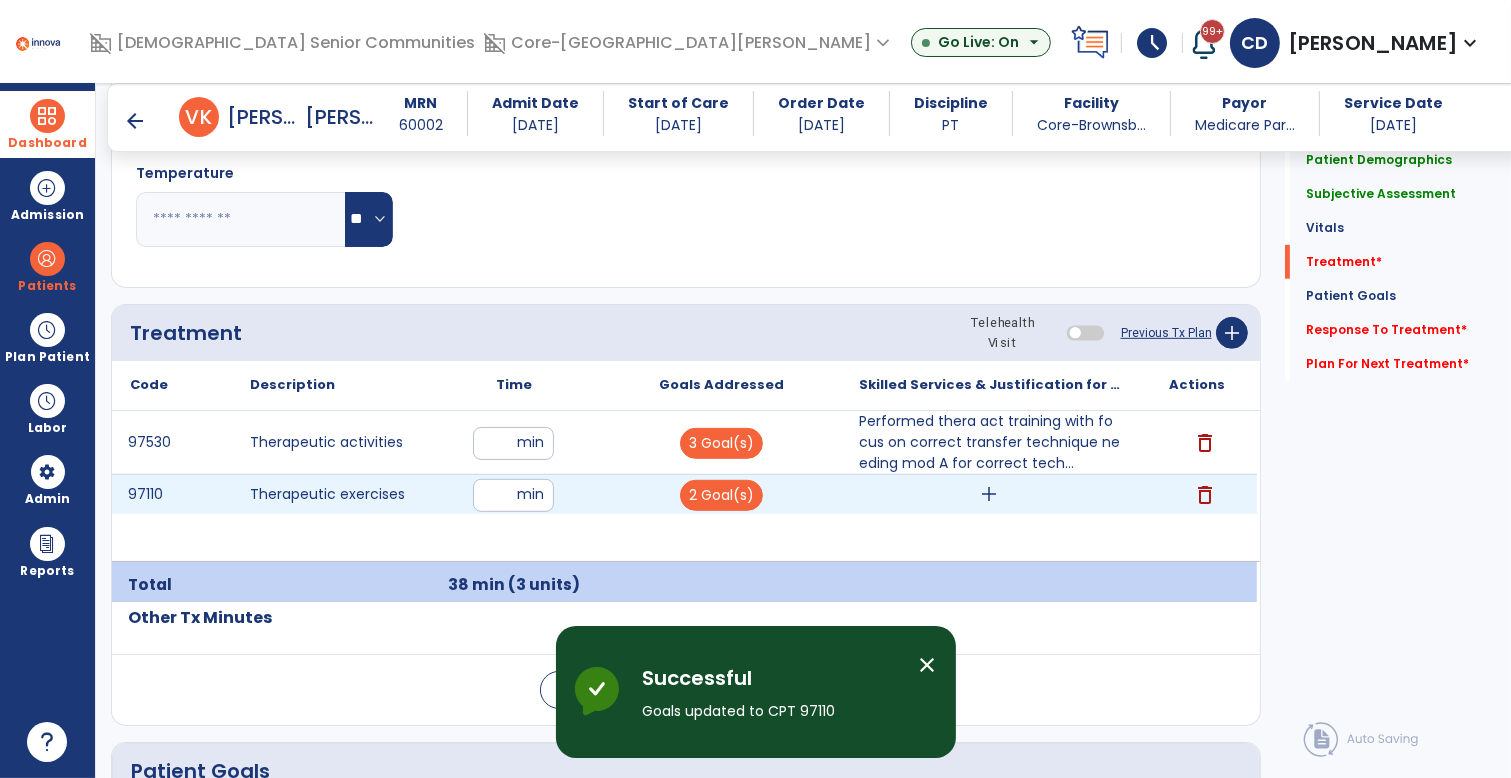 click on "add" at bounding box center [989, 494] 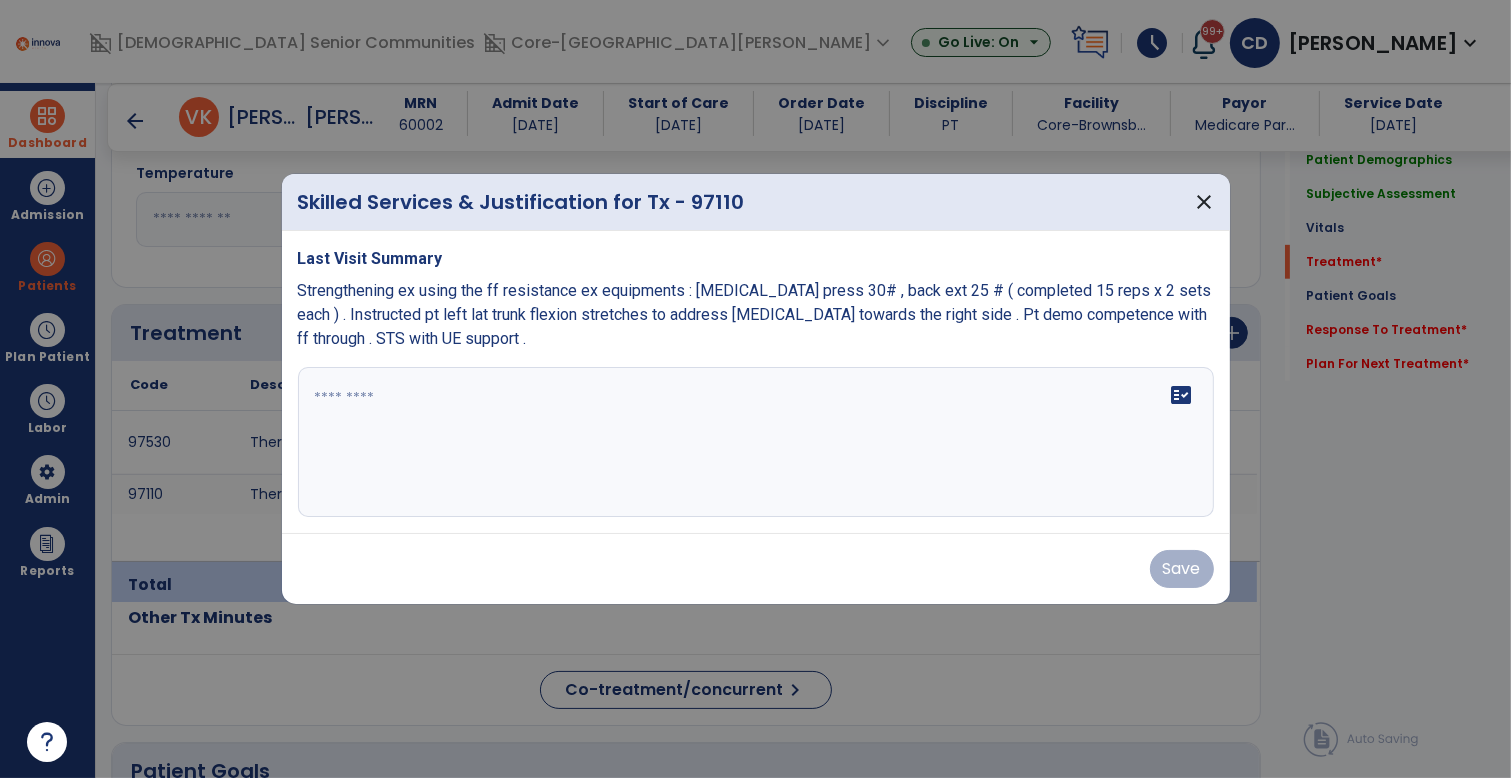 click on "fact_check" at bounding box center (756, 442) 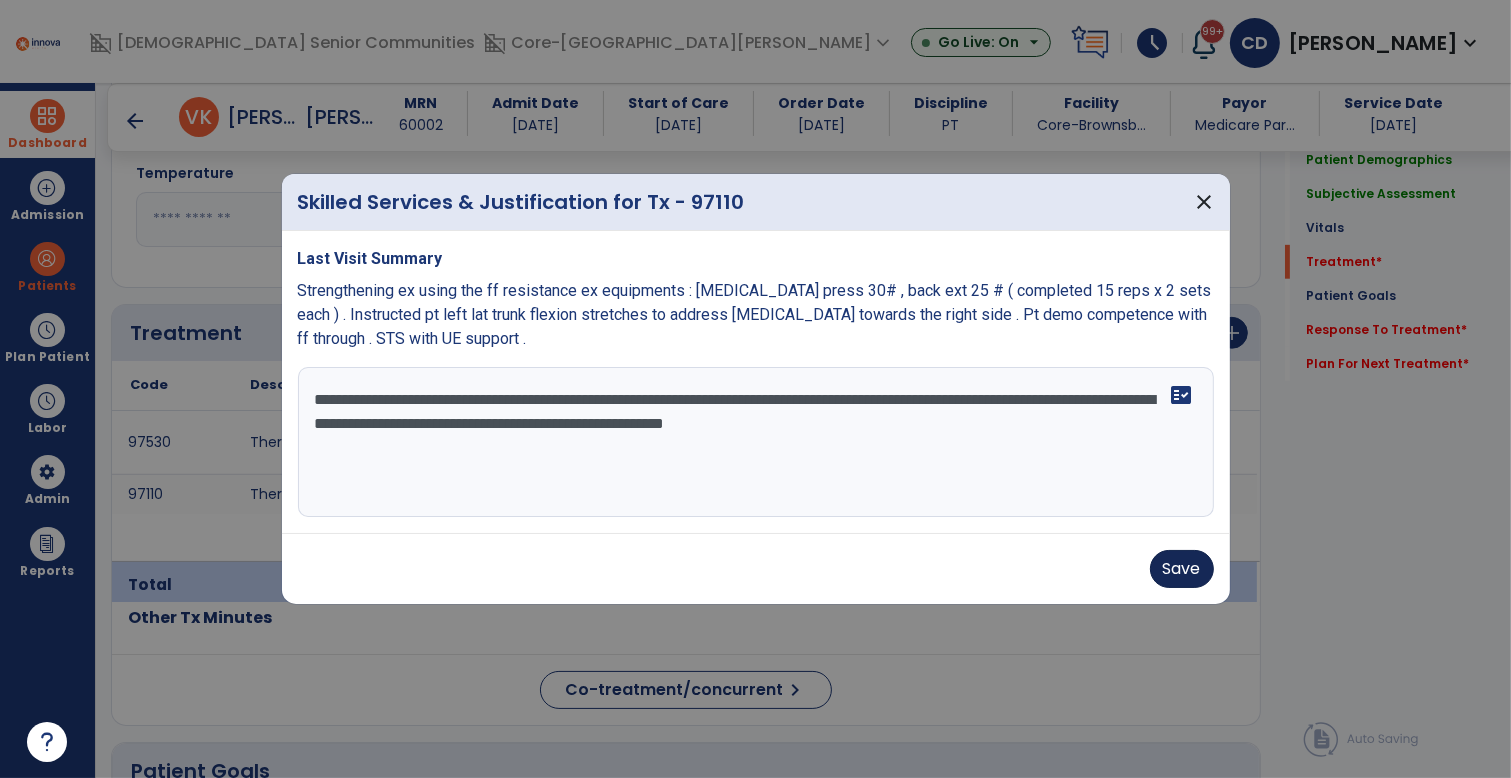 type on "**********" 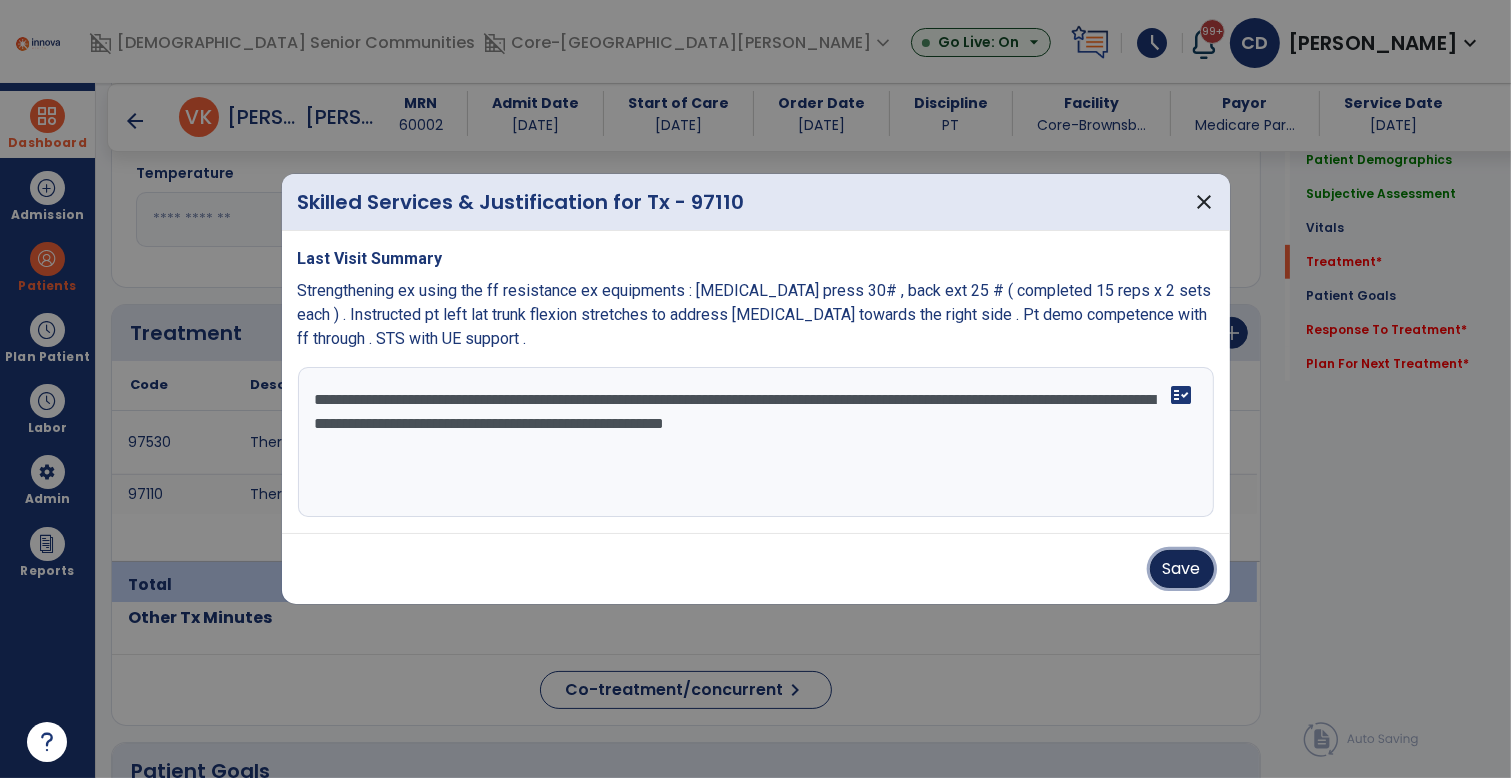 click on "Save" at bounding box center [1182, 569] 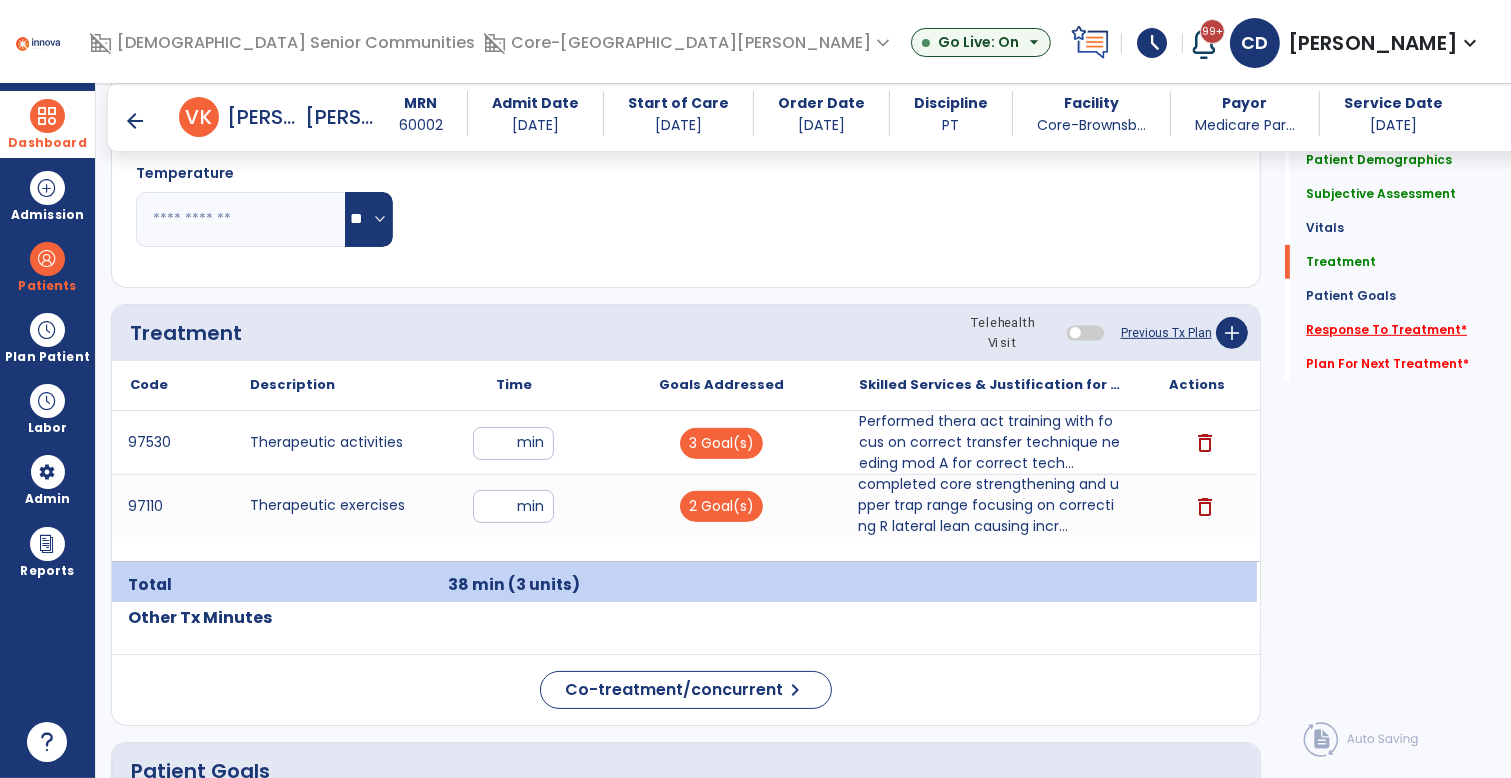 click on "Response To Treatment   *" 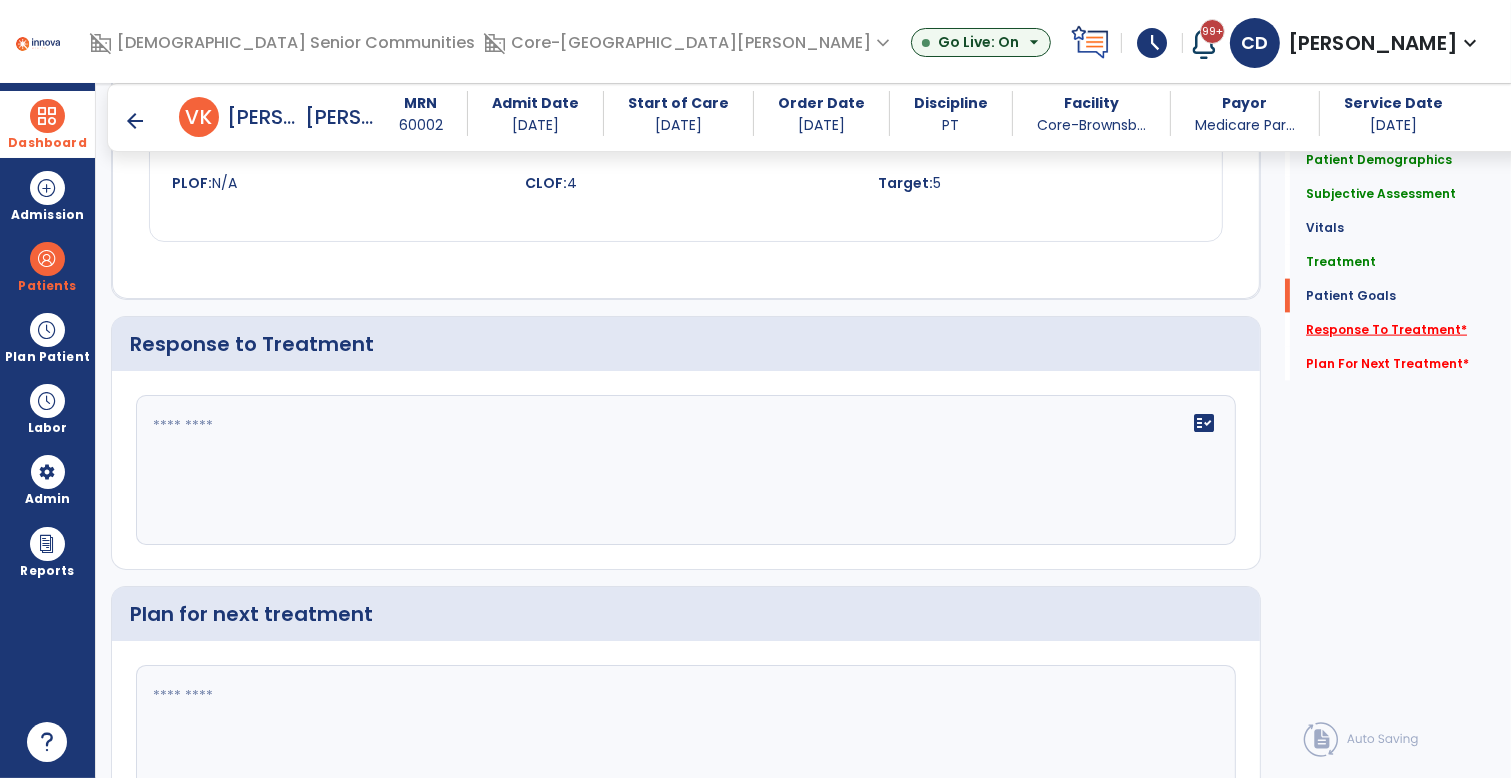 scroll, scrollTop: 2664, scrollLeft: 0, axis: vertical 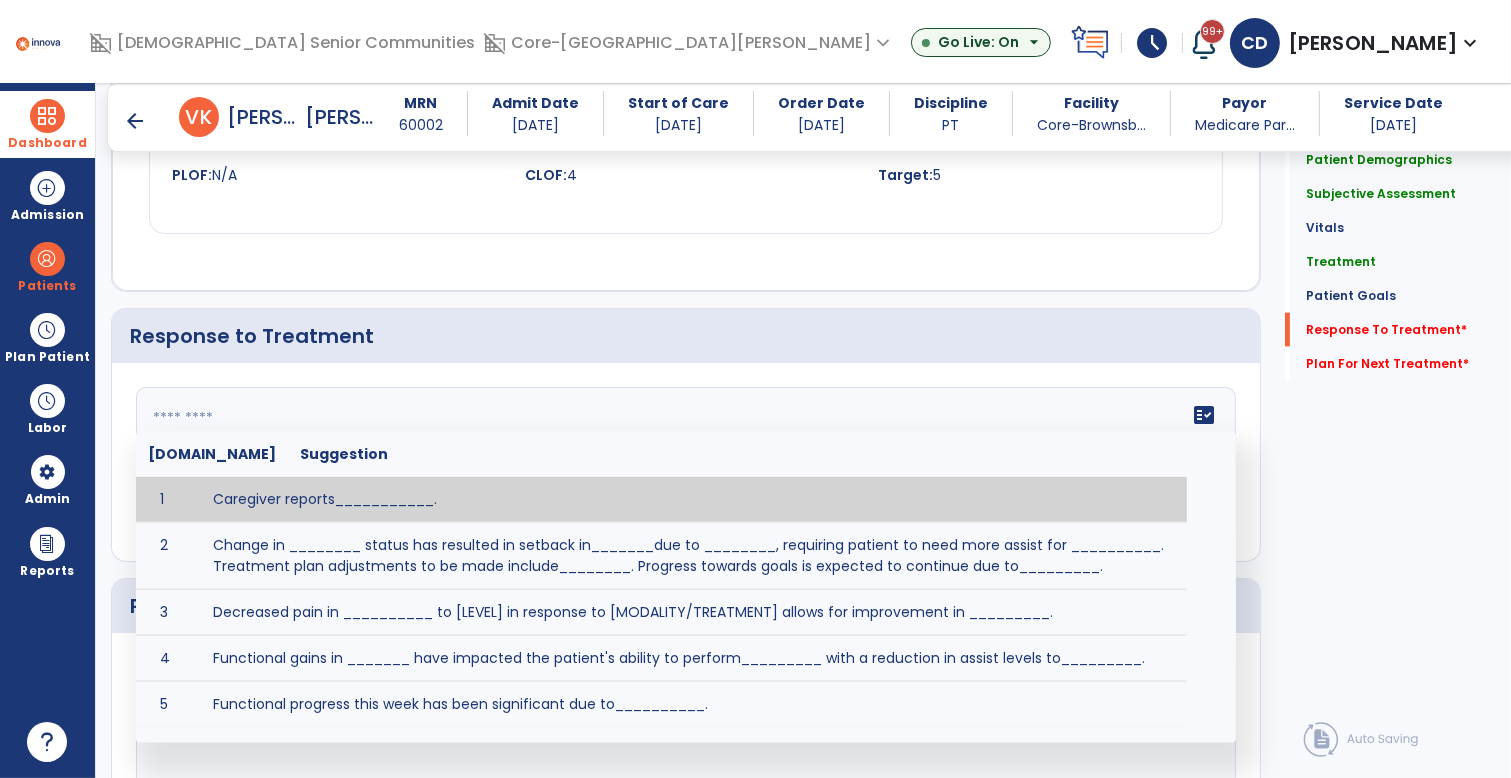 click 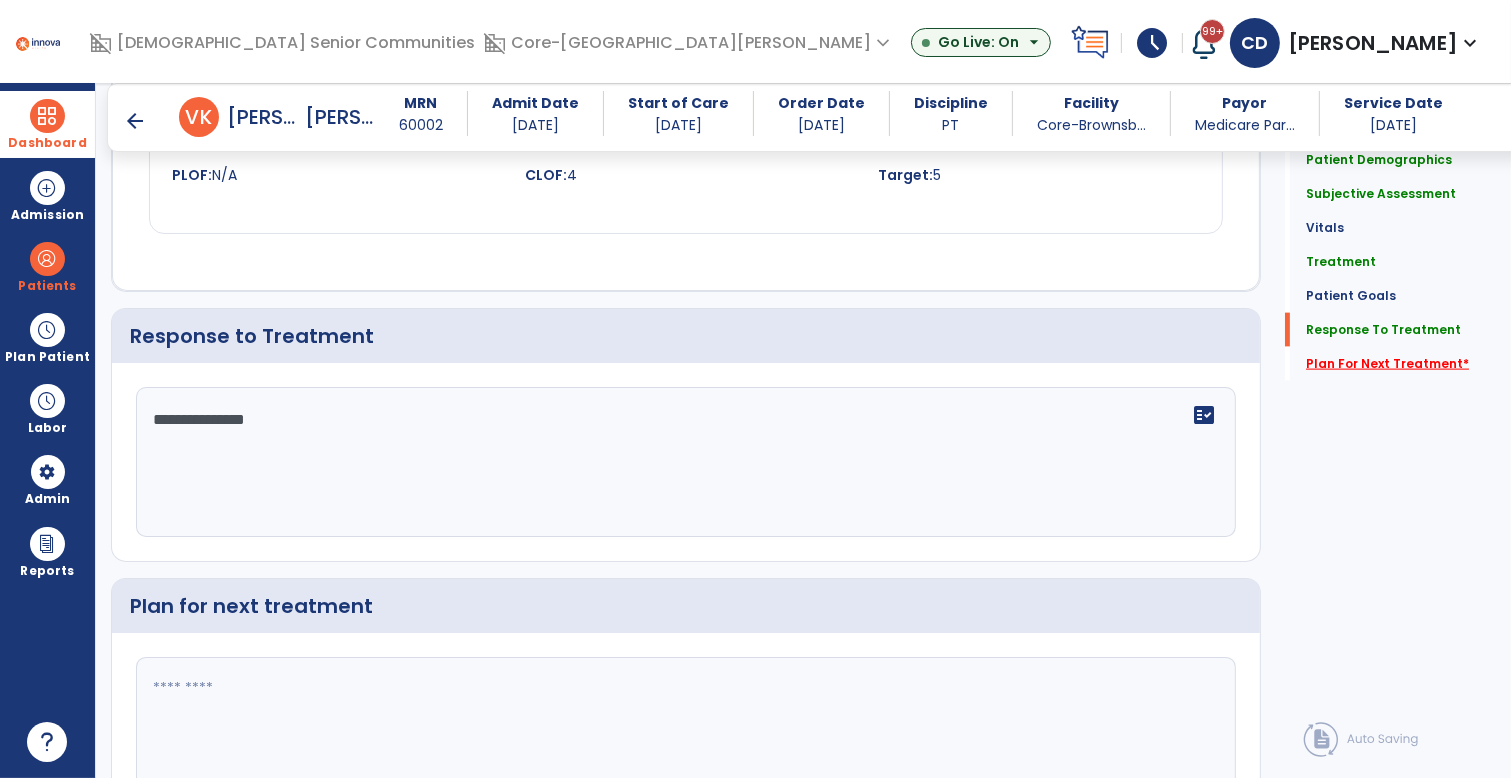 type on "**********" 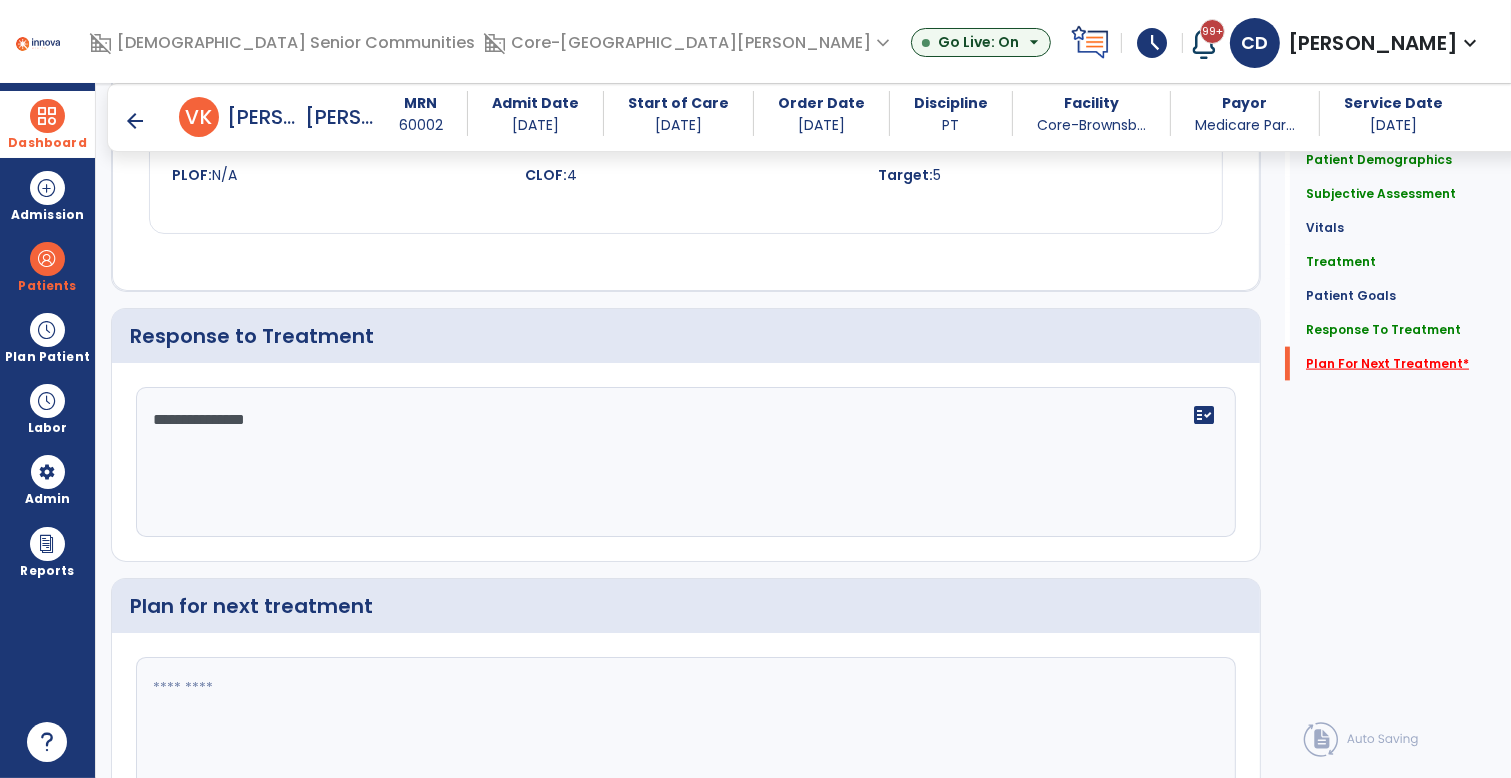 scroll, scrollTop: 2777, scrollLeft: 0, axis: vertical 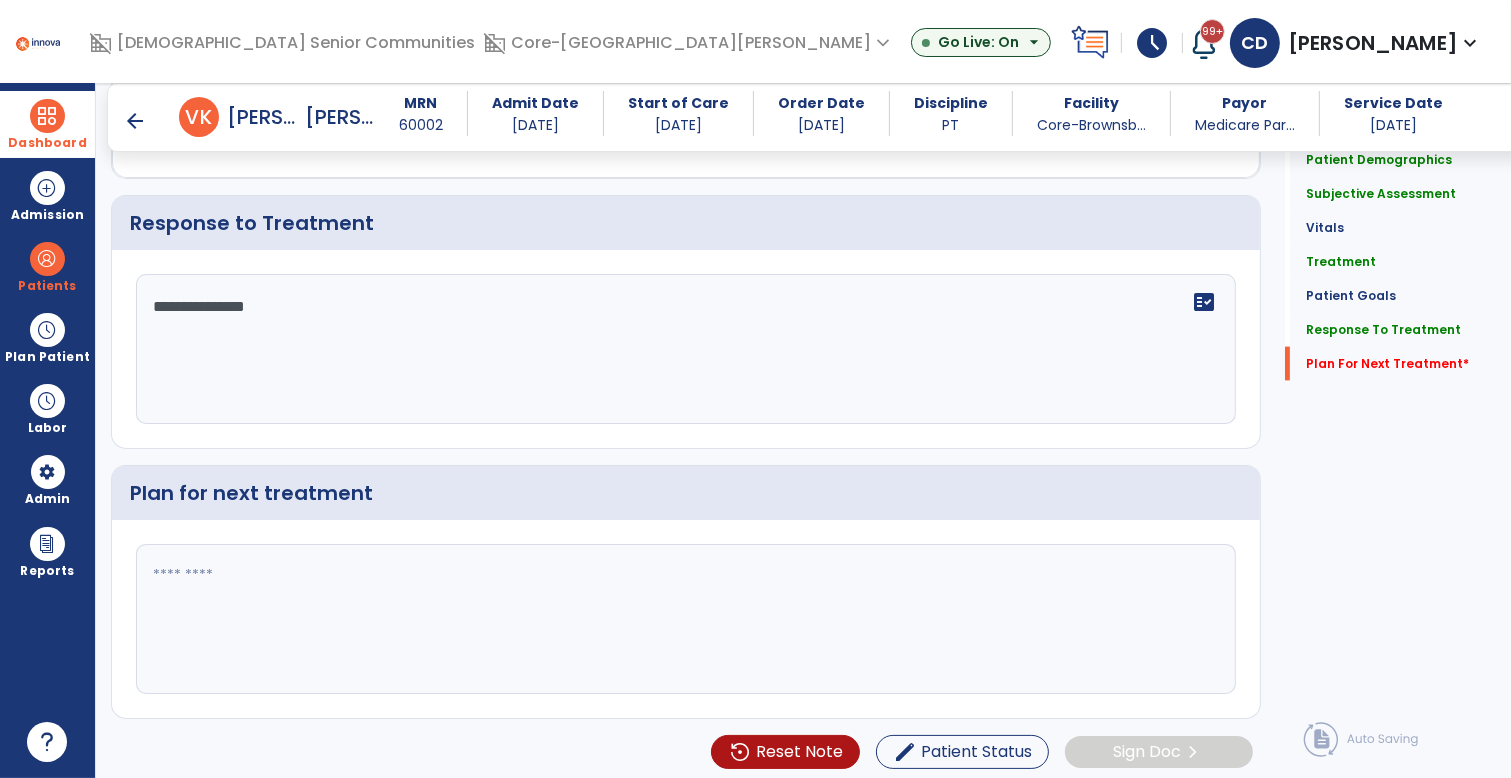 click 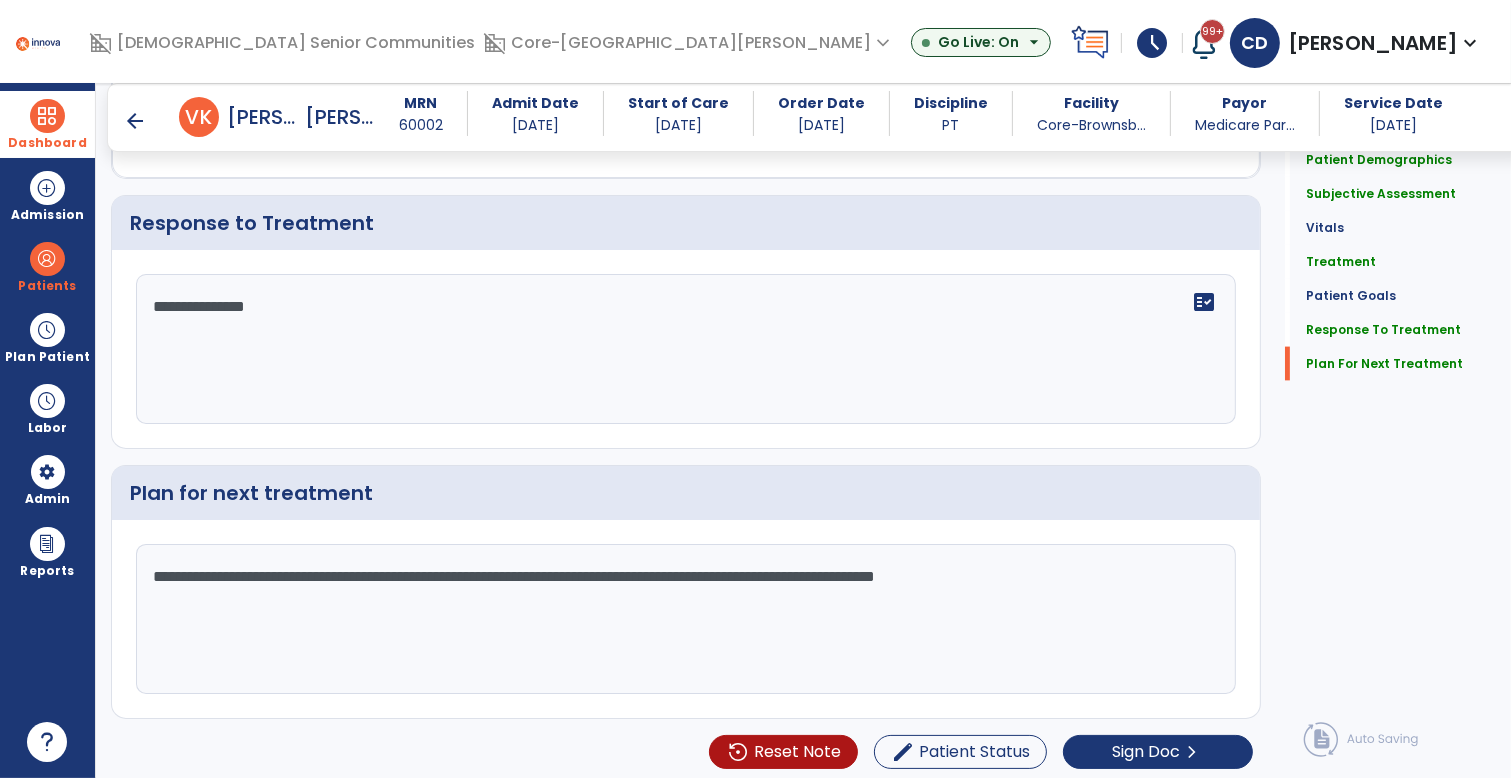 click on "**********" 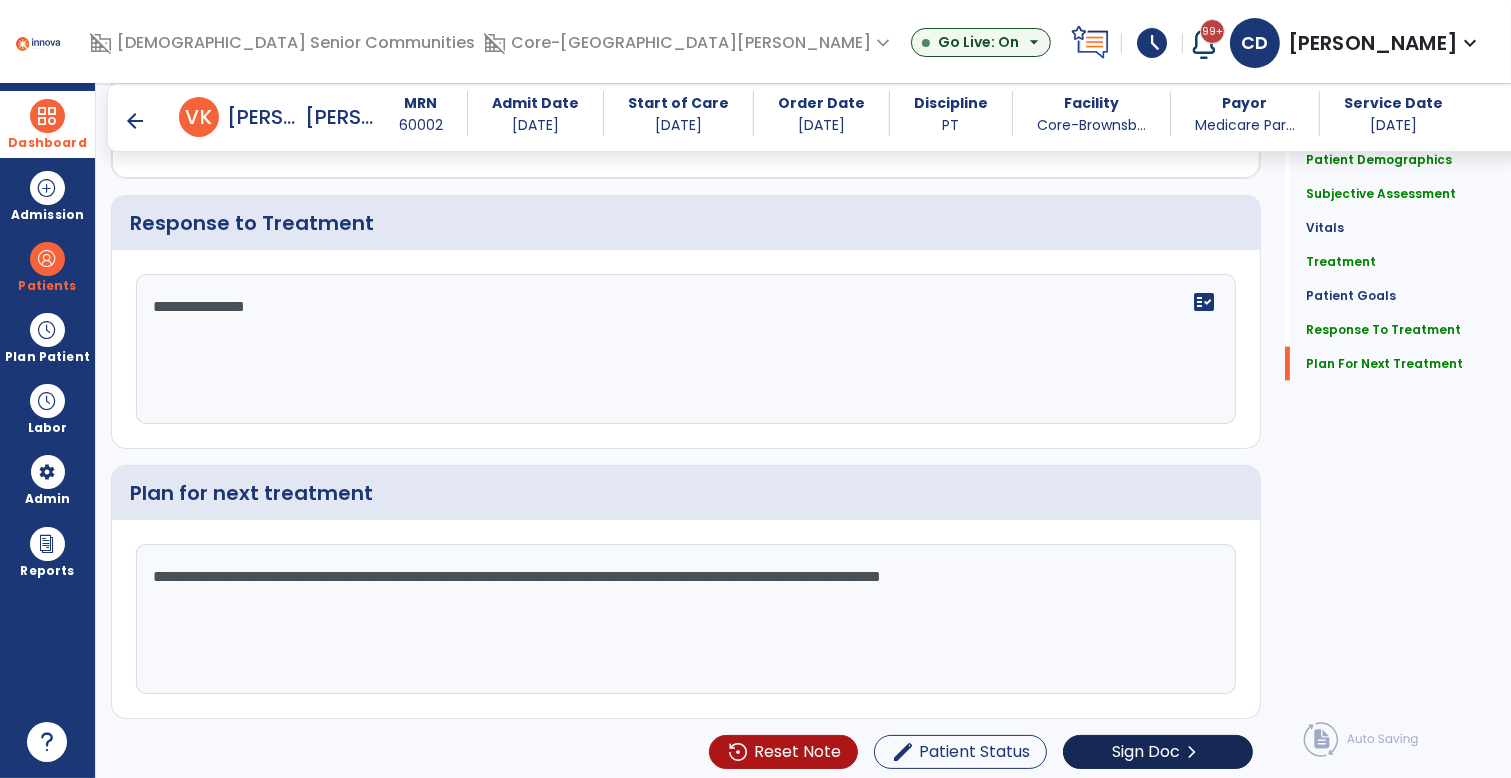 type on "**********" 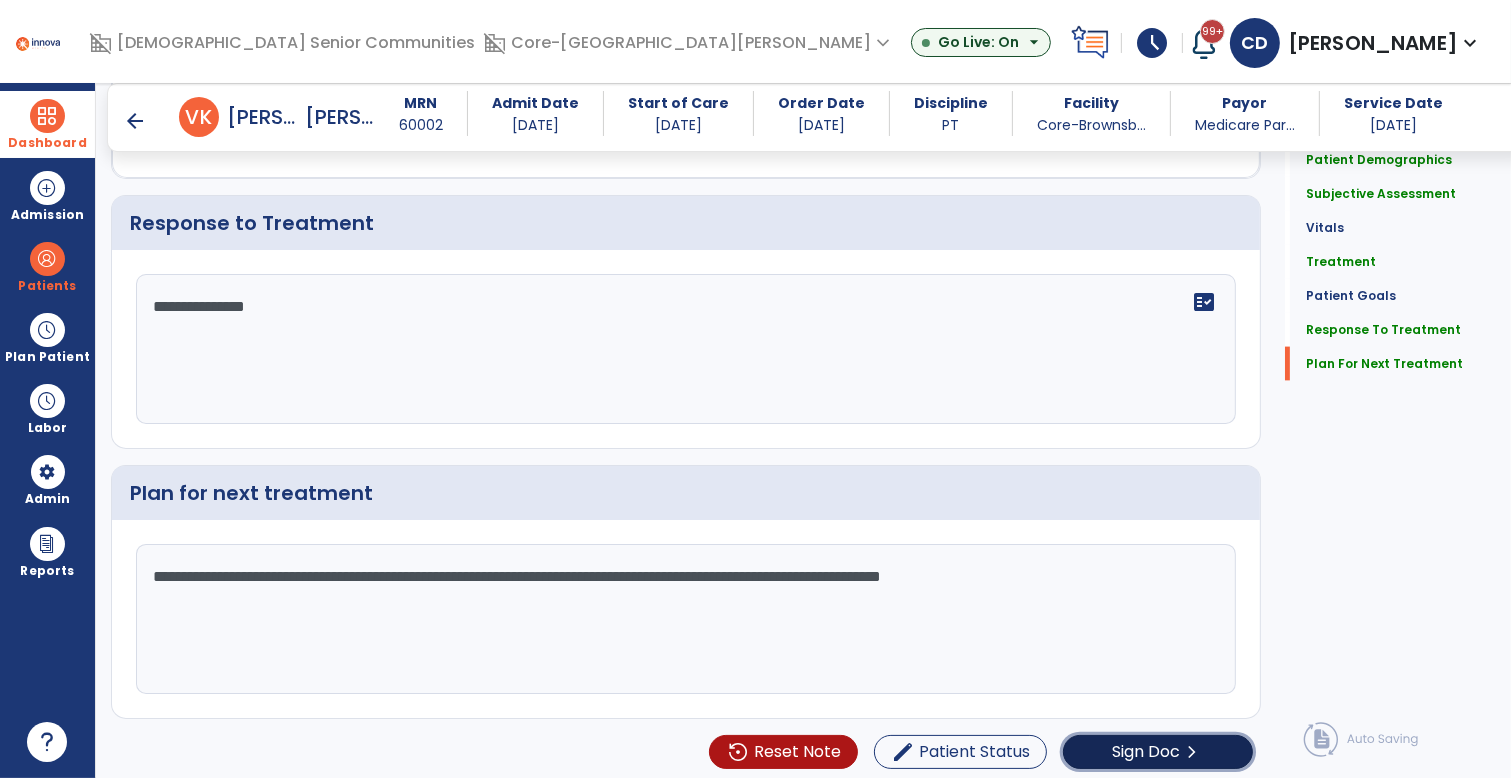 click on "Sign Doc" 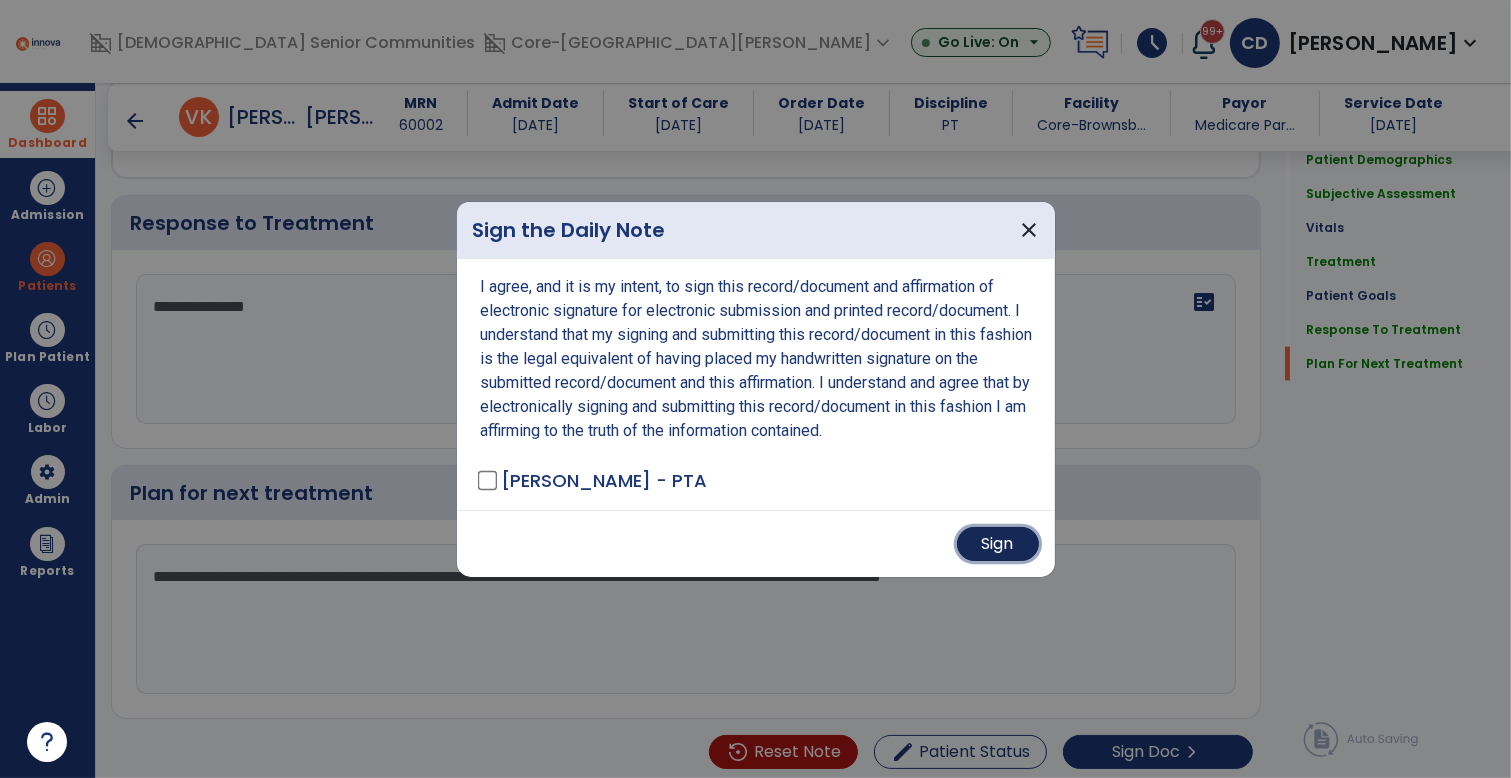 click on "Sign" at bounding box center [998, 544] 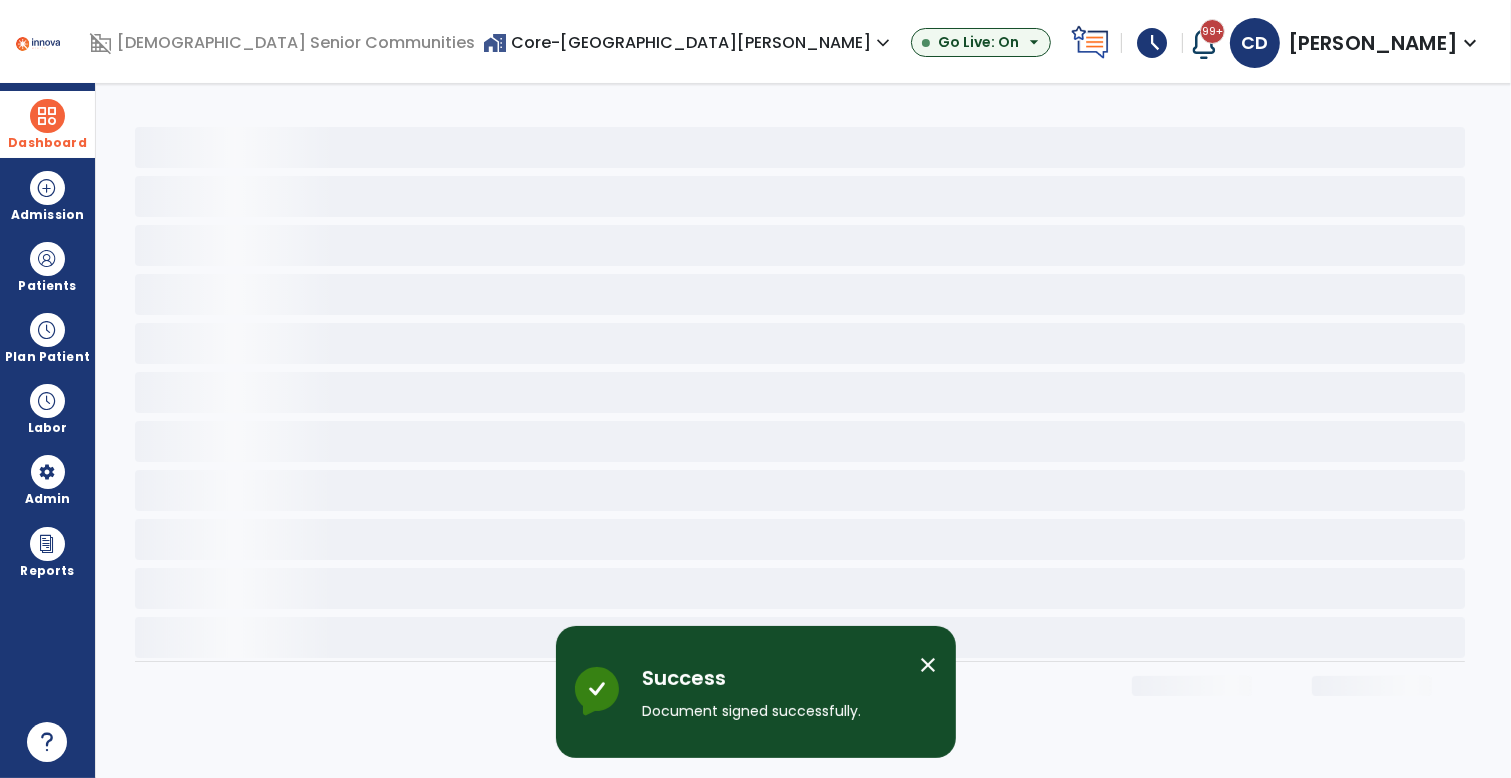 scroll, scrollTop: 0, scrollLeft: 0, axis: both 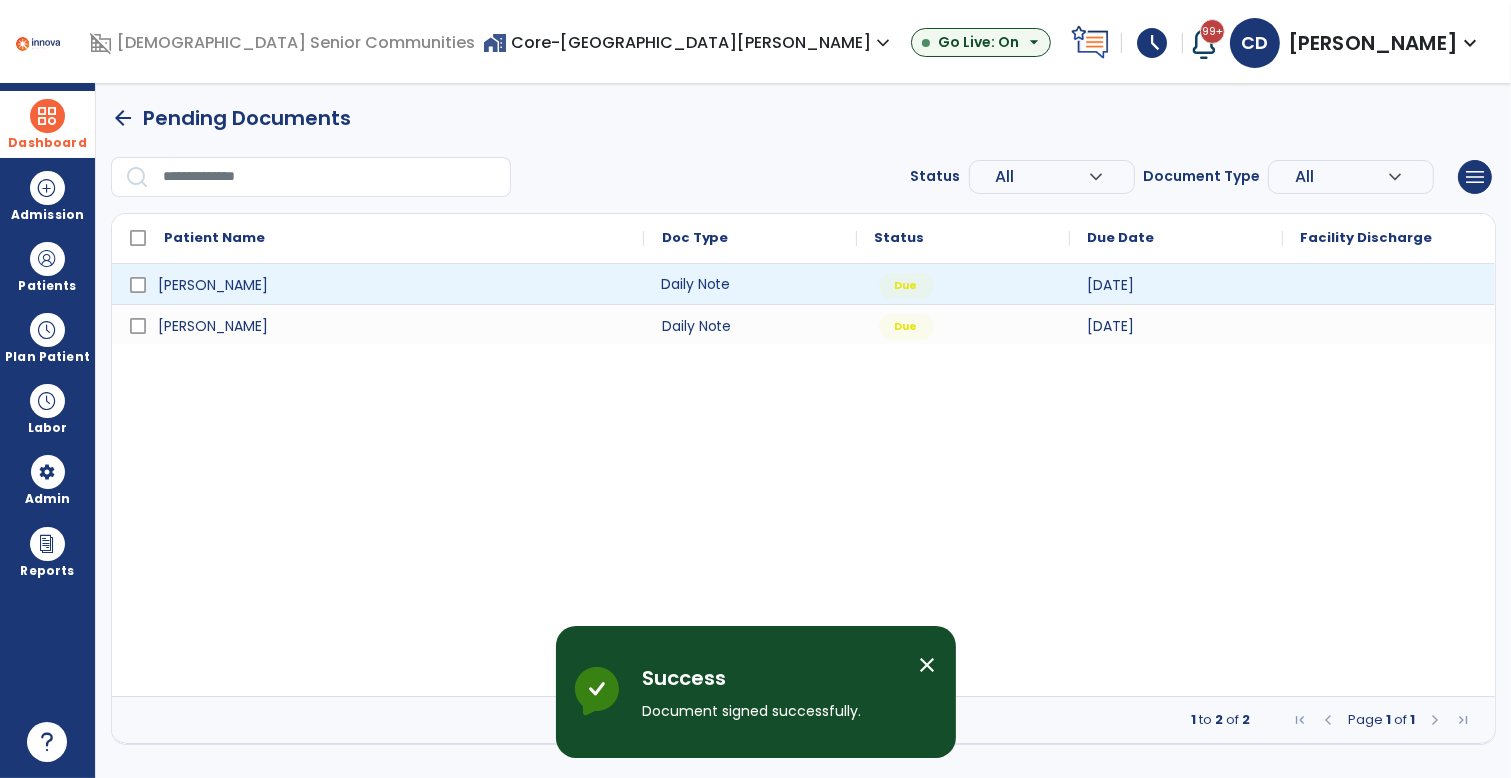 click on "Daily Note" at bounding box center [750, 284] 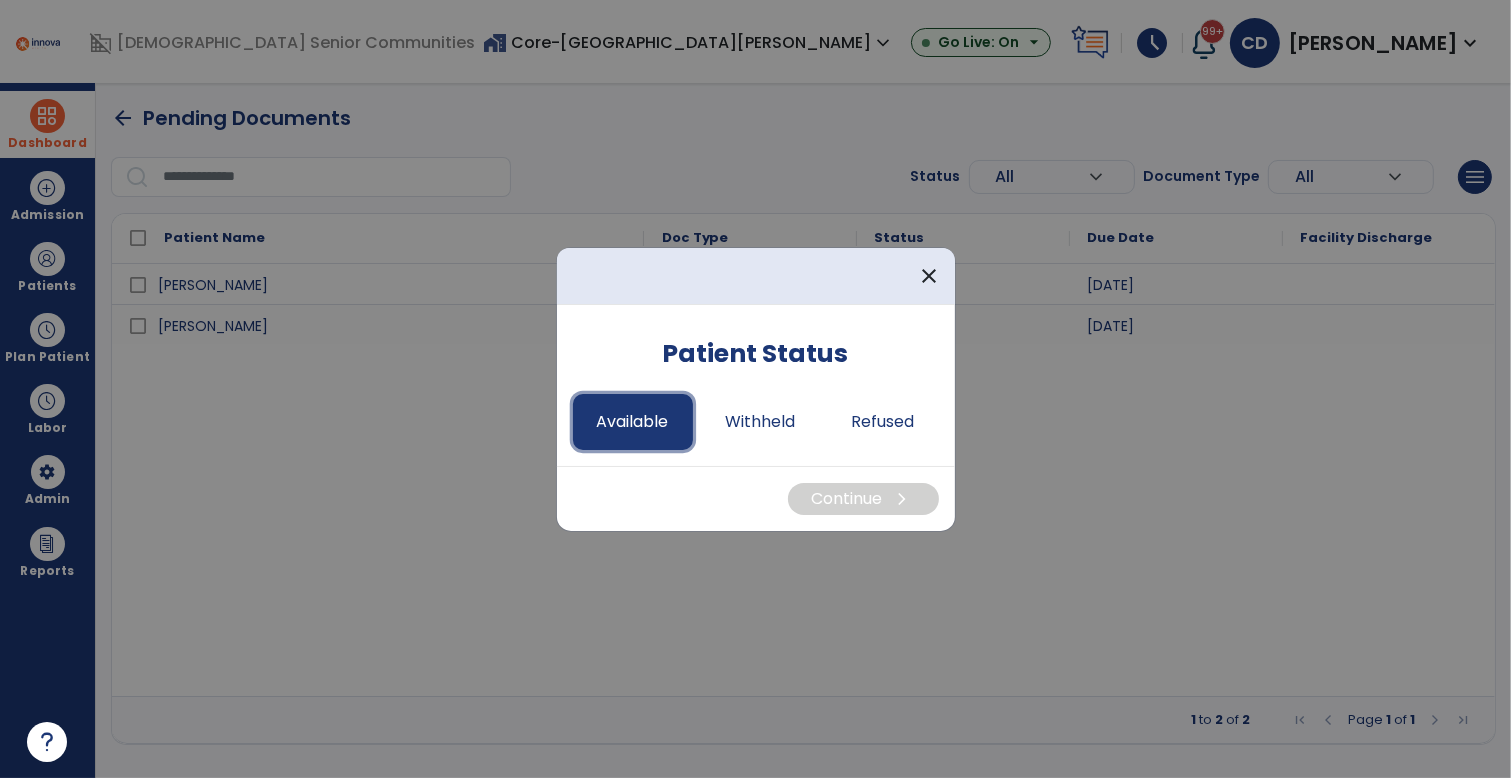 click on "Available" at bounding box center (633, 422) 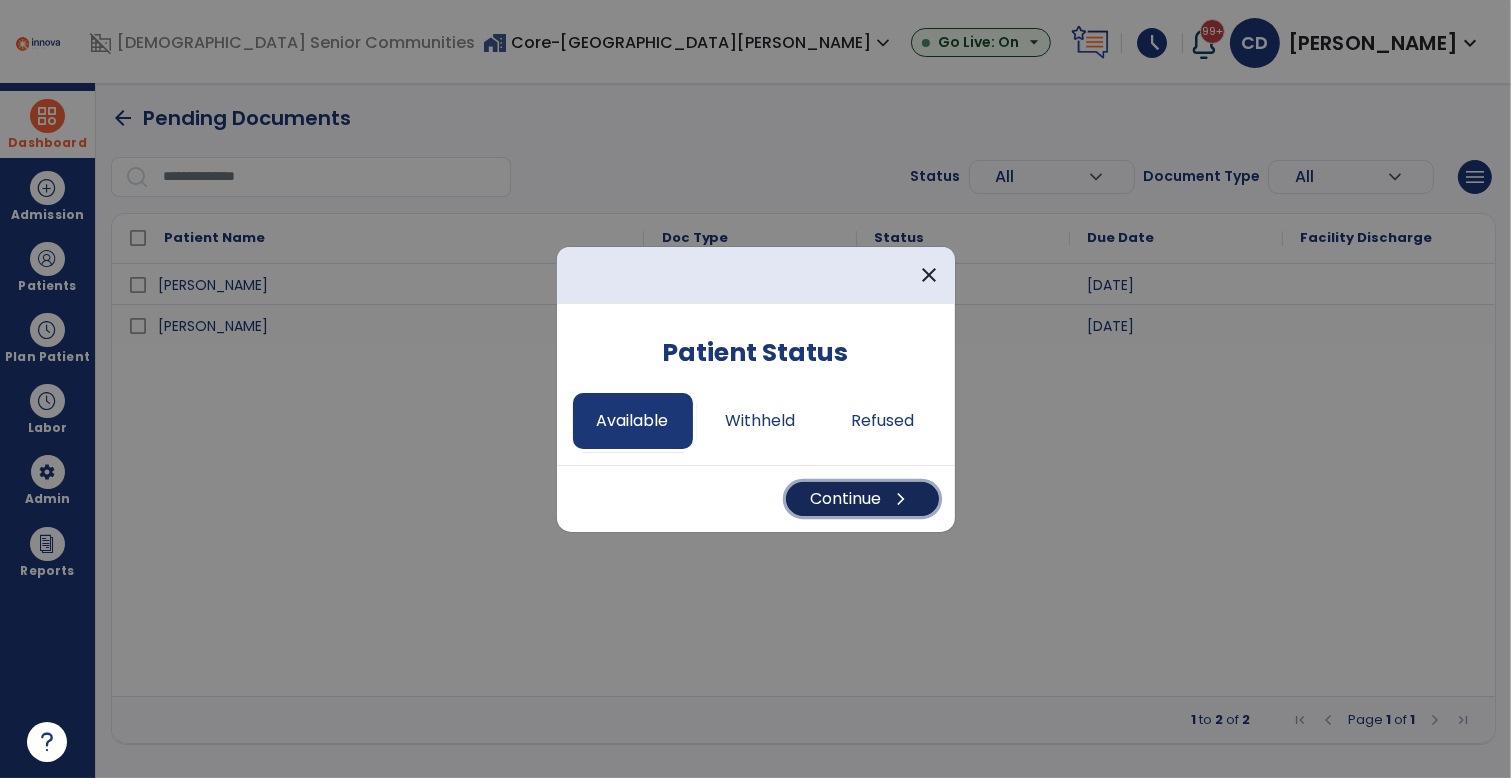 click on "Continue   chevron_right" at bounding box center (862, 499) 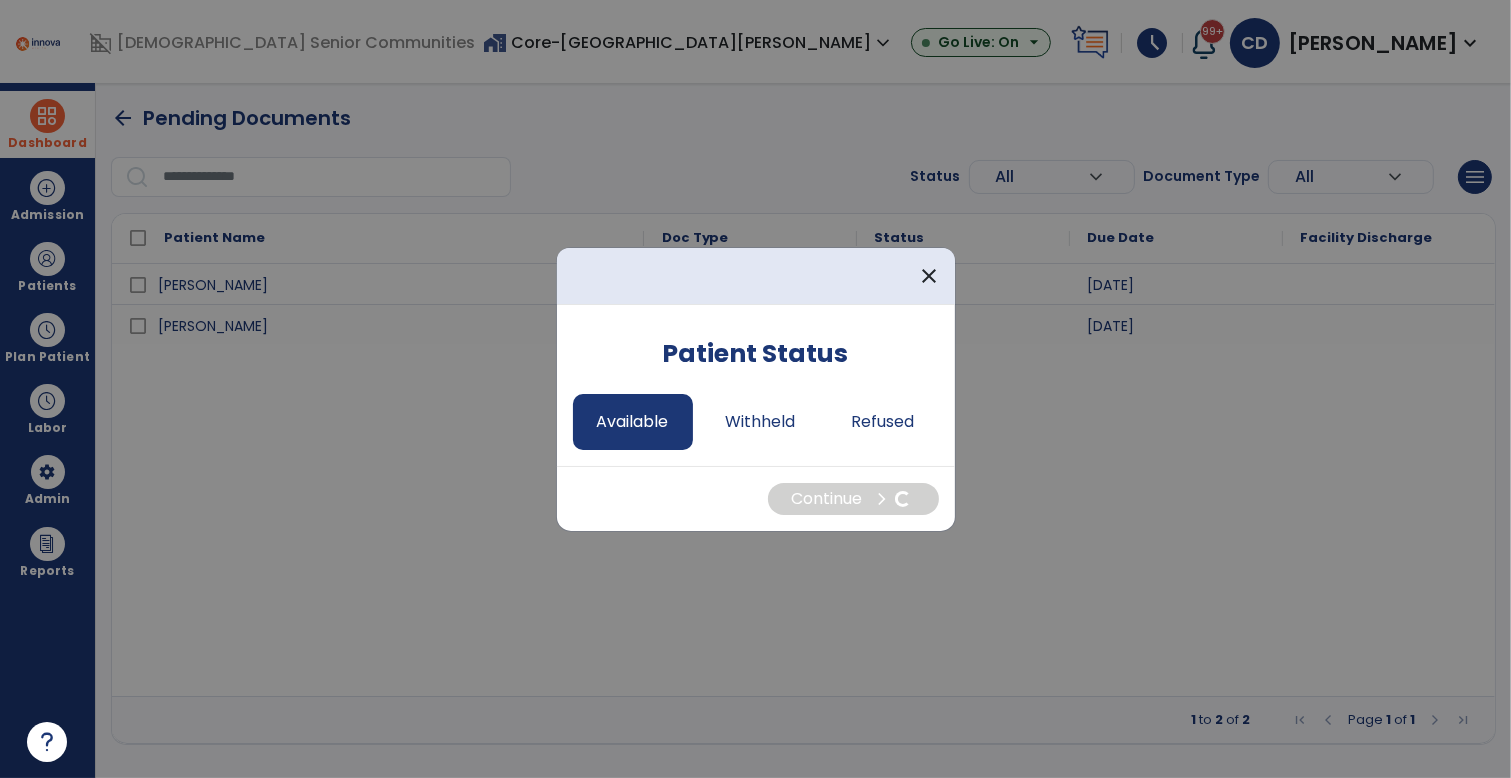 select on "*" 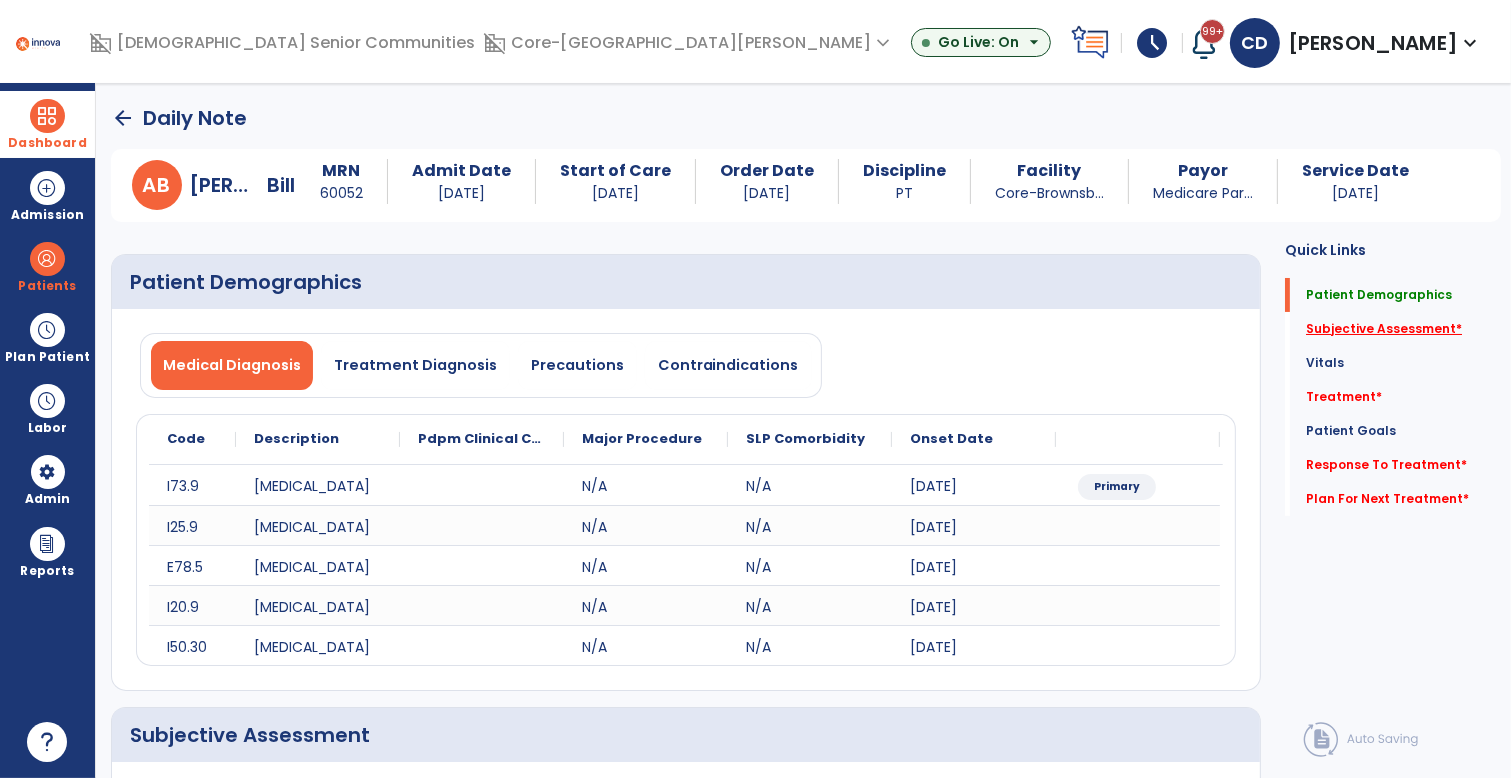 click on "Subjective Assessment   *" 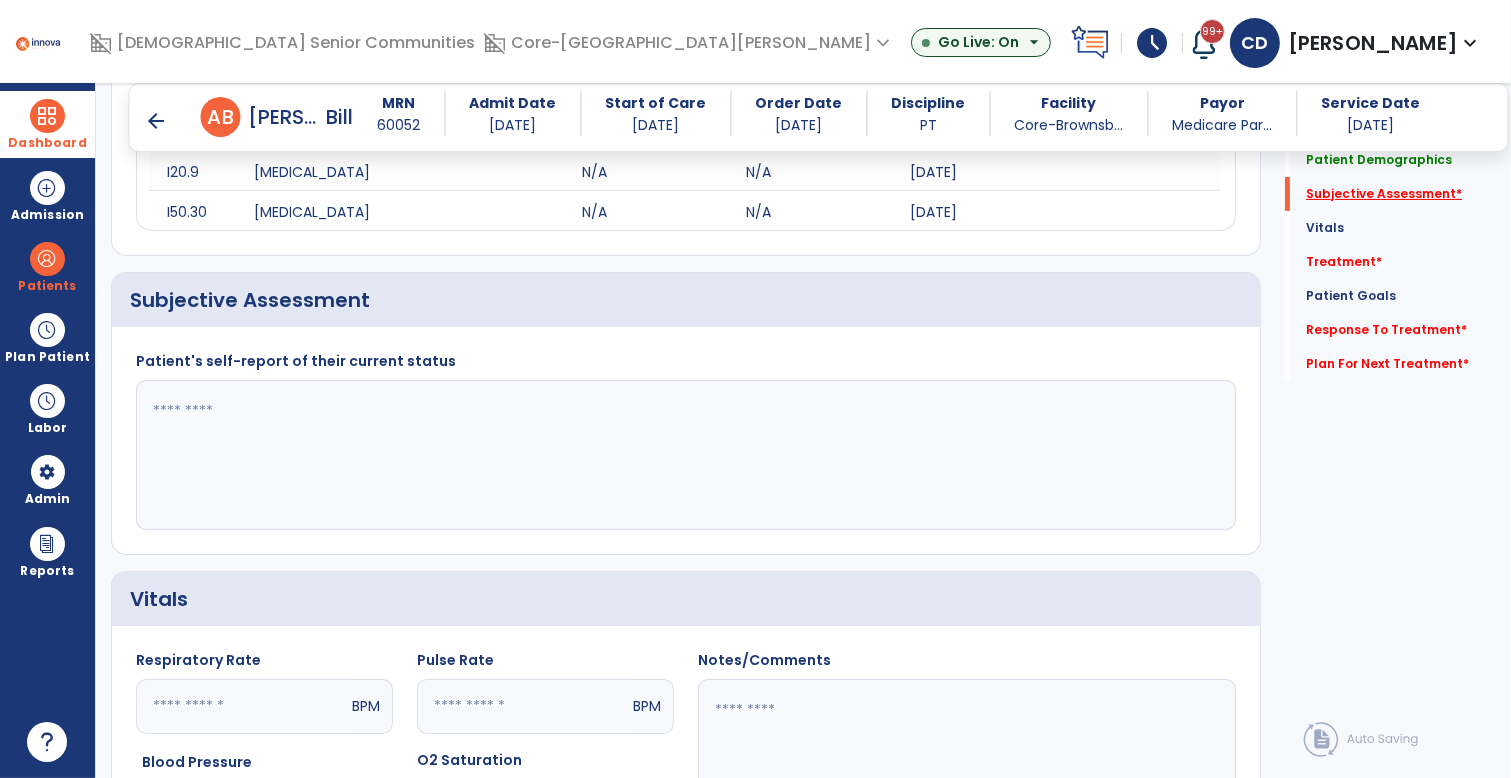 scroll, scrollTop: 416, scrollLeft: 0, axis: vertical 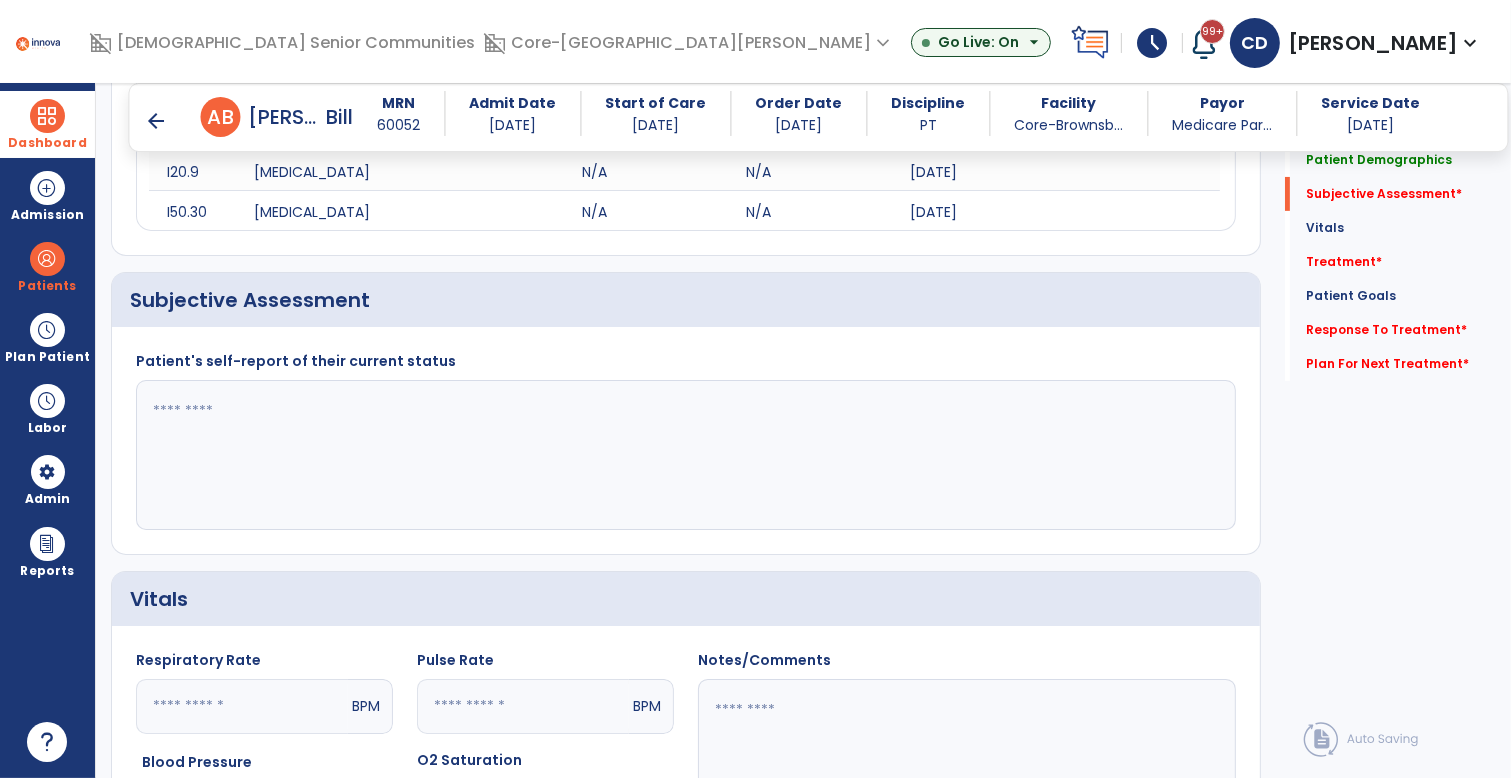 click 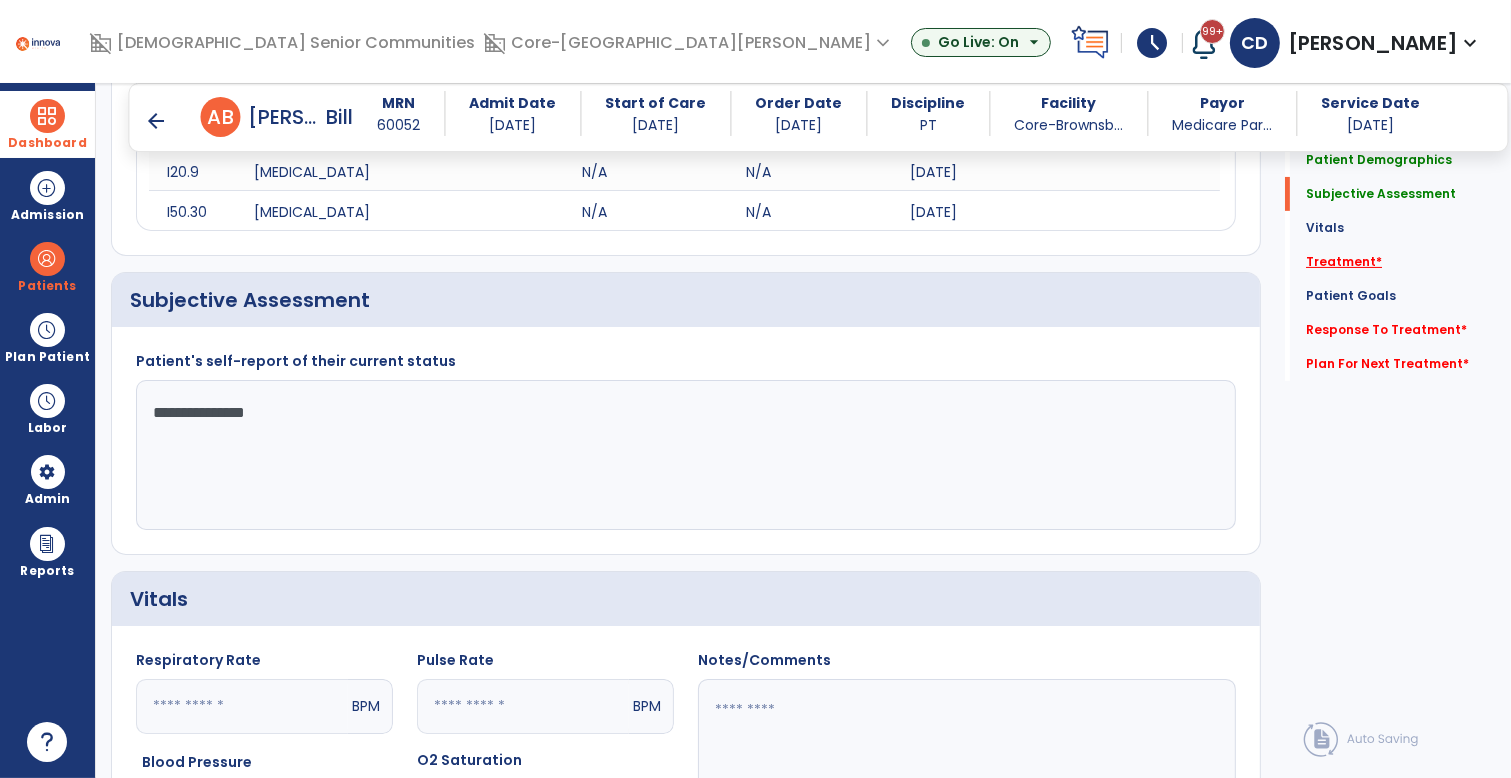 type on "**********" 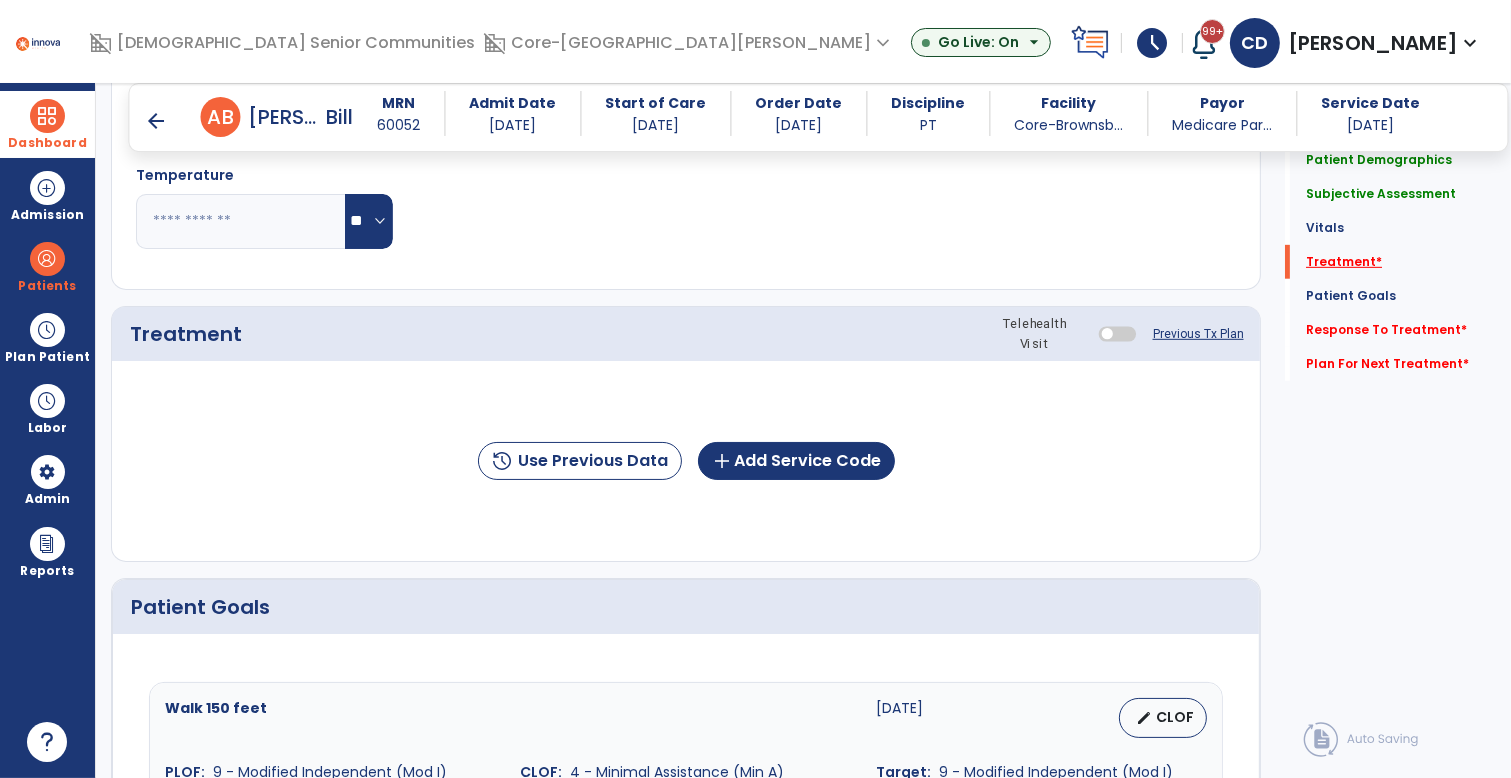 scroll, scrollTop: 1105, scrollLeft: 0, axis: vertical 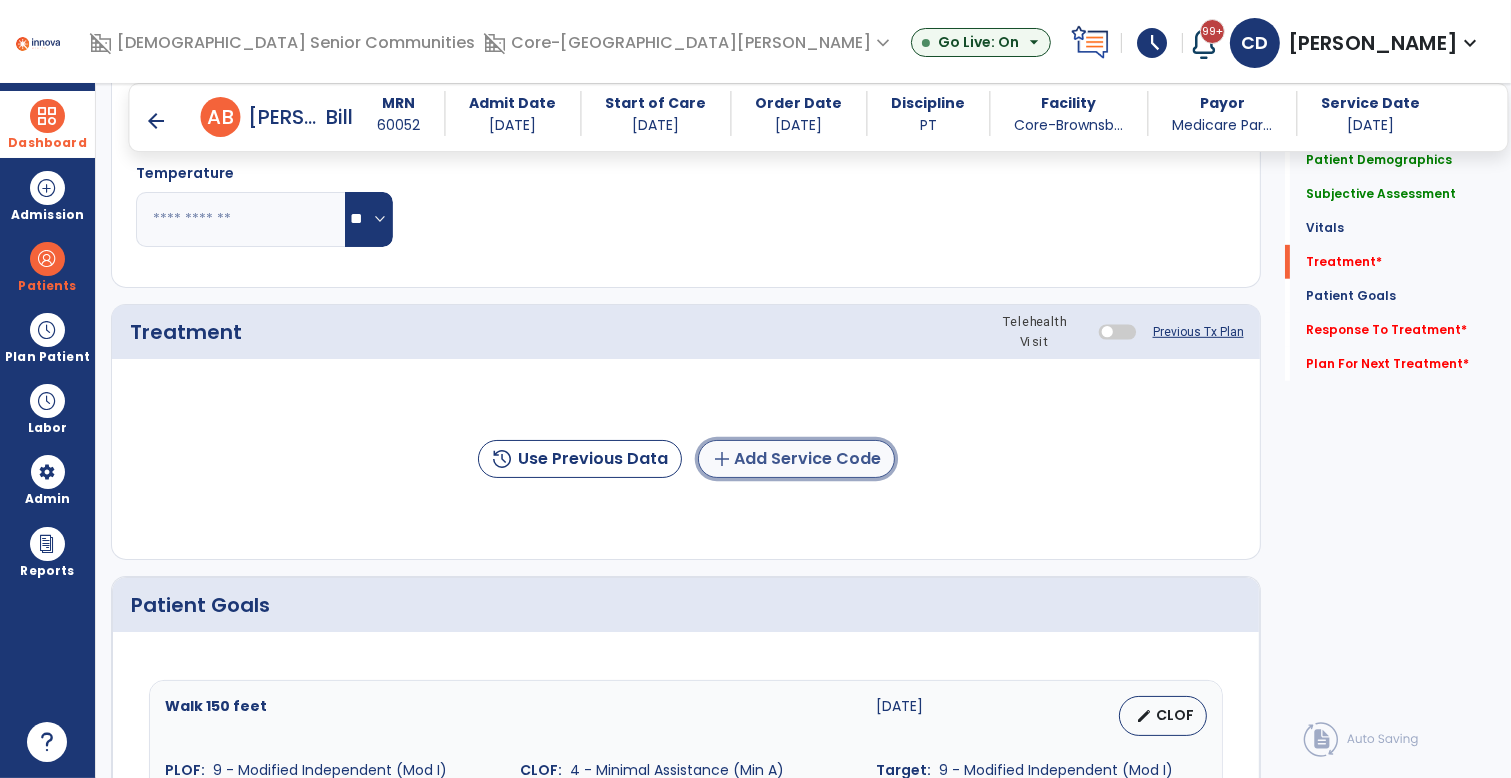 click on "add  Add Service Code" 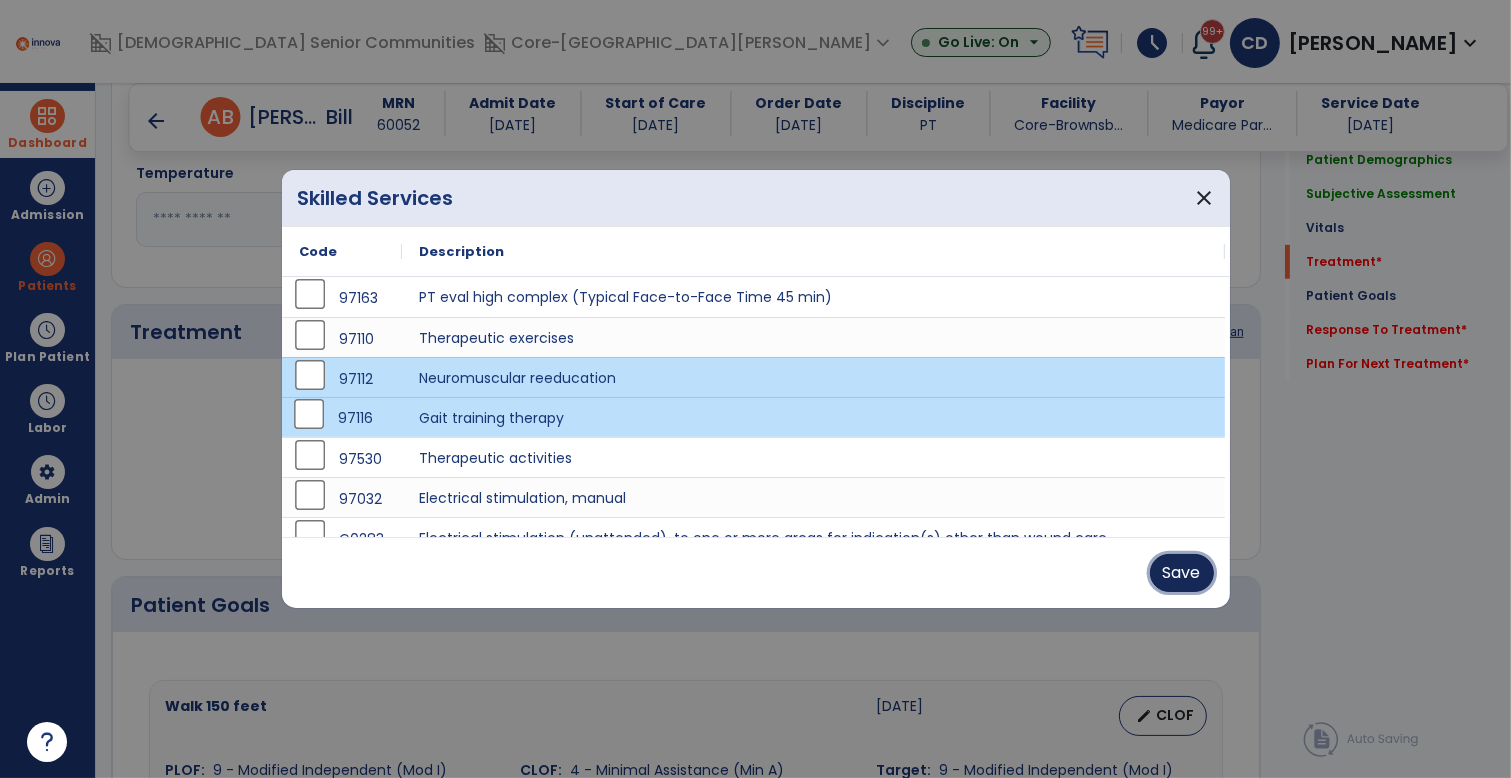 click on "Save" at bounding box center (1182, 573) 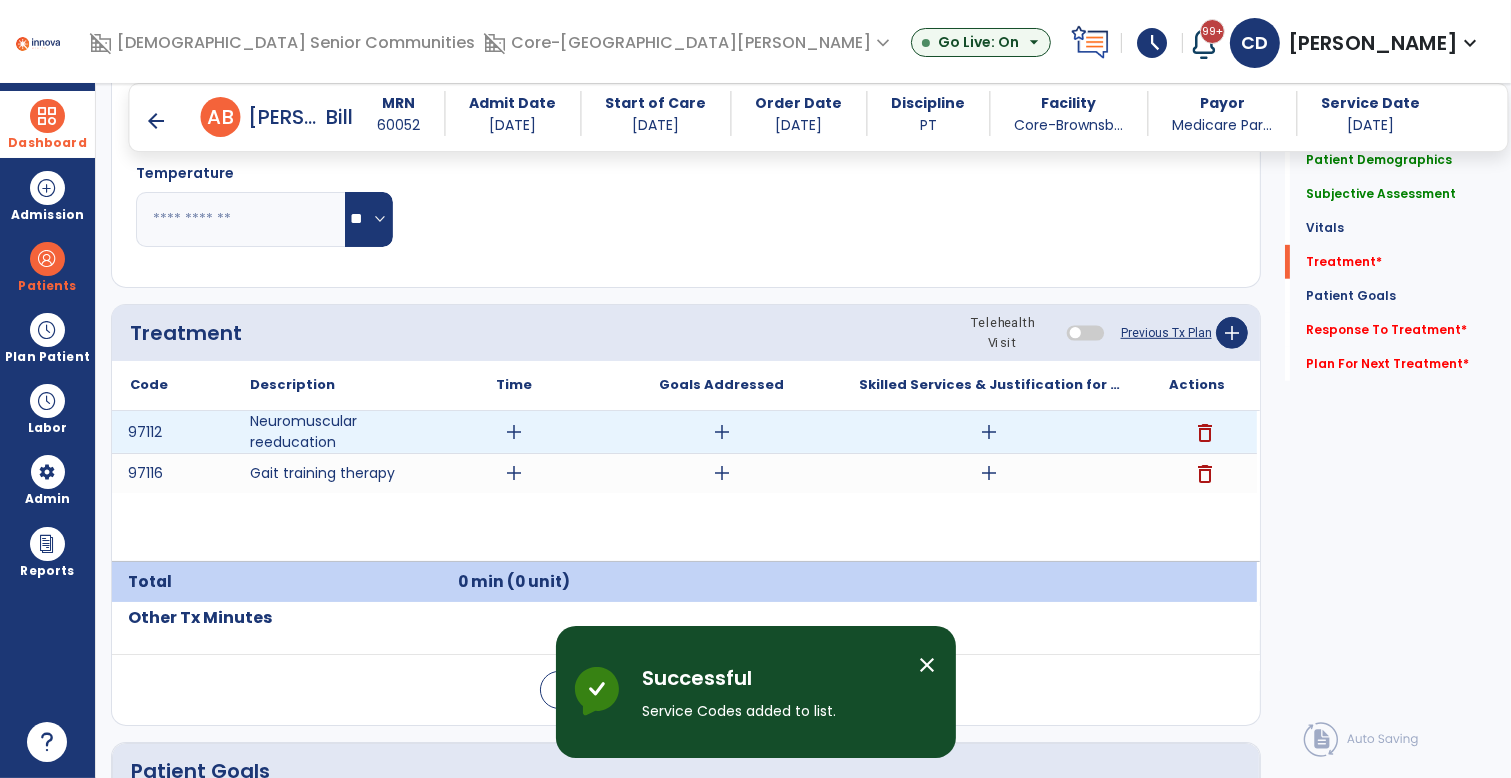 click on "add" at bounding box center (514, 432) 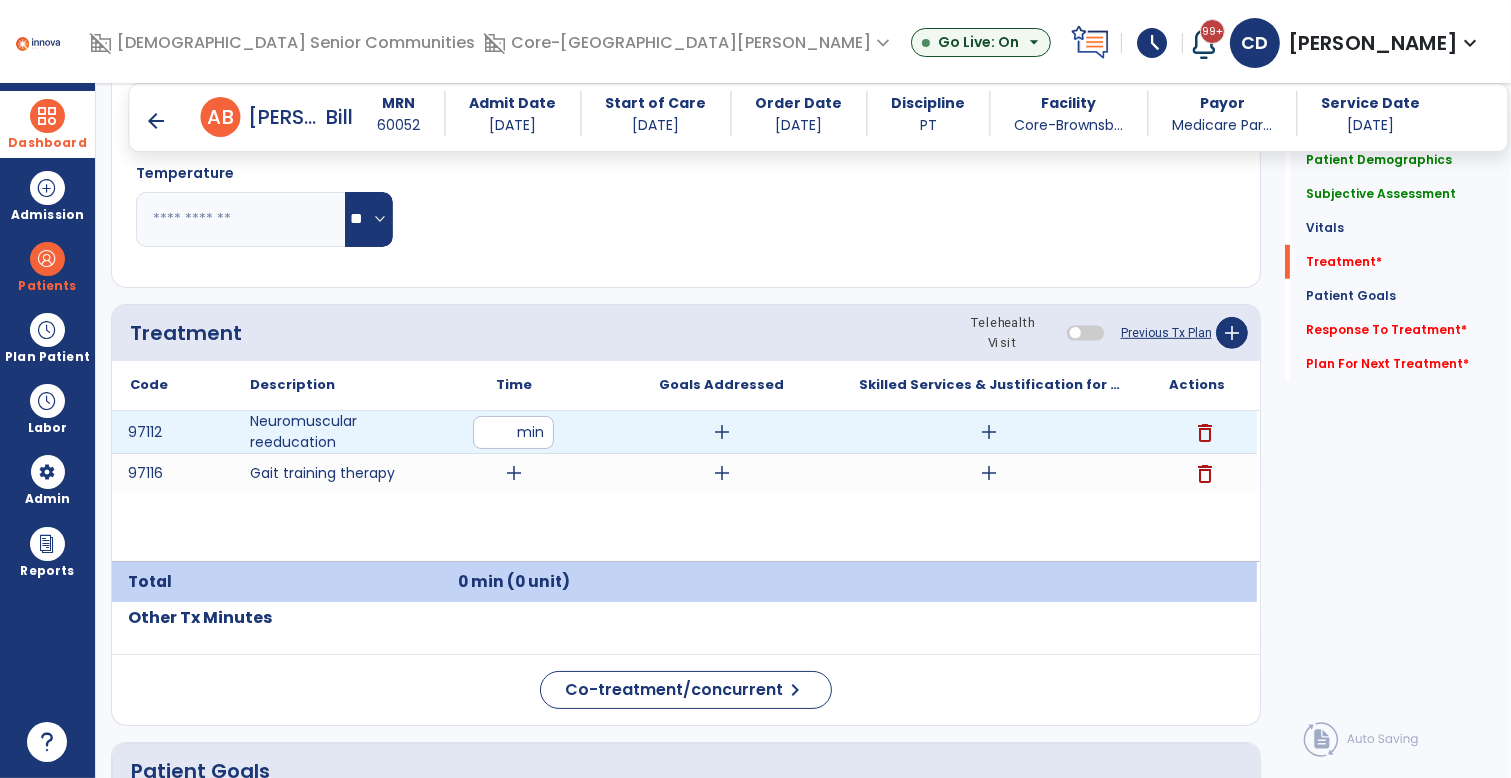 type on "**" 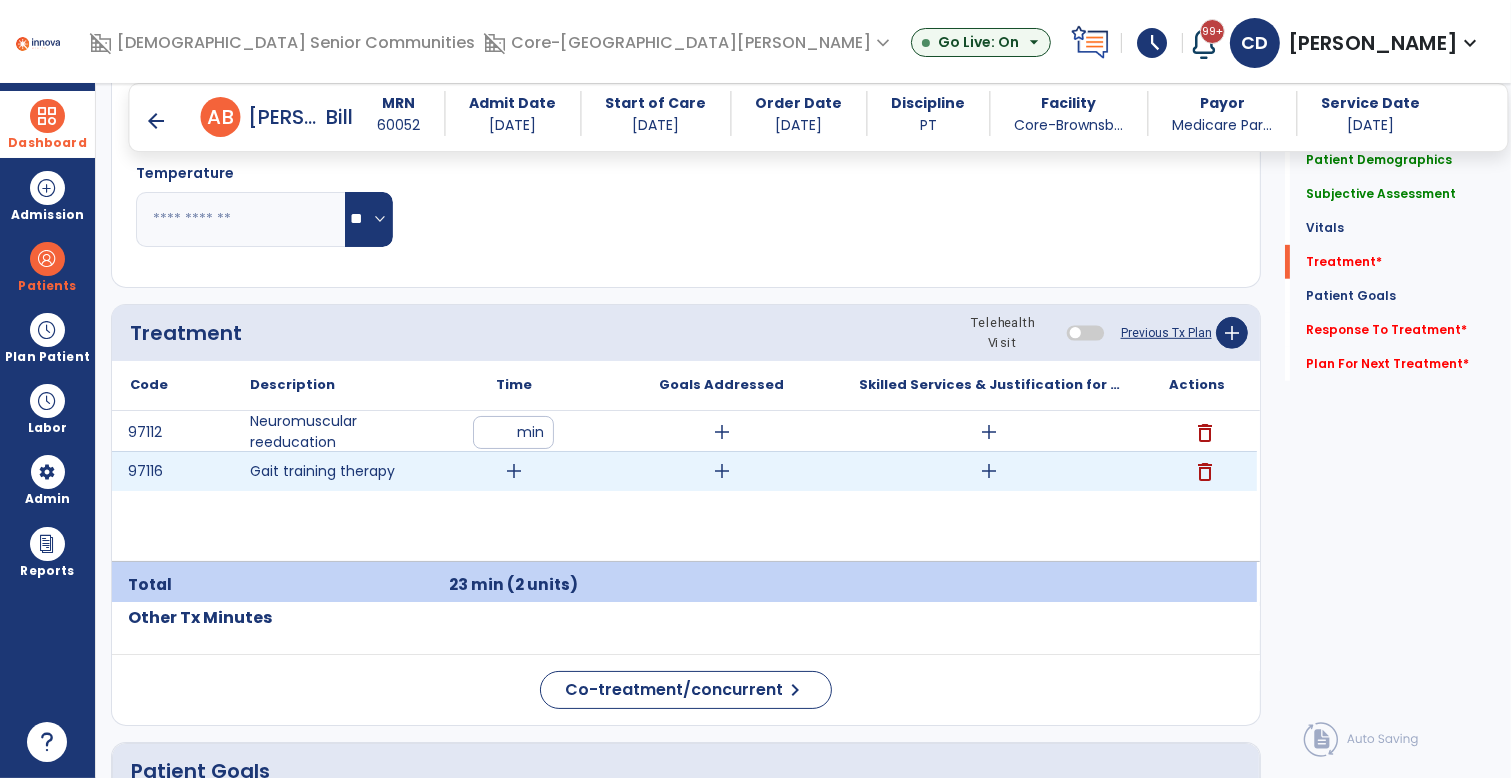click on "add" at bounding box center (514, 471) 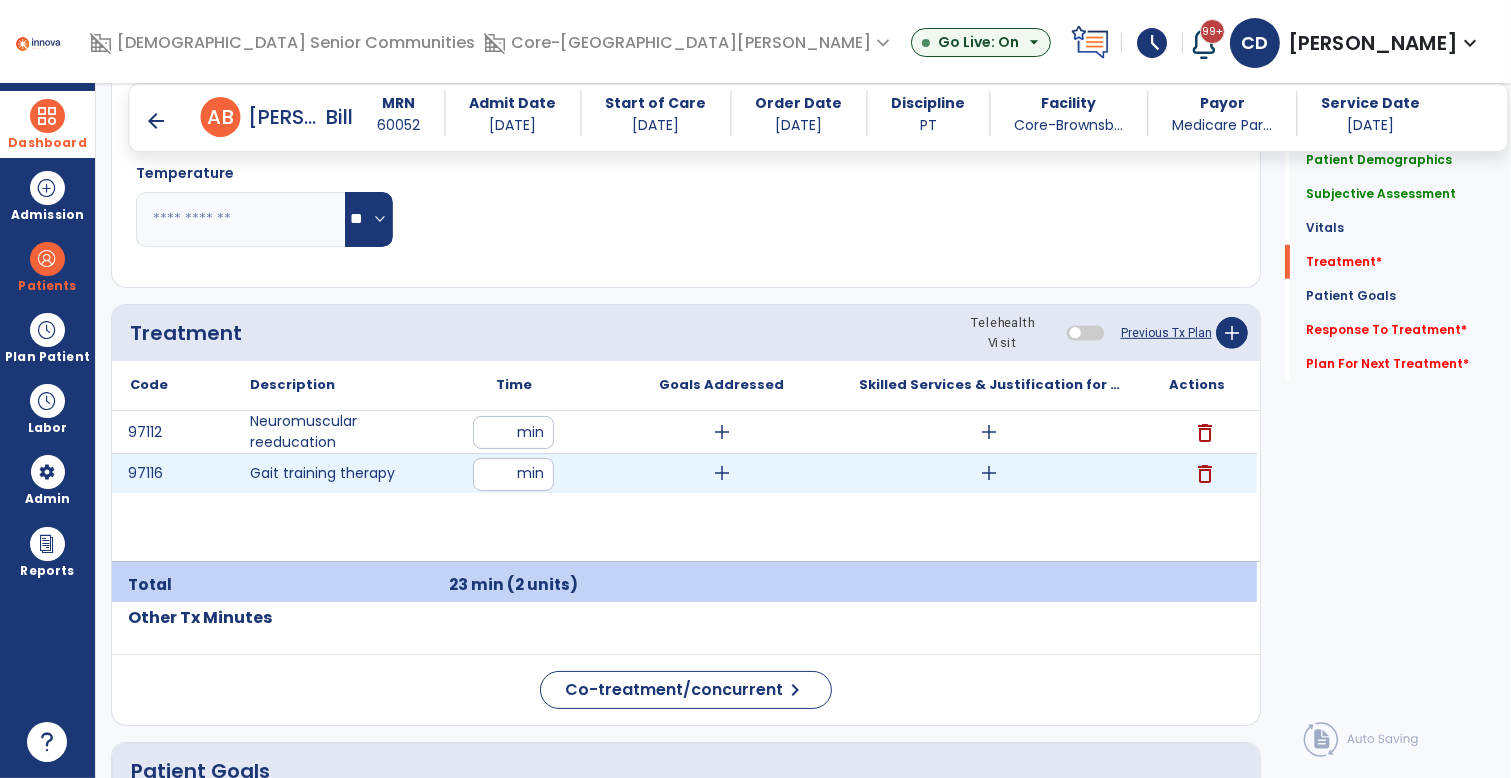 type on "**" 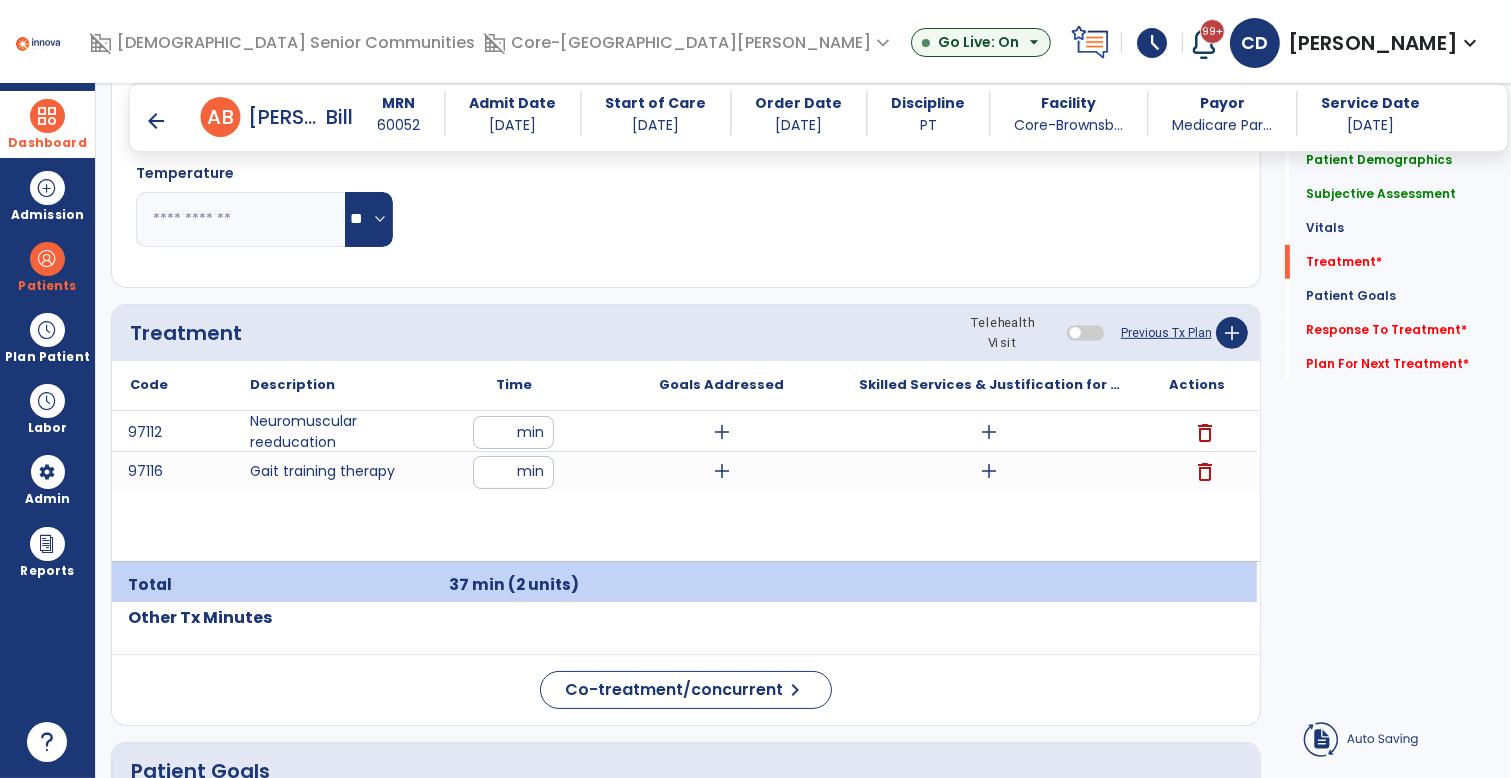 click on "Respiratory Rate  BPM Blood Pressure   SBP   DBP Temperature  ** ** Pulse Rate  BPM O2 Saturation  % Notes/Comments" 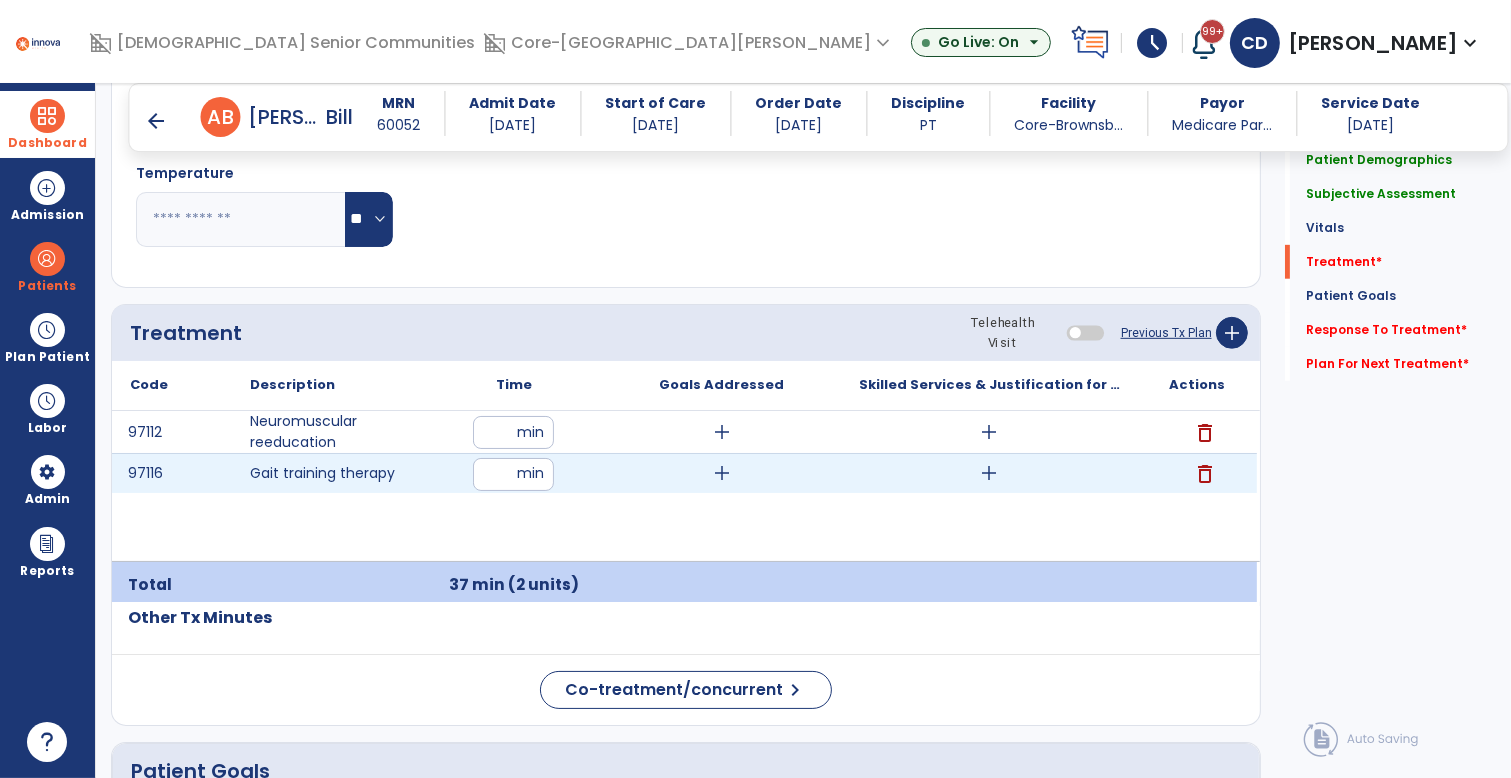 click on "**" at bounding box center [513, 474] 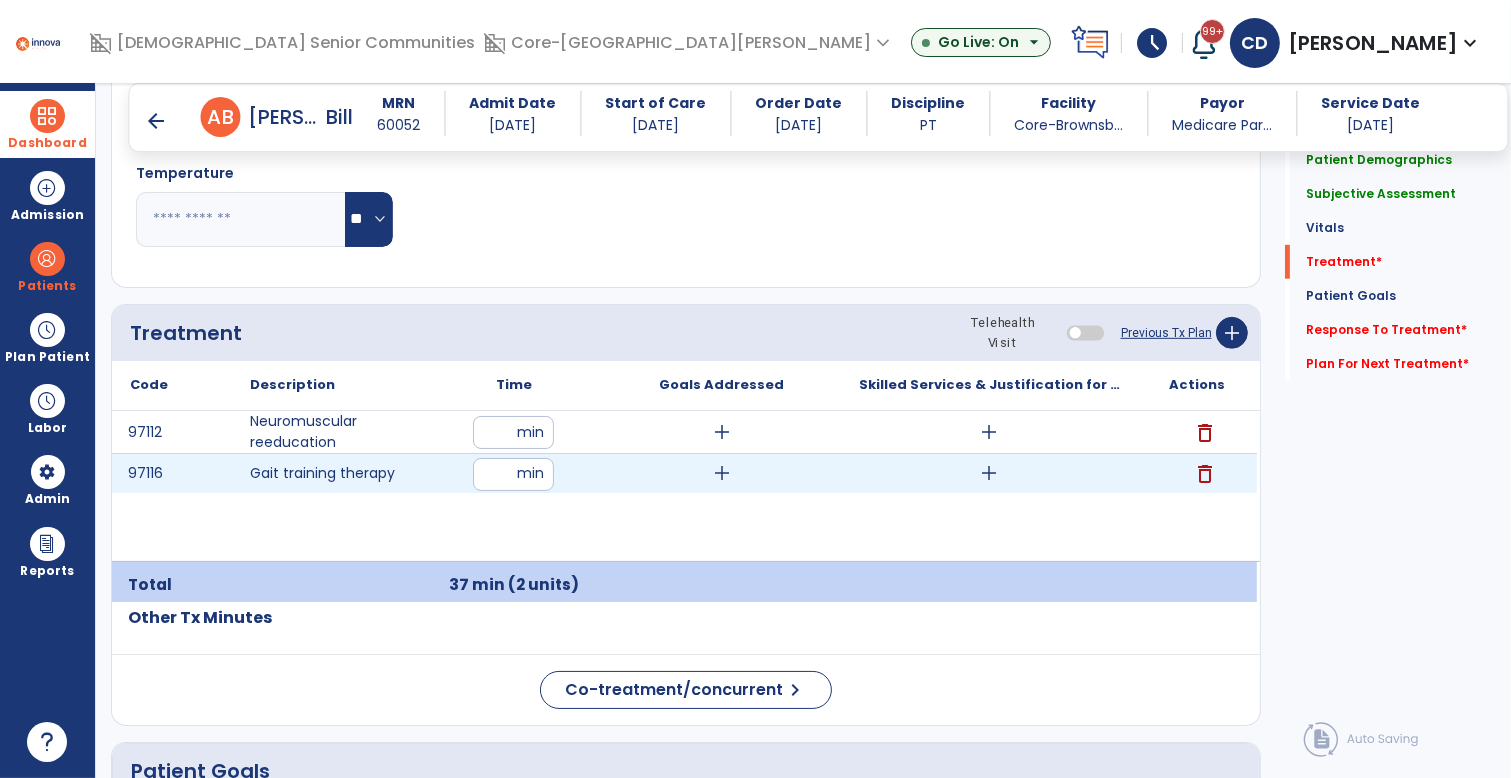 type on "**" 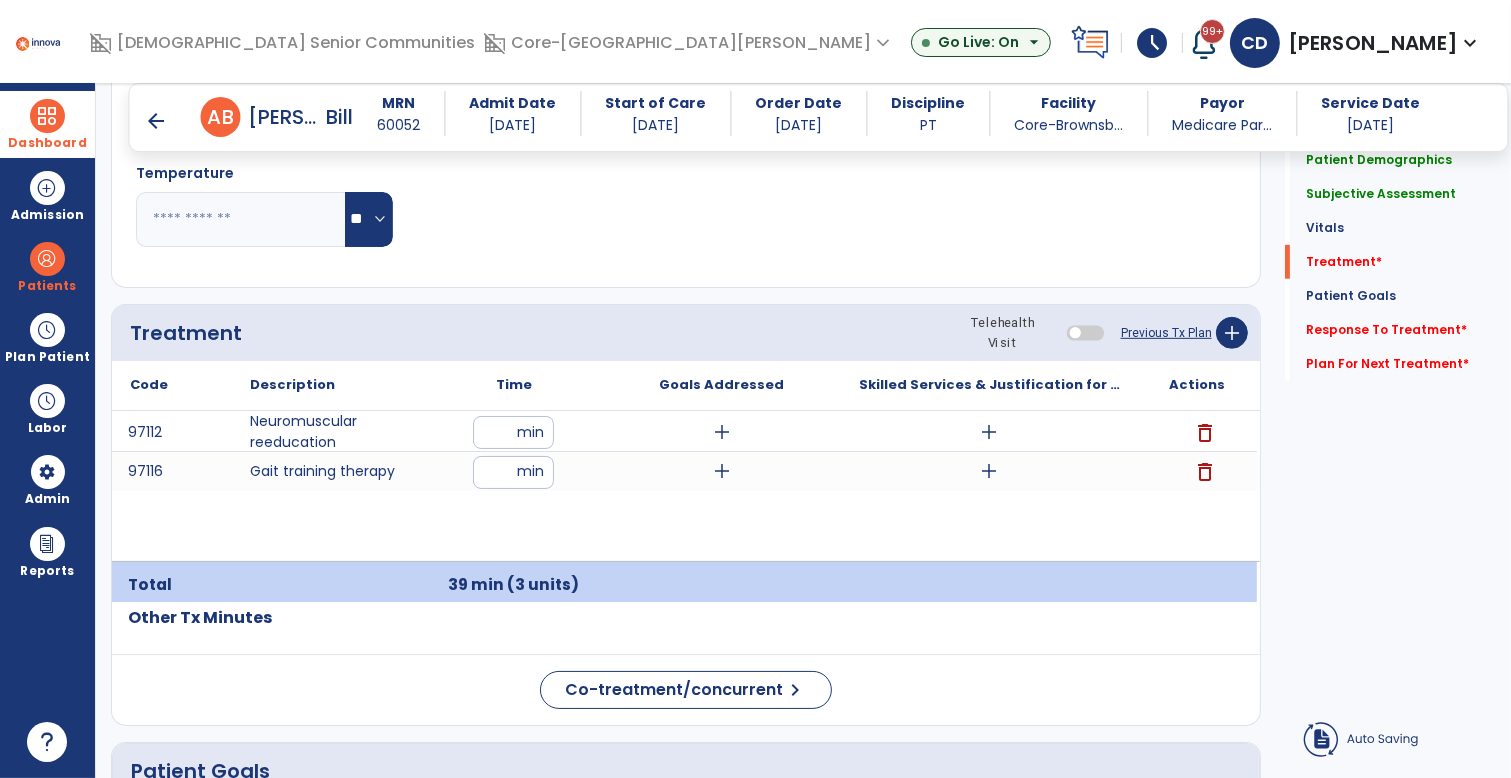 click on "Pulse Rate  BPM O2 Saturation  %" 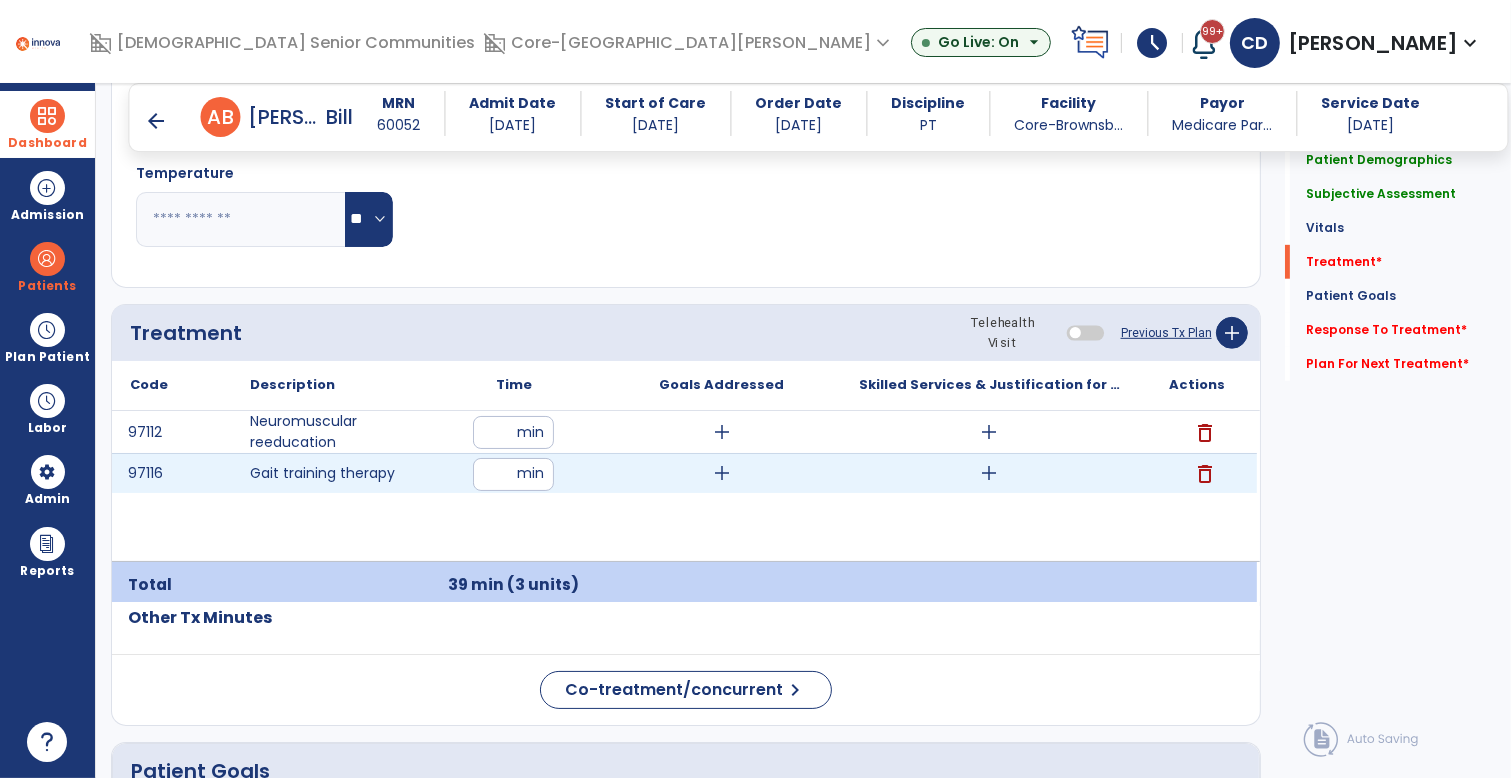 click on "add" at bounding box center (722, 473) 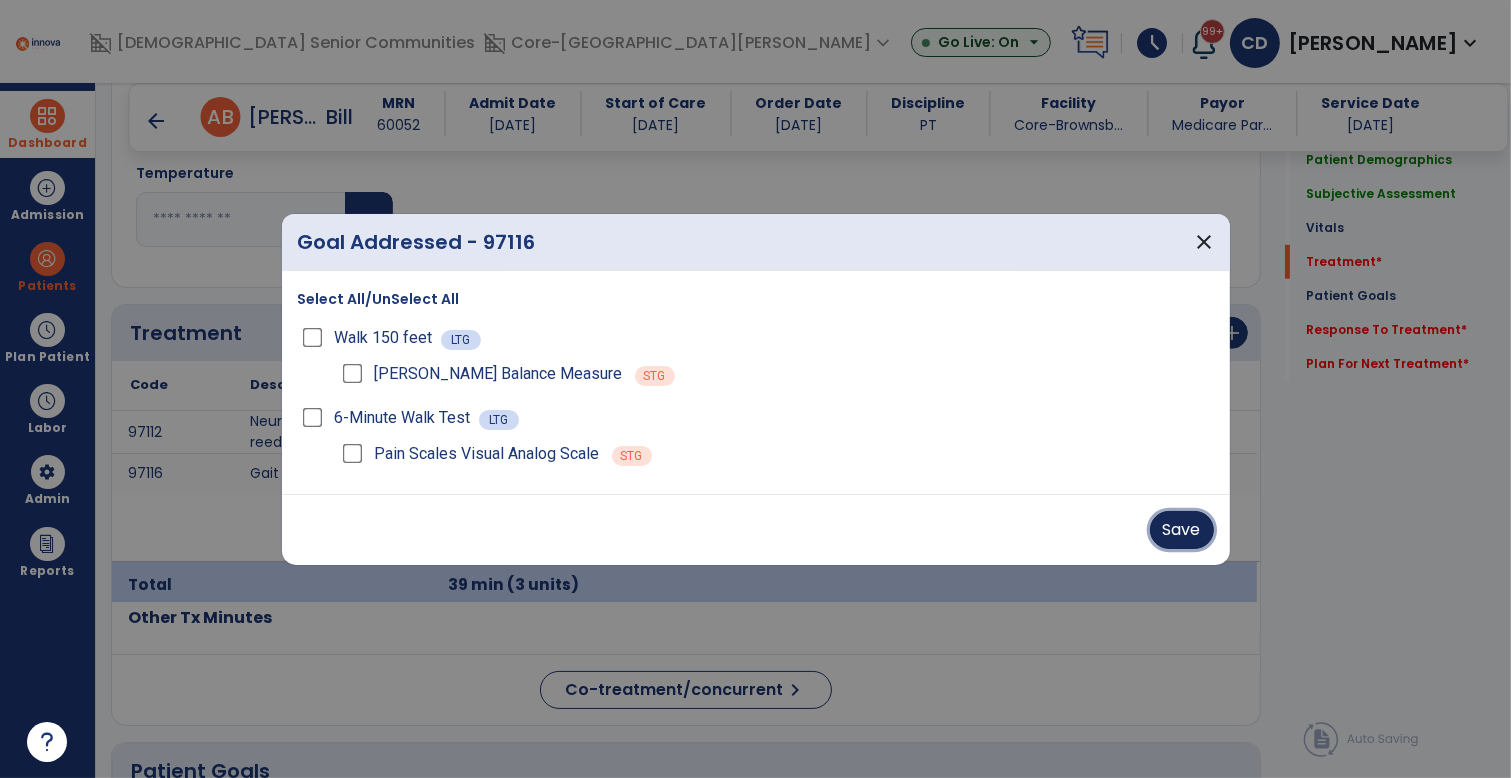 click on "Save" at bounding box center [1182, 530] 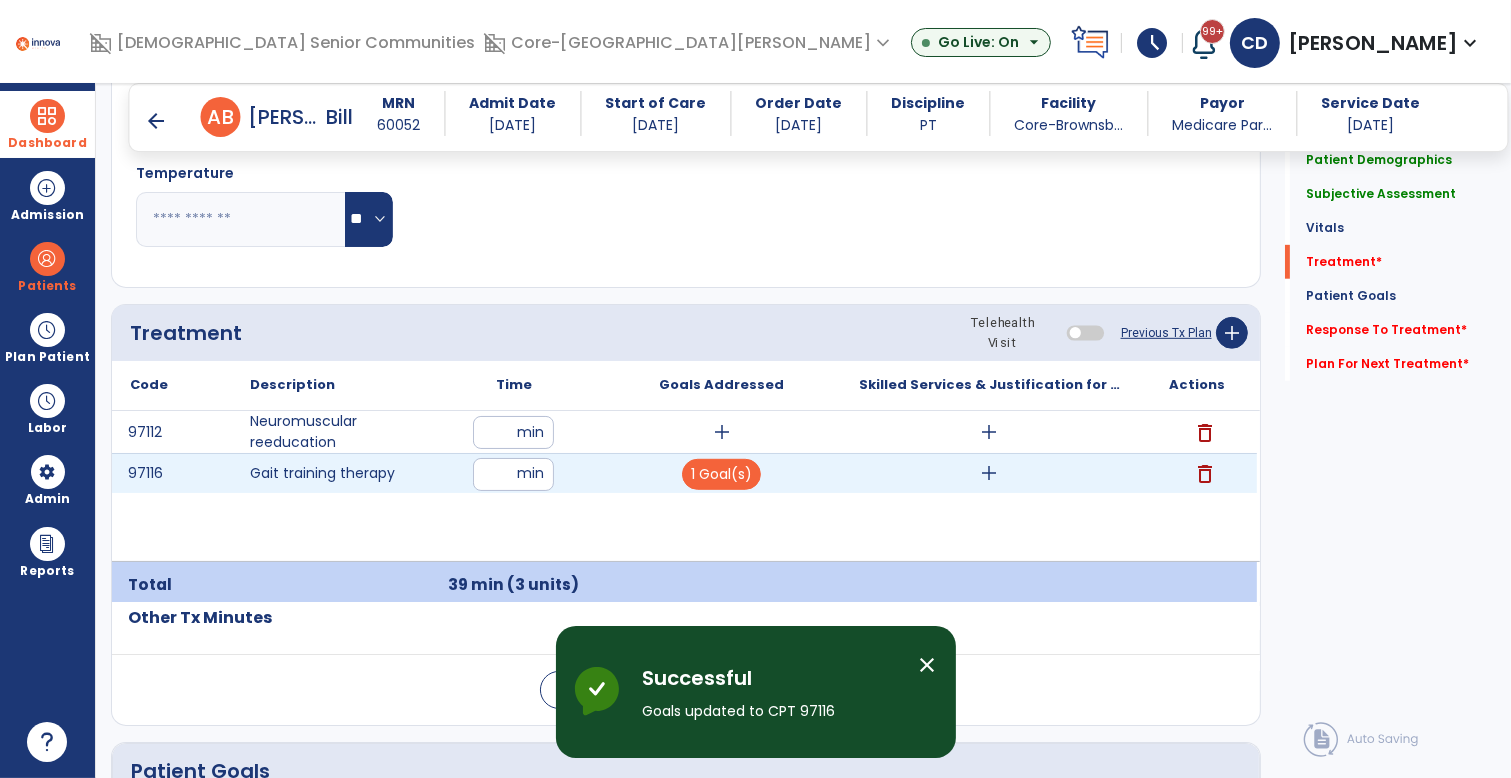 click on "add" at bounding box center (989, 473) 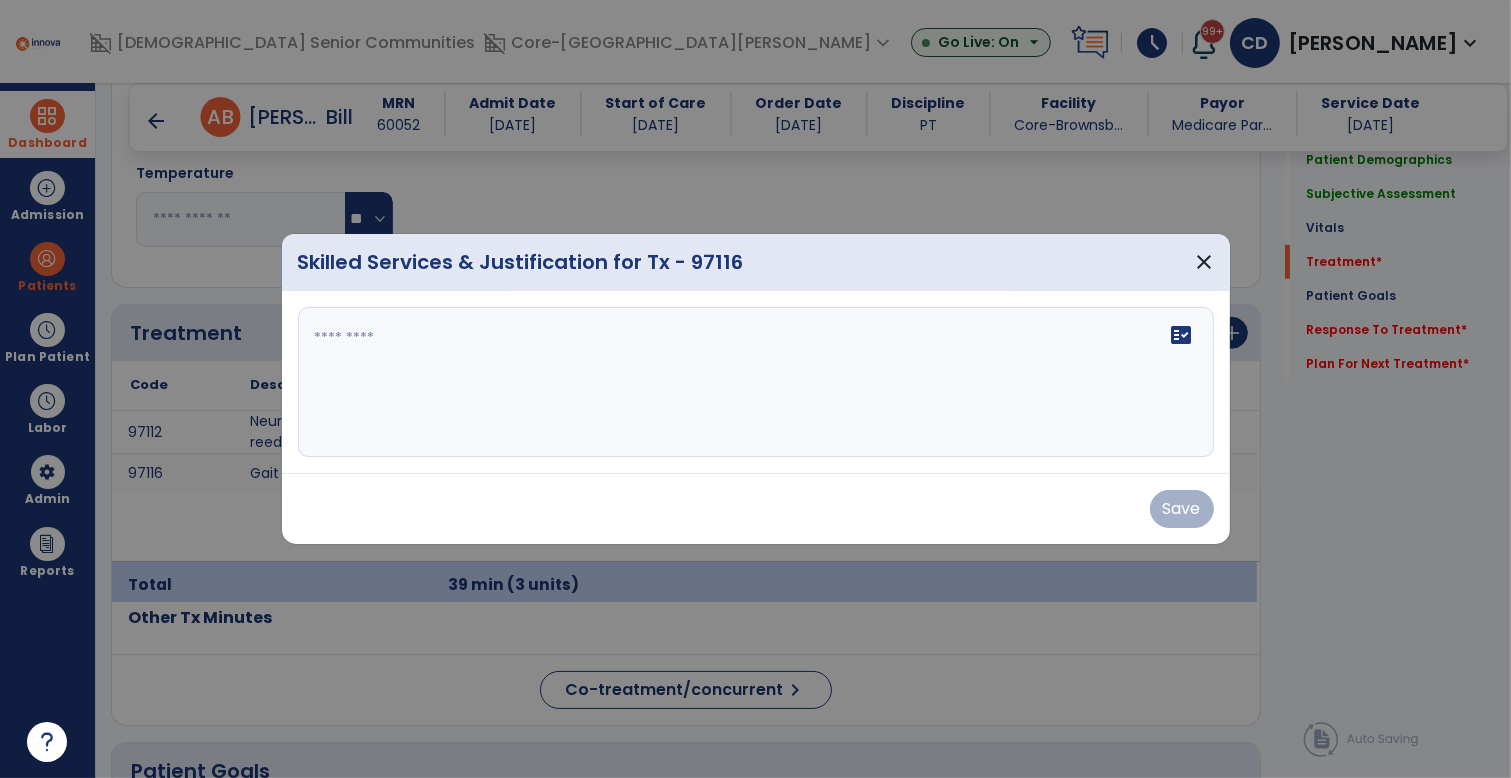 click on "fact_check" at bounding box center [756, 382] 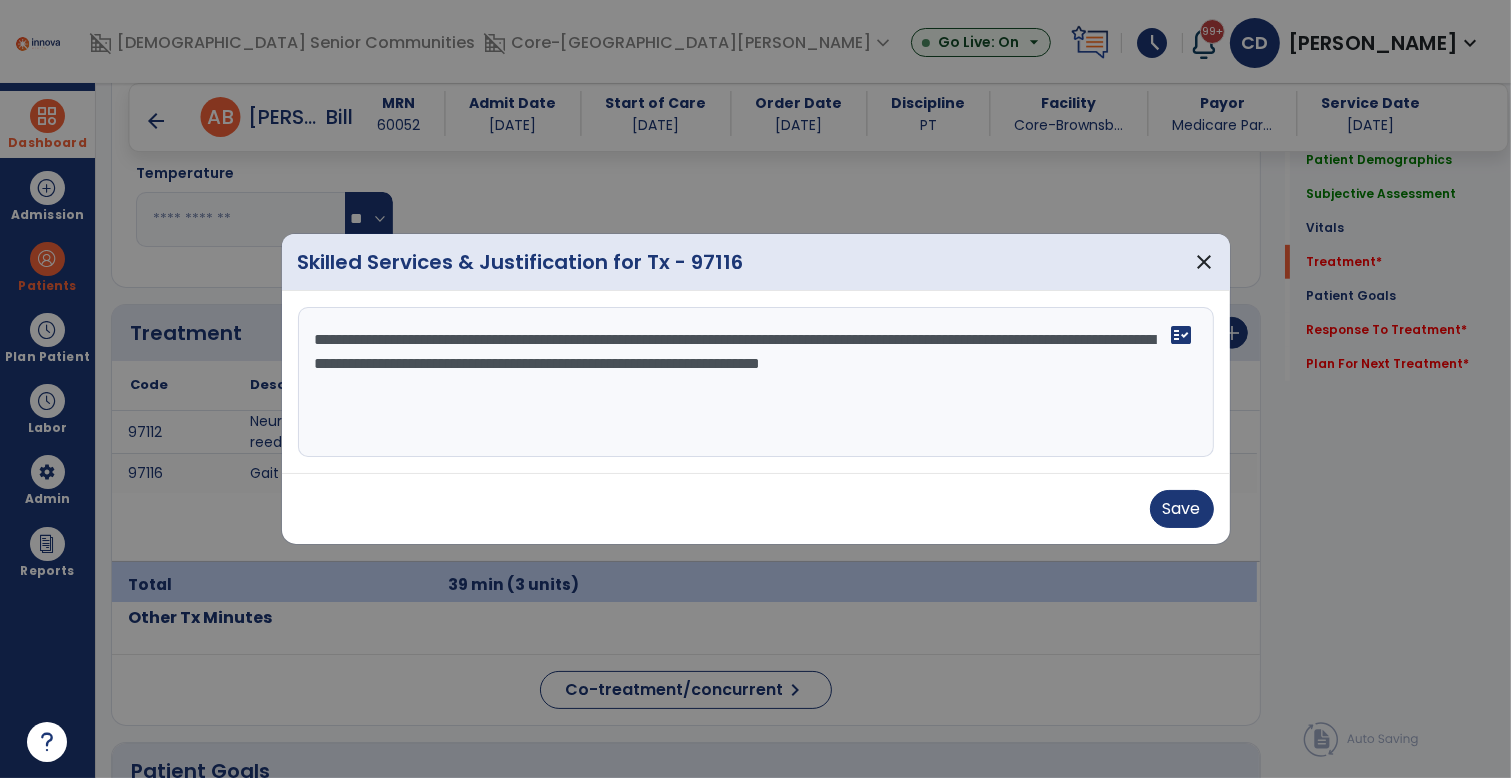 click on "Save" at bounding box center [756, 509] 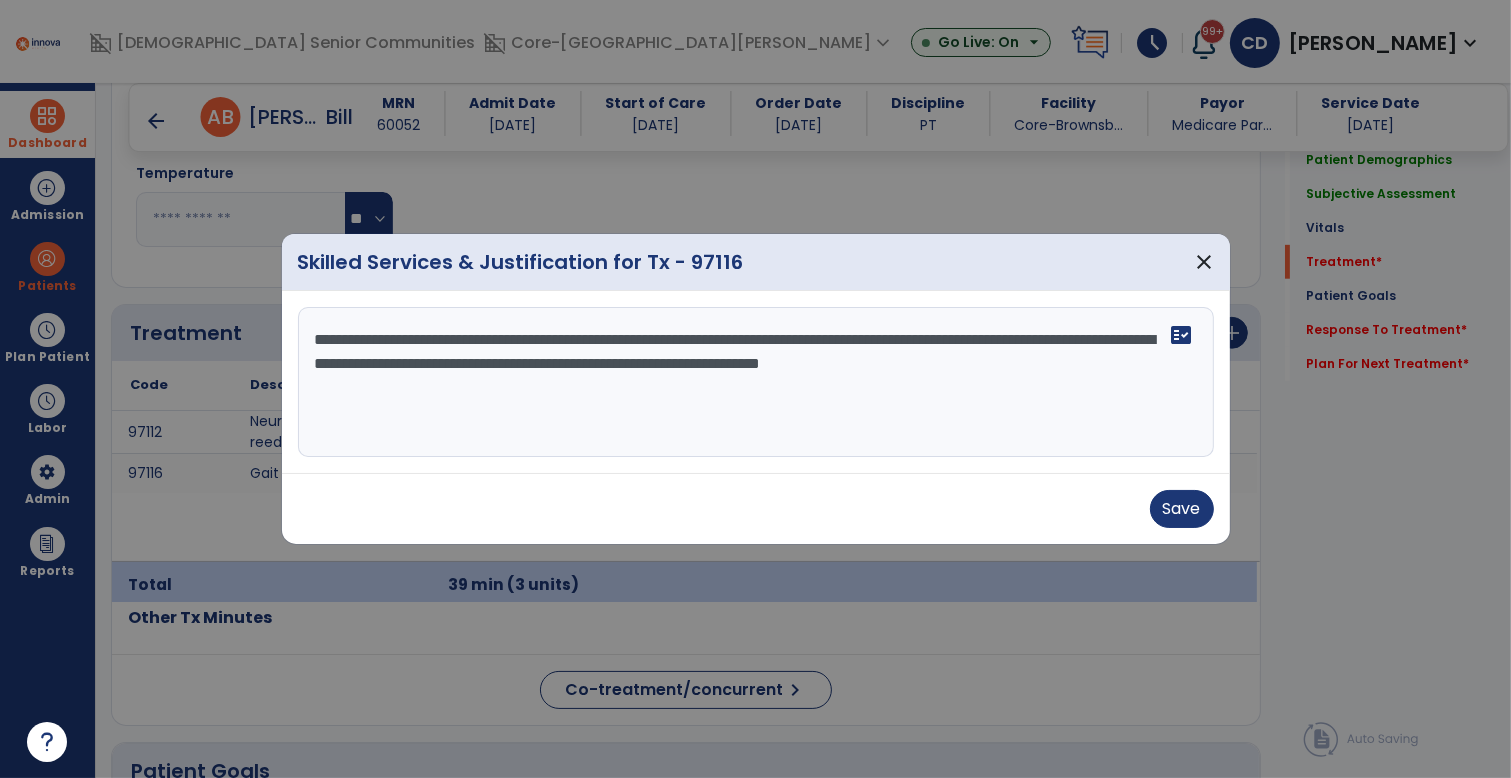 click on "**********" at bounding box center [756, 382] 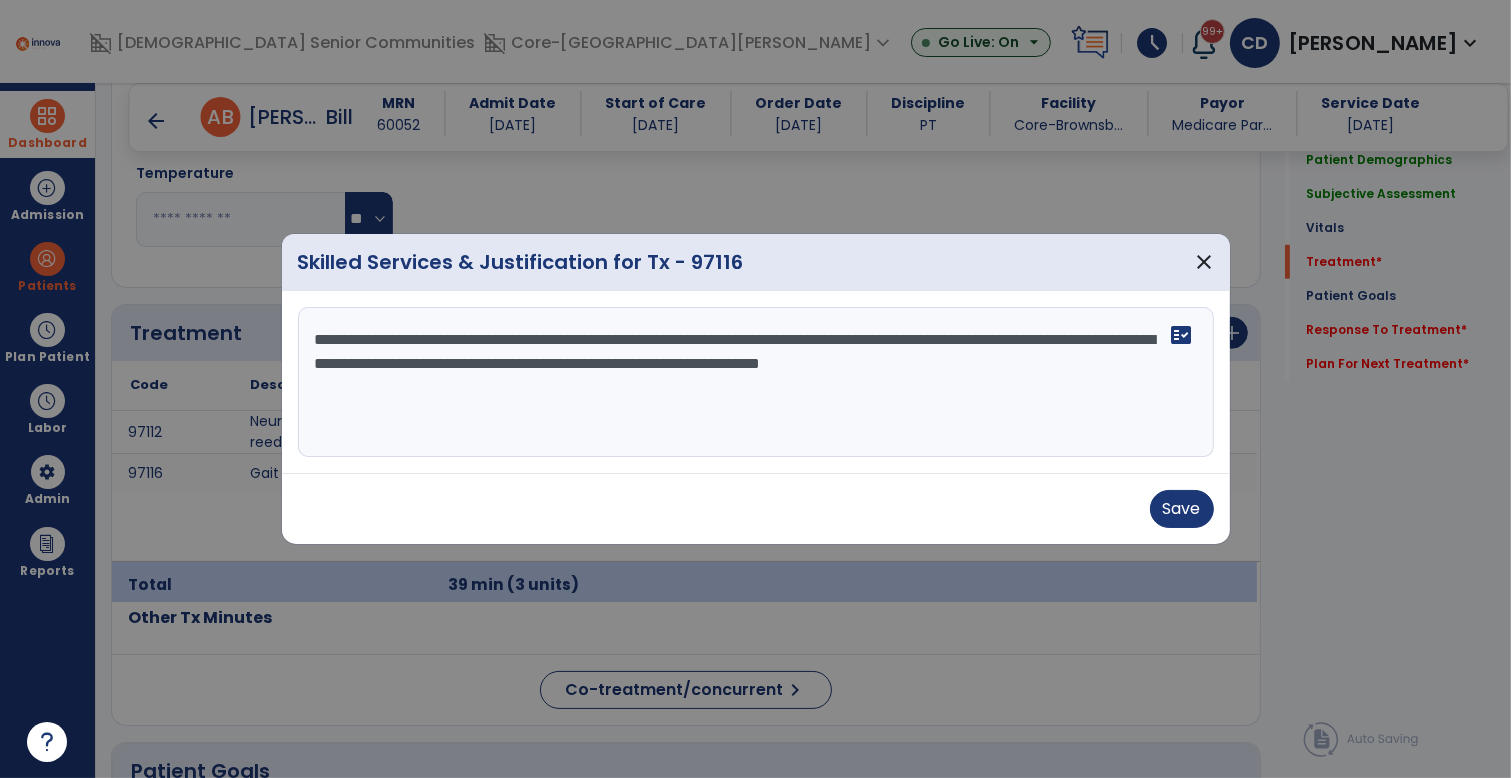 click on "**********" at bounding box center [756, 382] 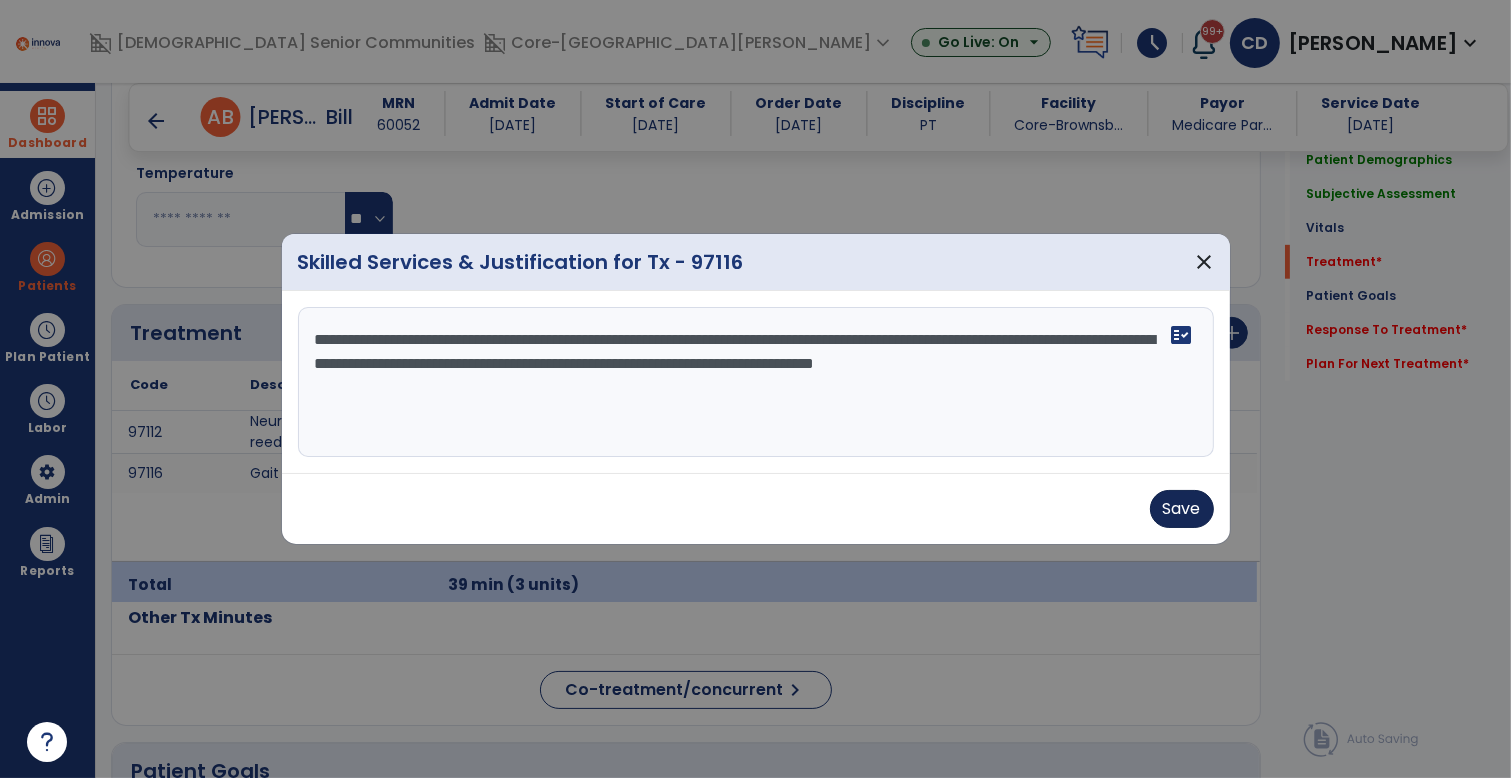 type on "**********" 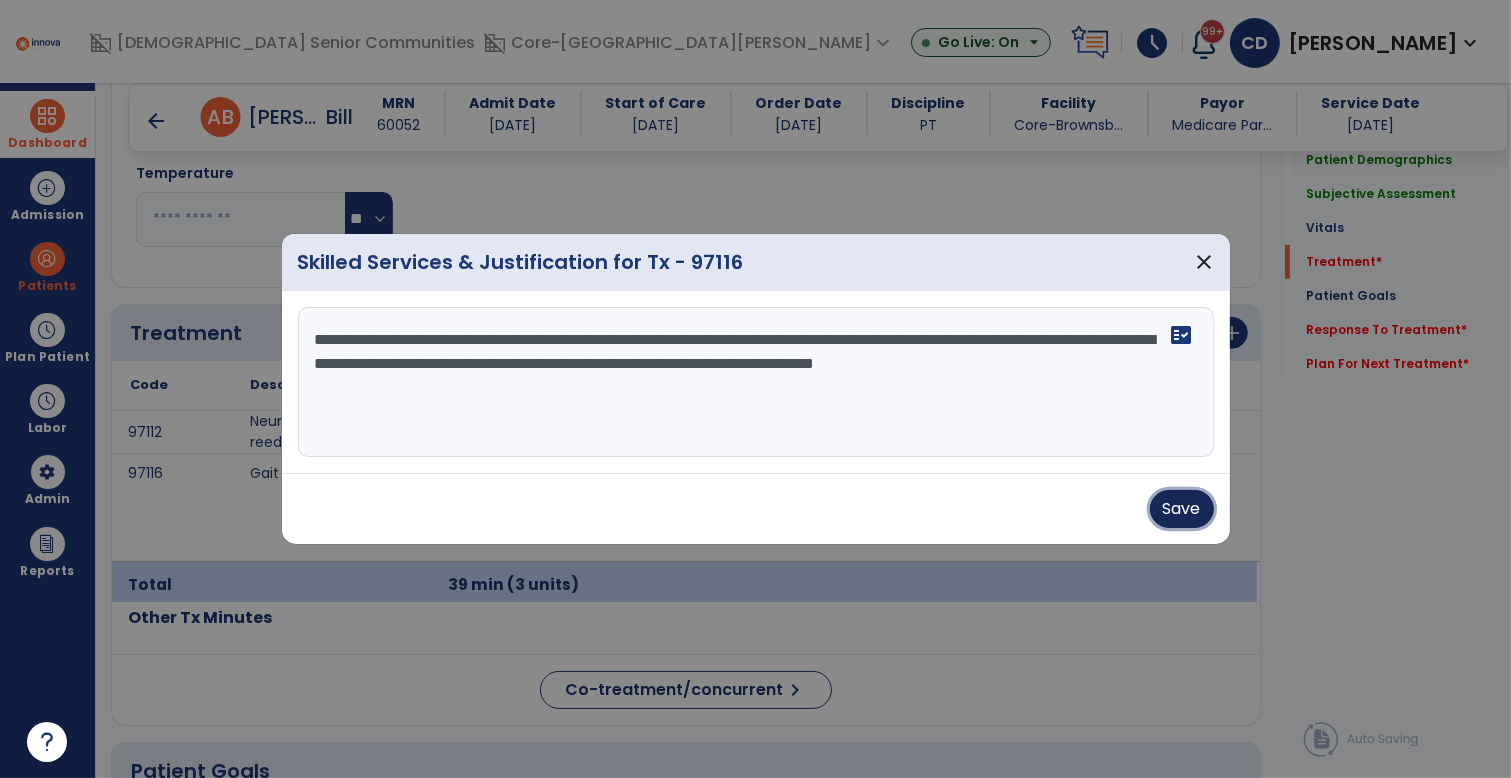 click on "Save" at bounding box center (1182, 509) 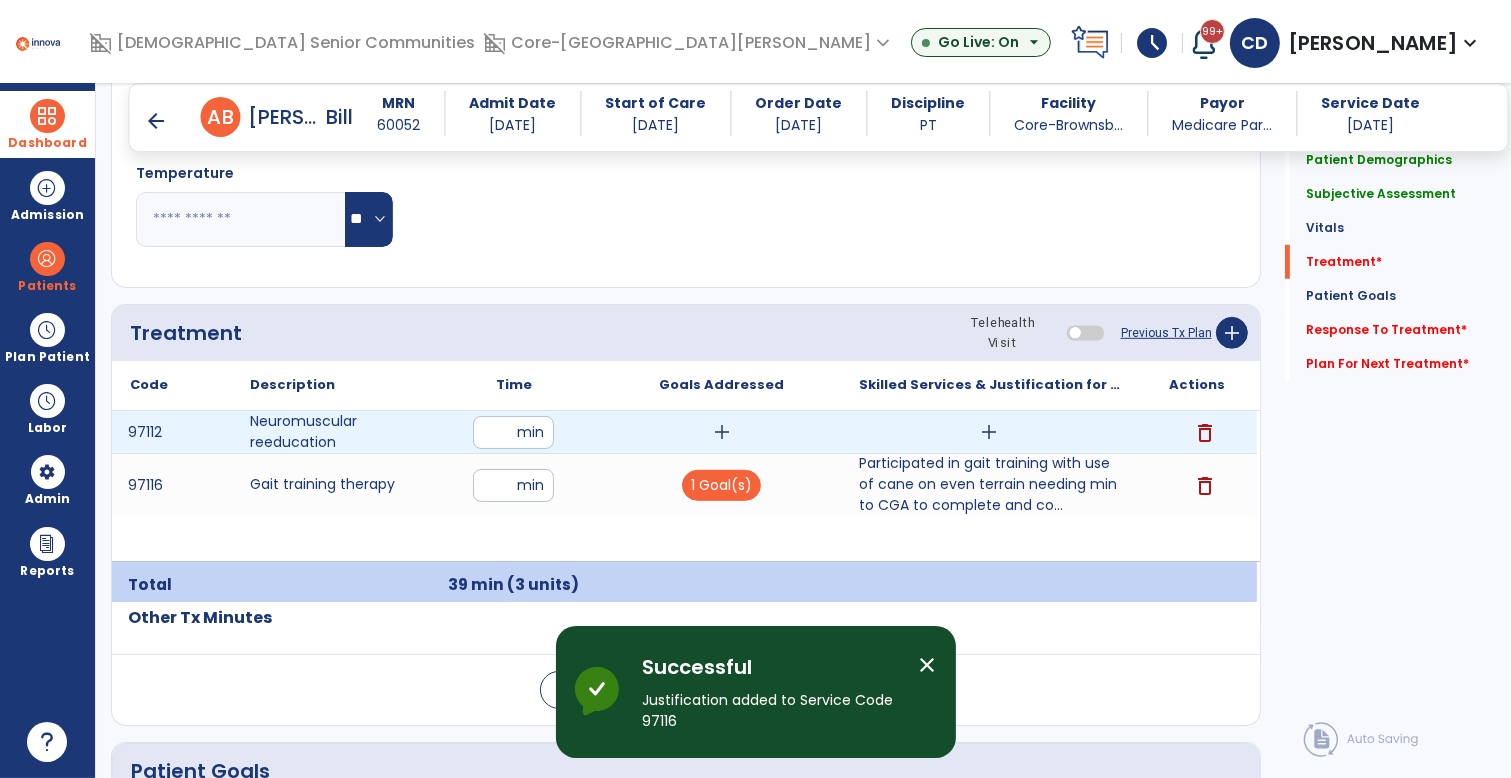 click on "add" at bounding box center (722, 432) 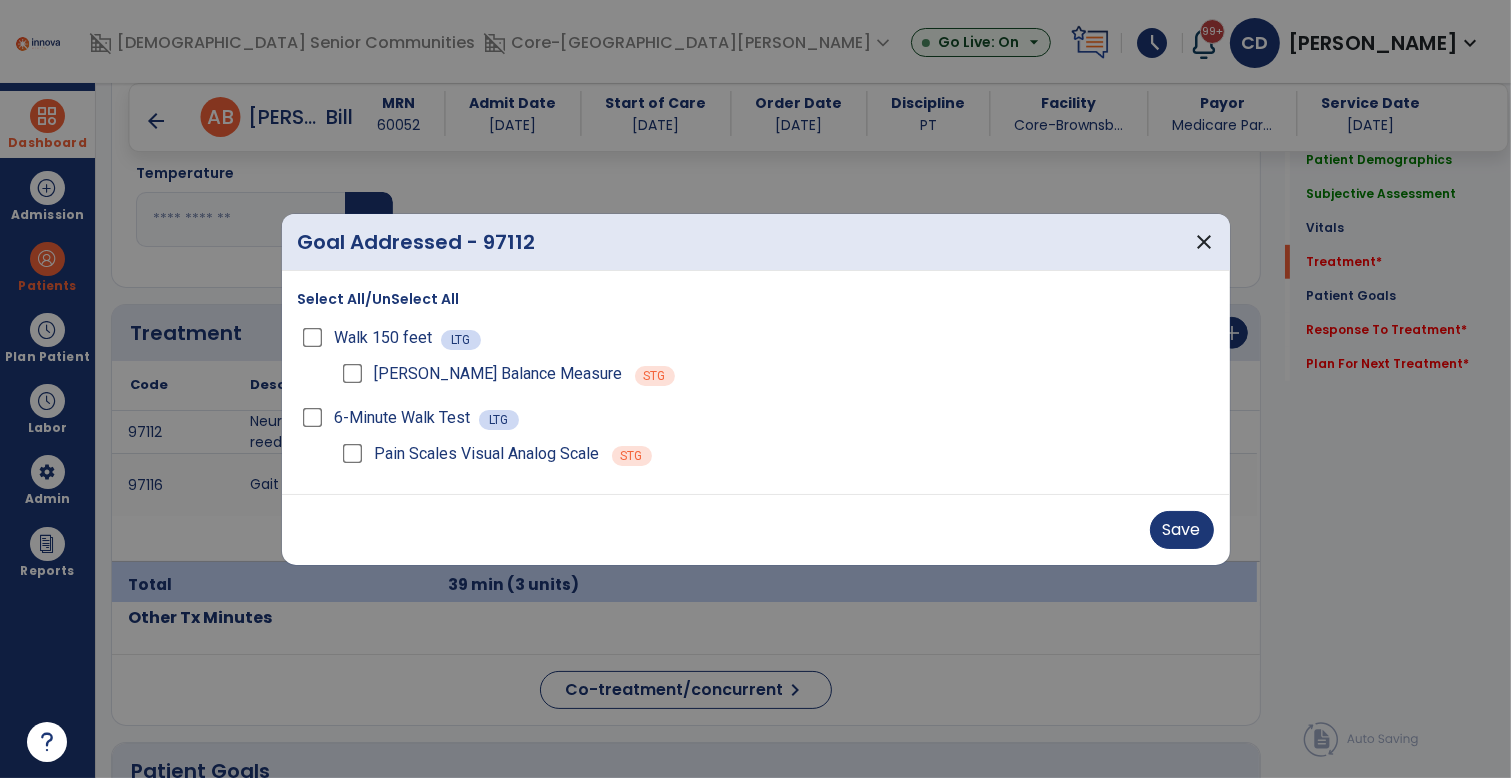 click on "Save" at bounding box center [756, 529] 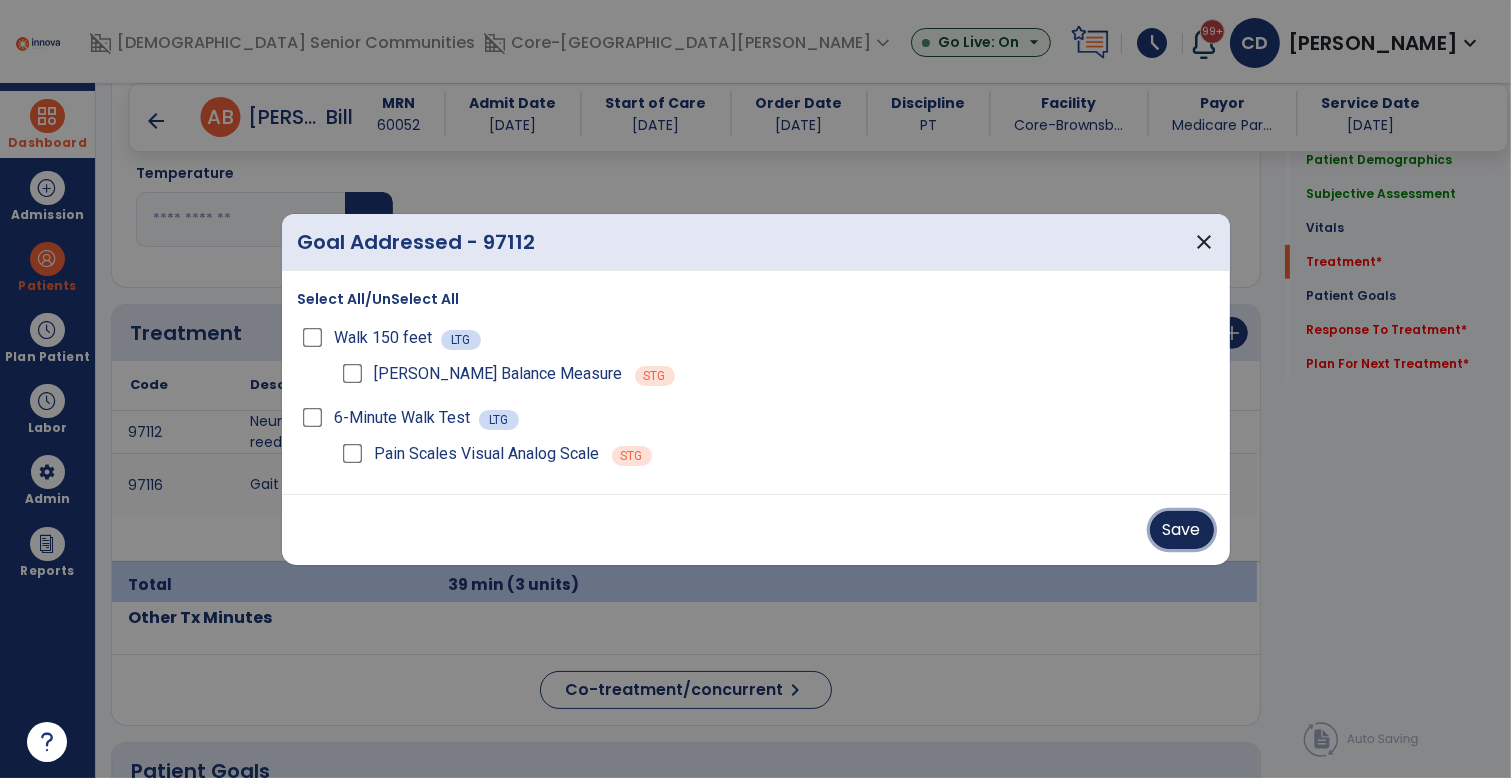 click on "Save" at bounding box center [1182, 530] 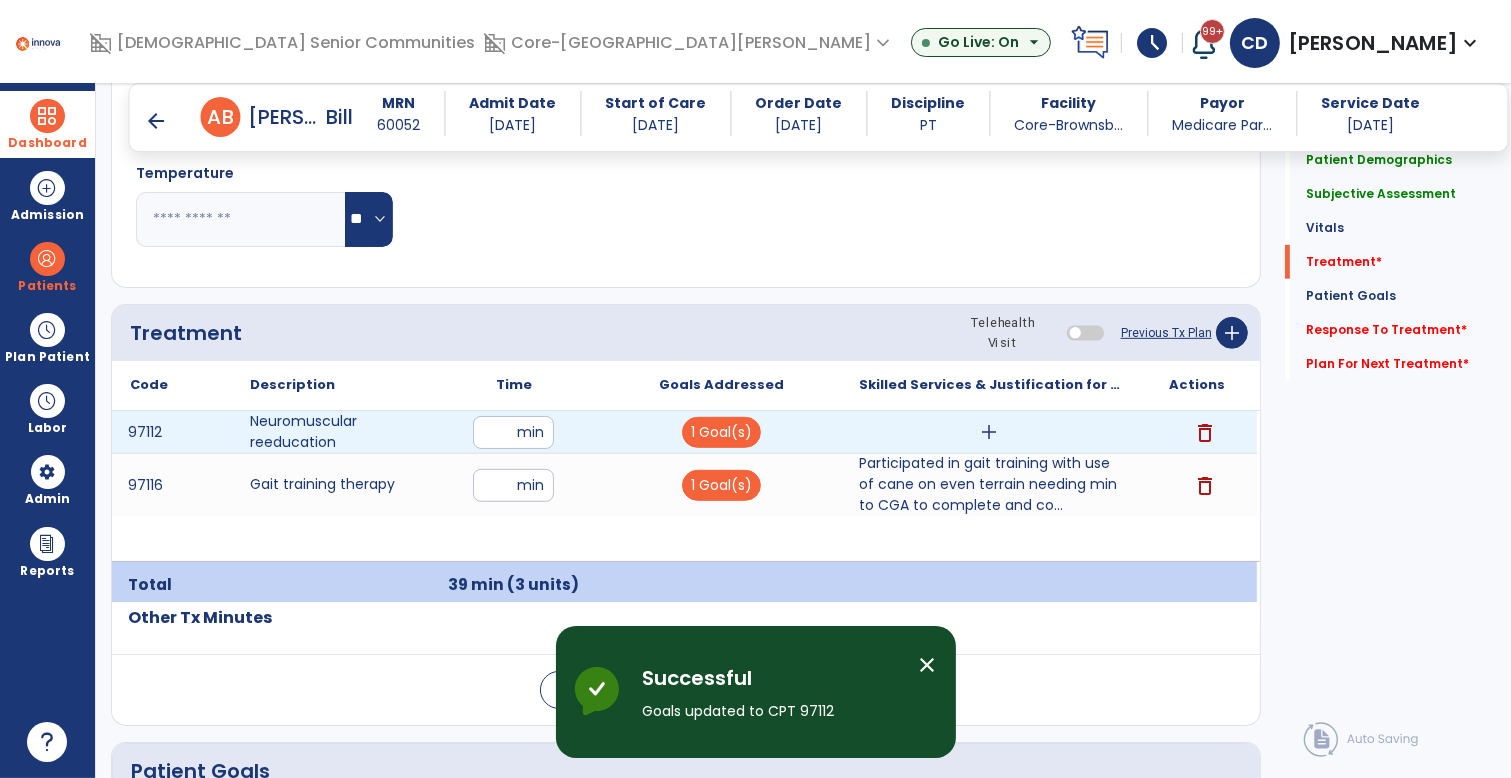 click on "add" at bounding box center [989, 432] 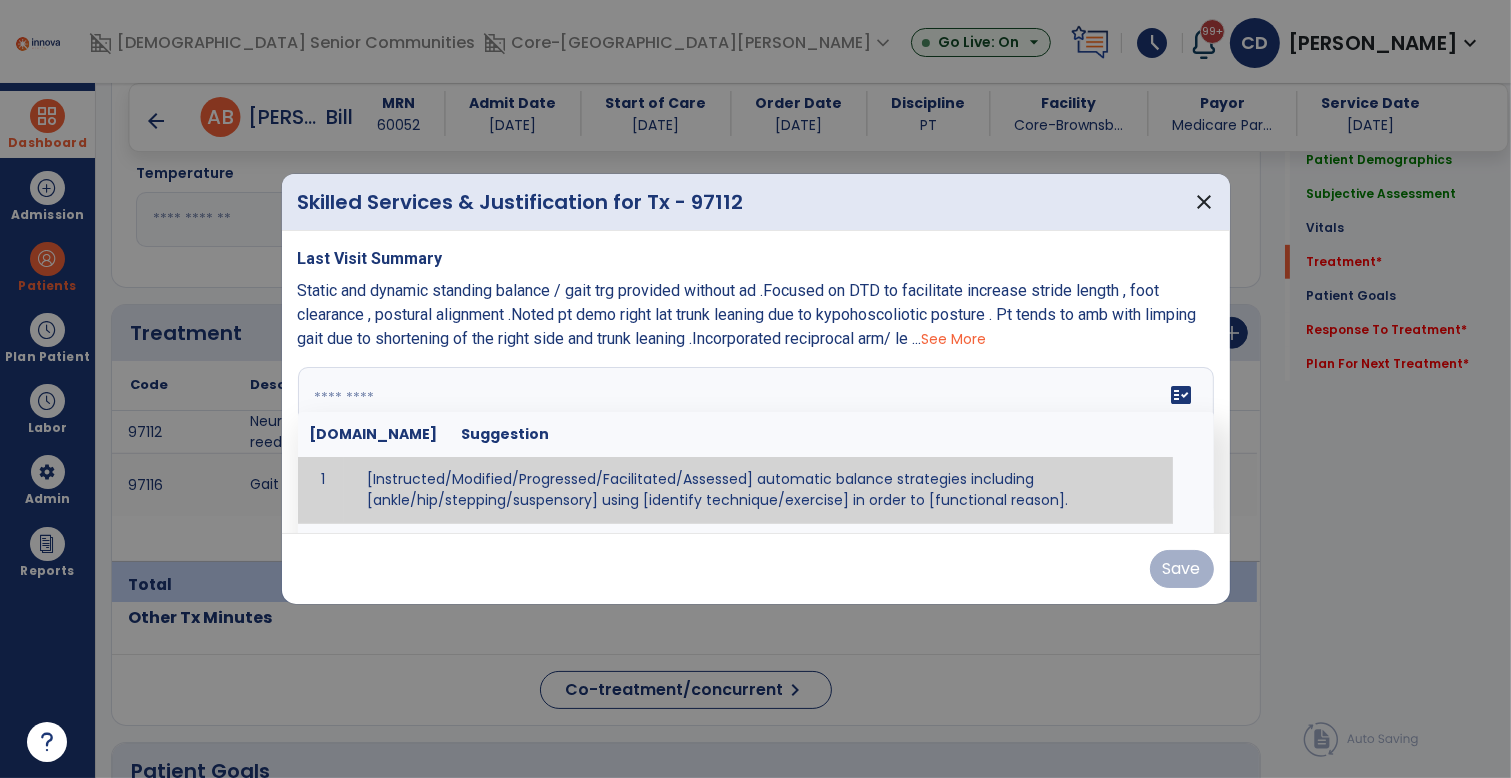 click at bounding box center [754, 442] 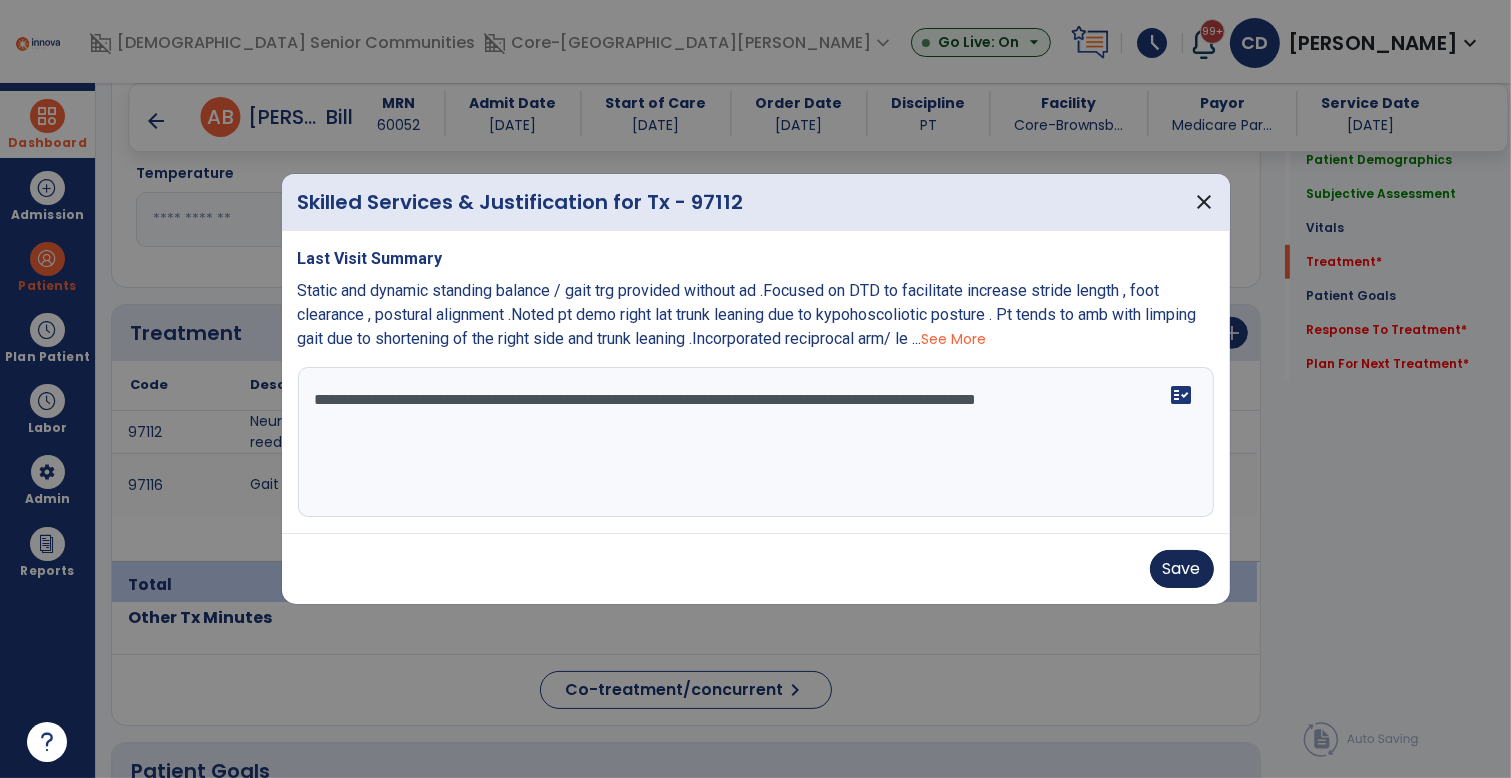 type on "**********" 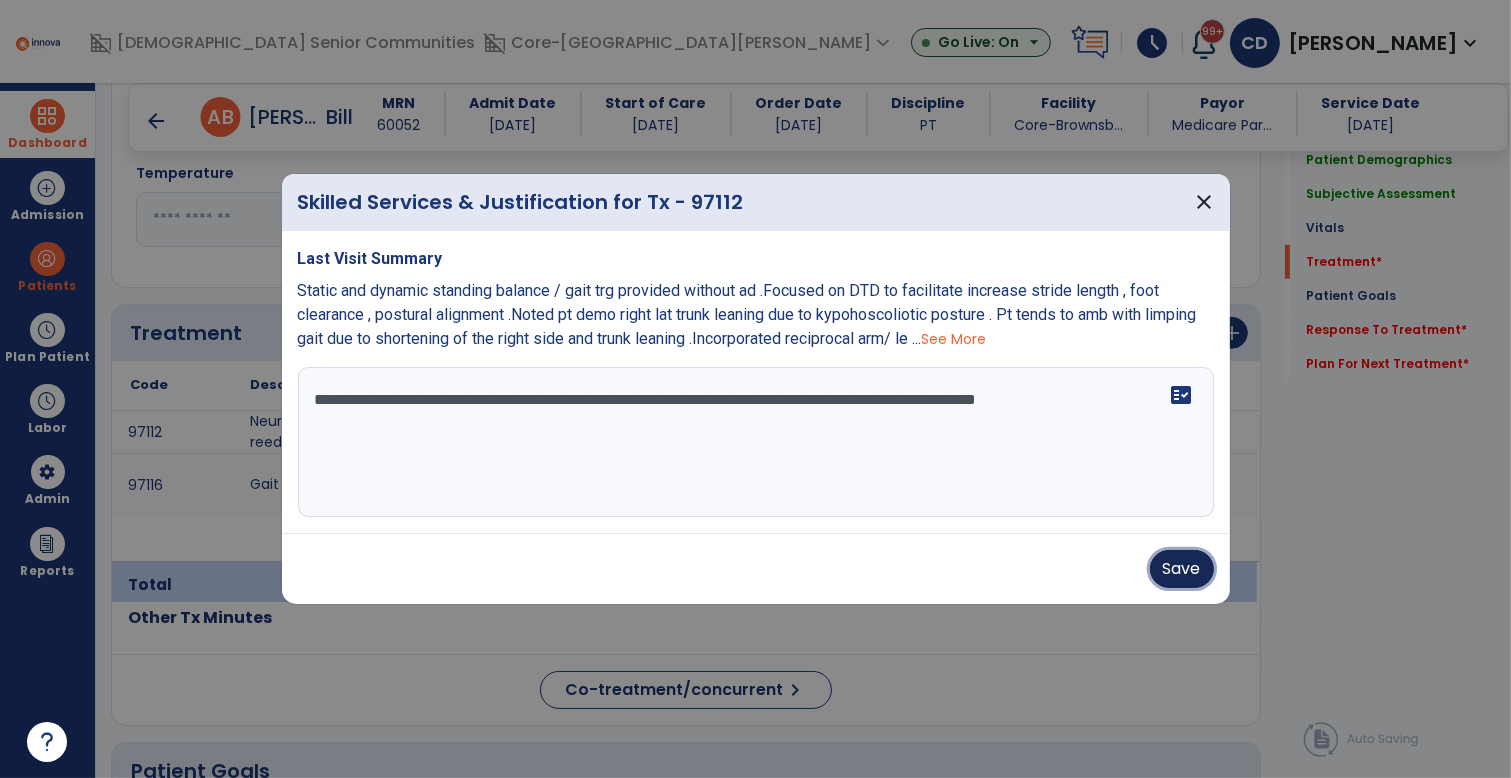 click on "Save" at bounding box center [1182, 569] 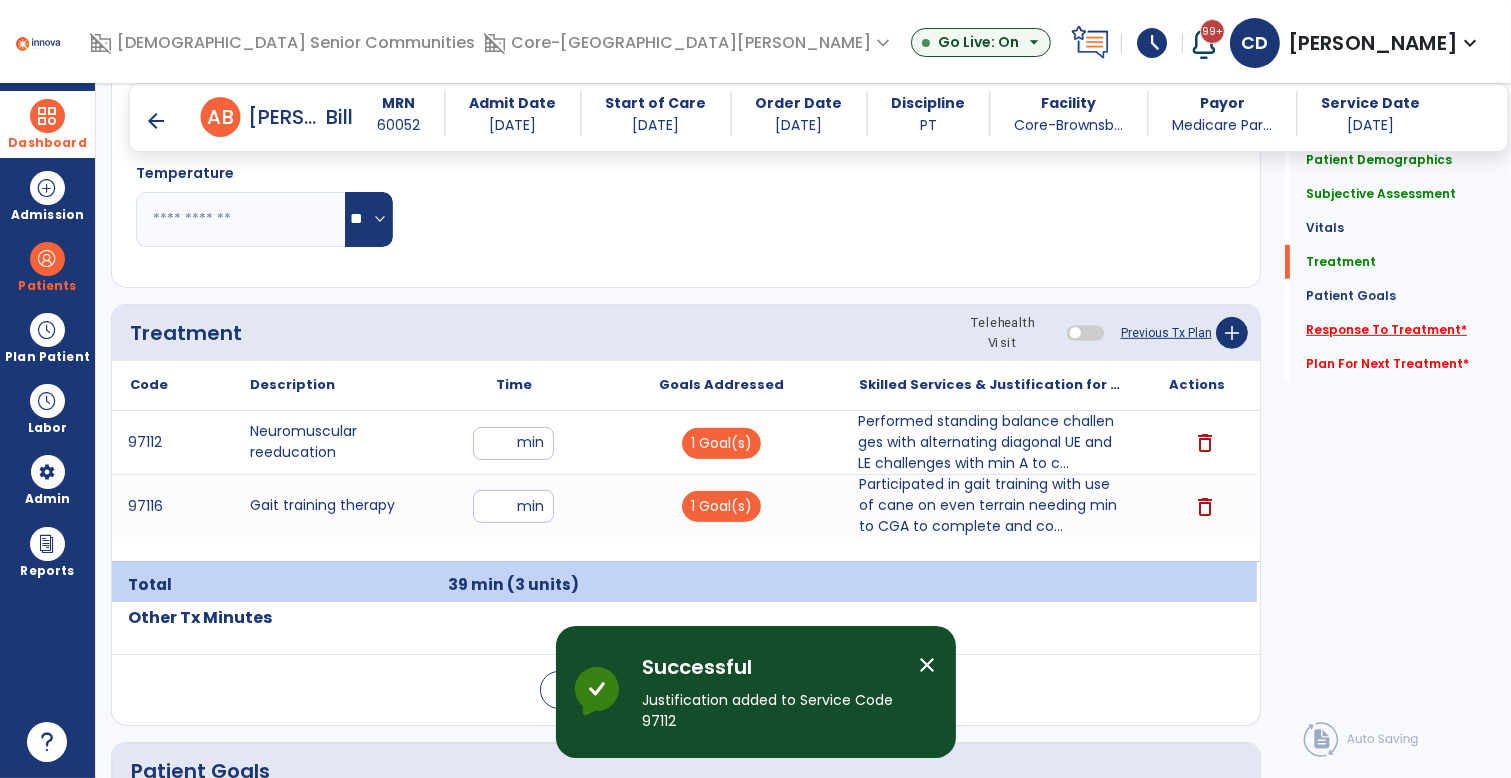 click on "Response To Treatment   *" 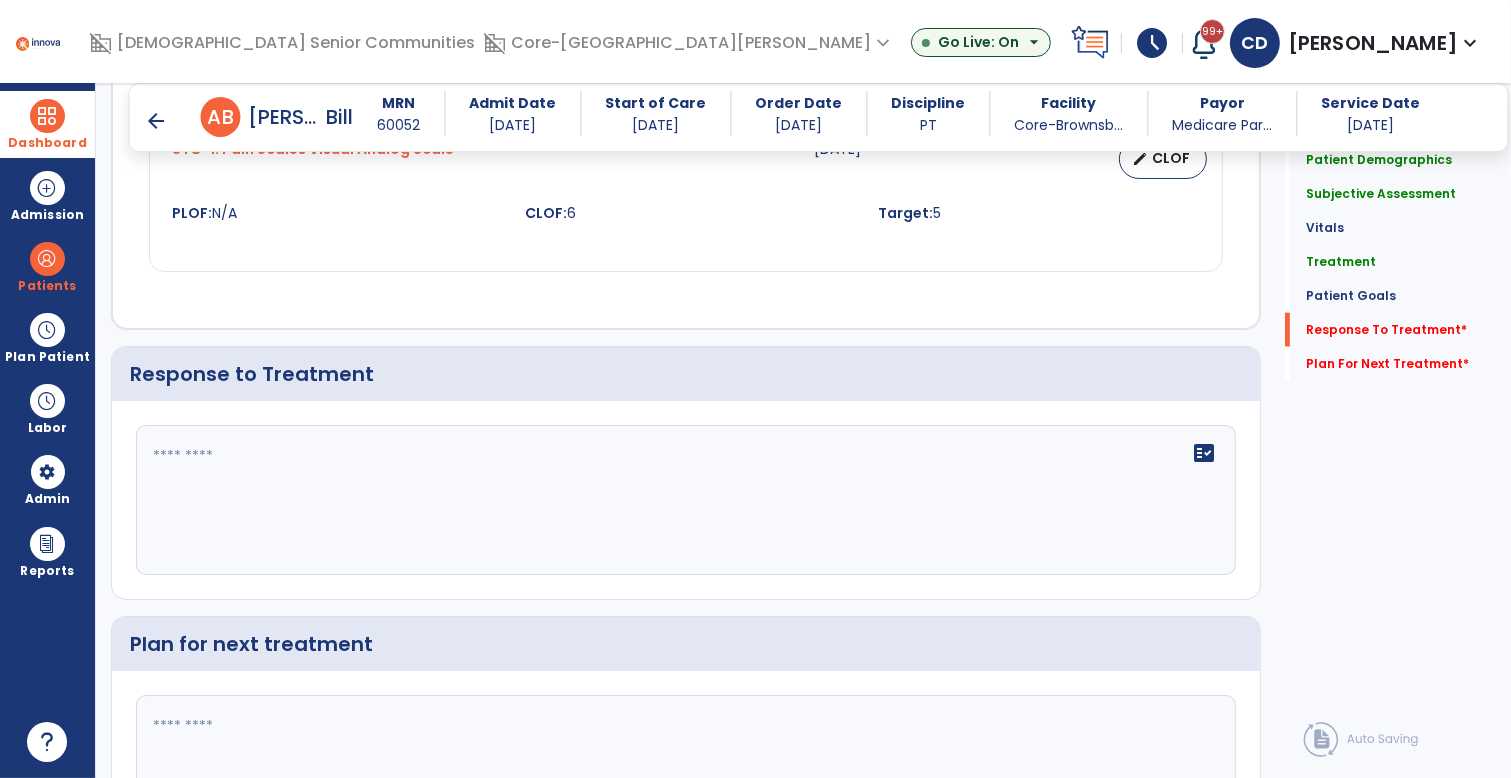 scroll, scrollTop: 2253, scrollLeft: 0, axis: vertical 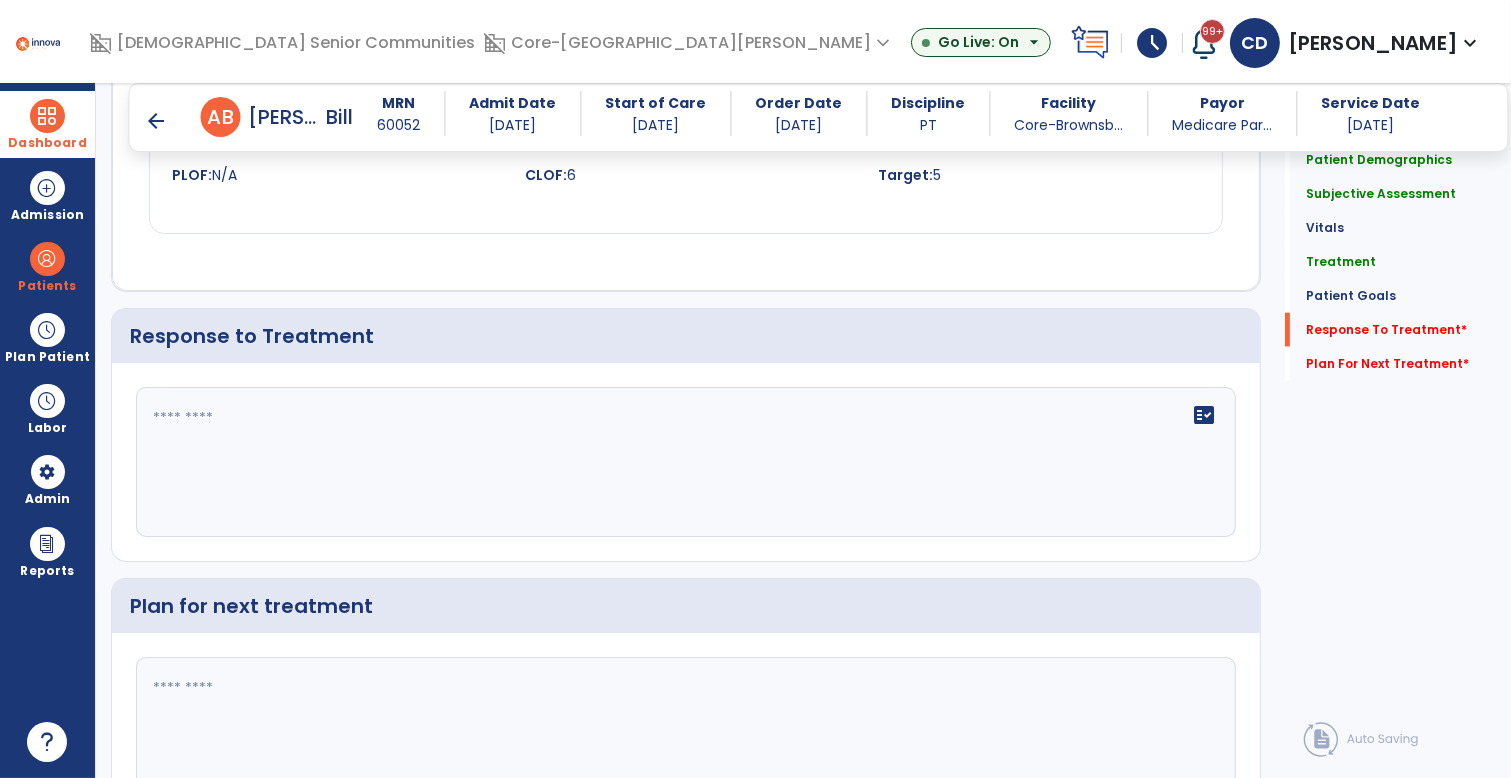 click on "fact_check" 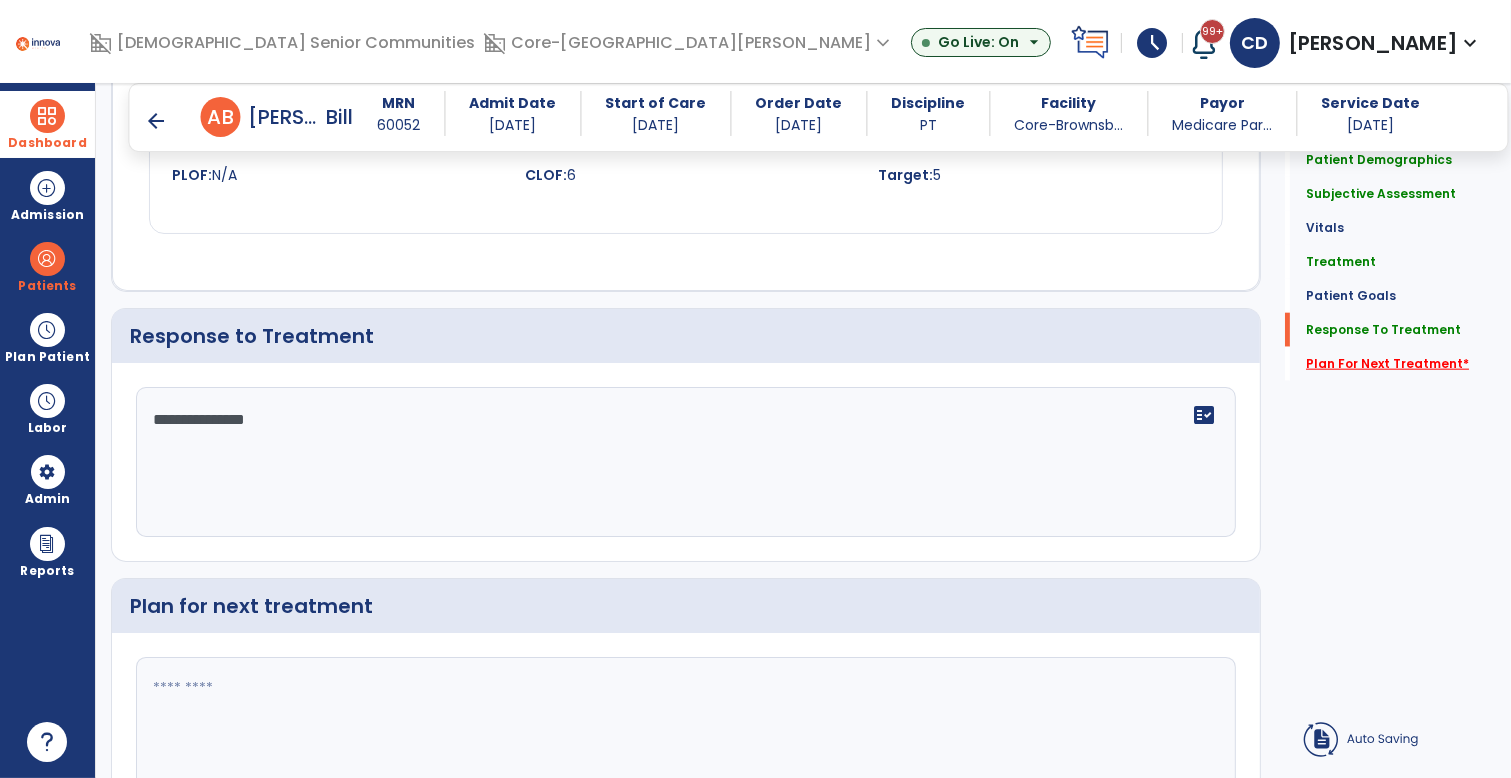 type on "**********" 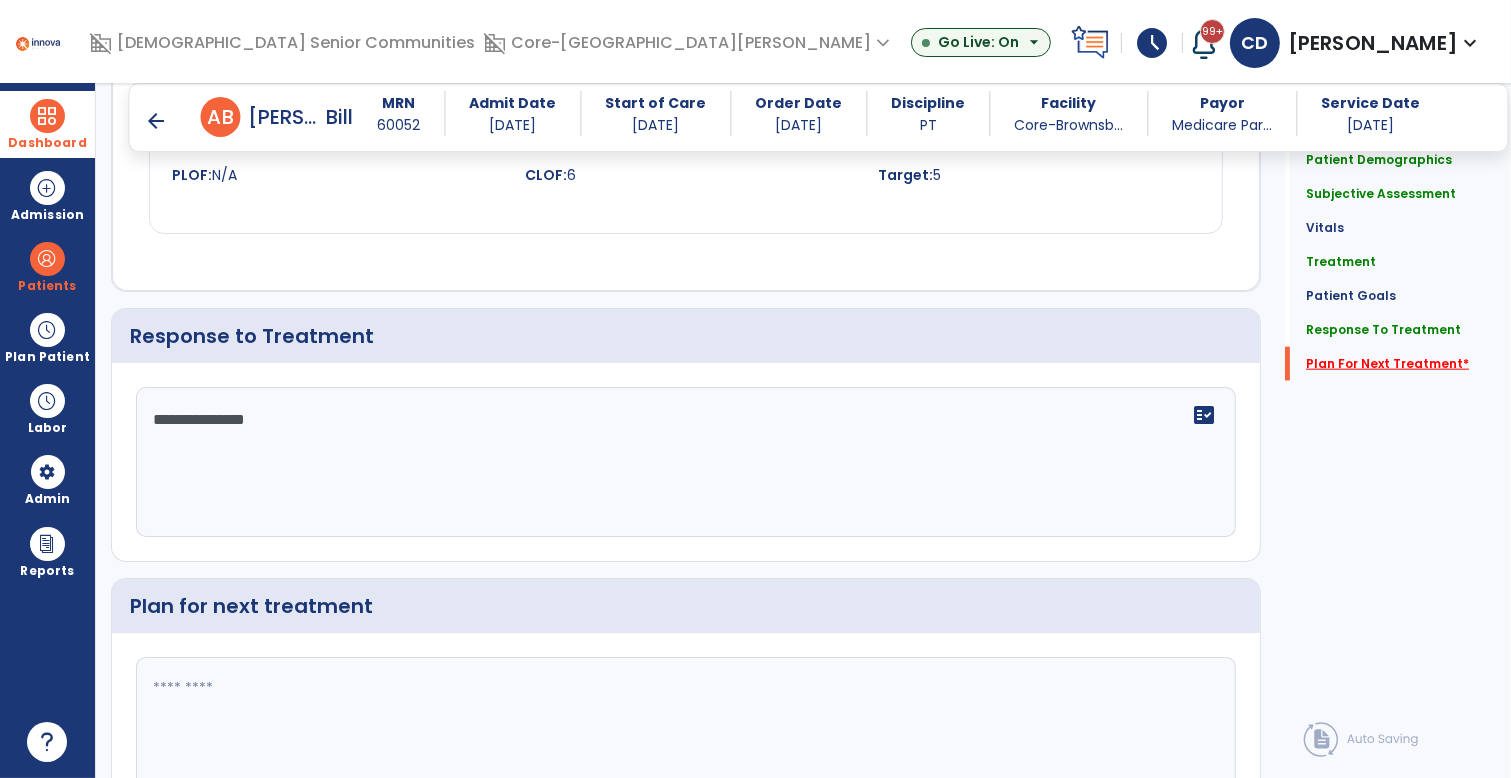 scroll, scrollTop: 2367, scrollLeft: 0, axis: vertical 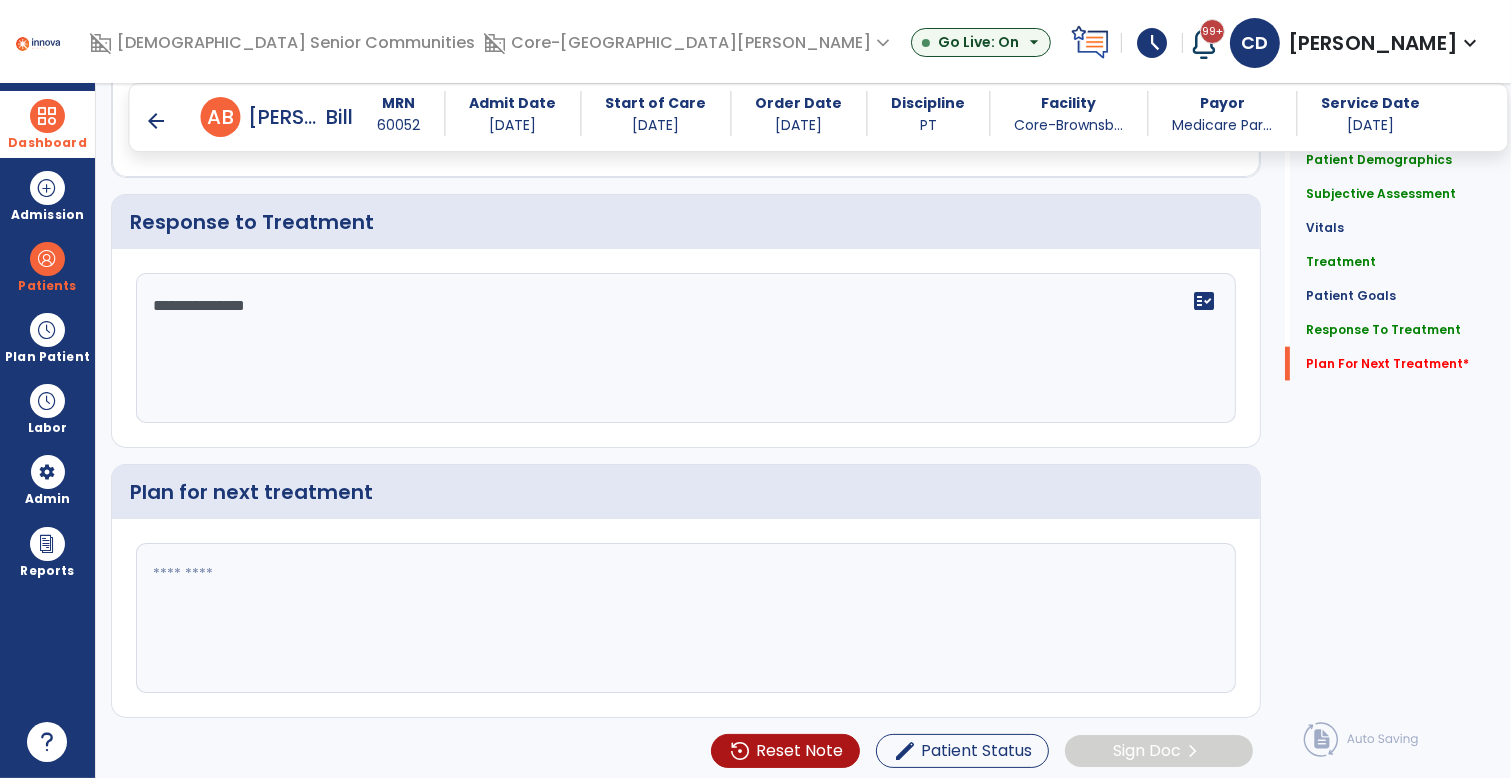 click 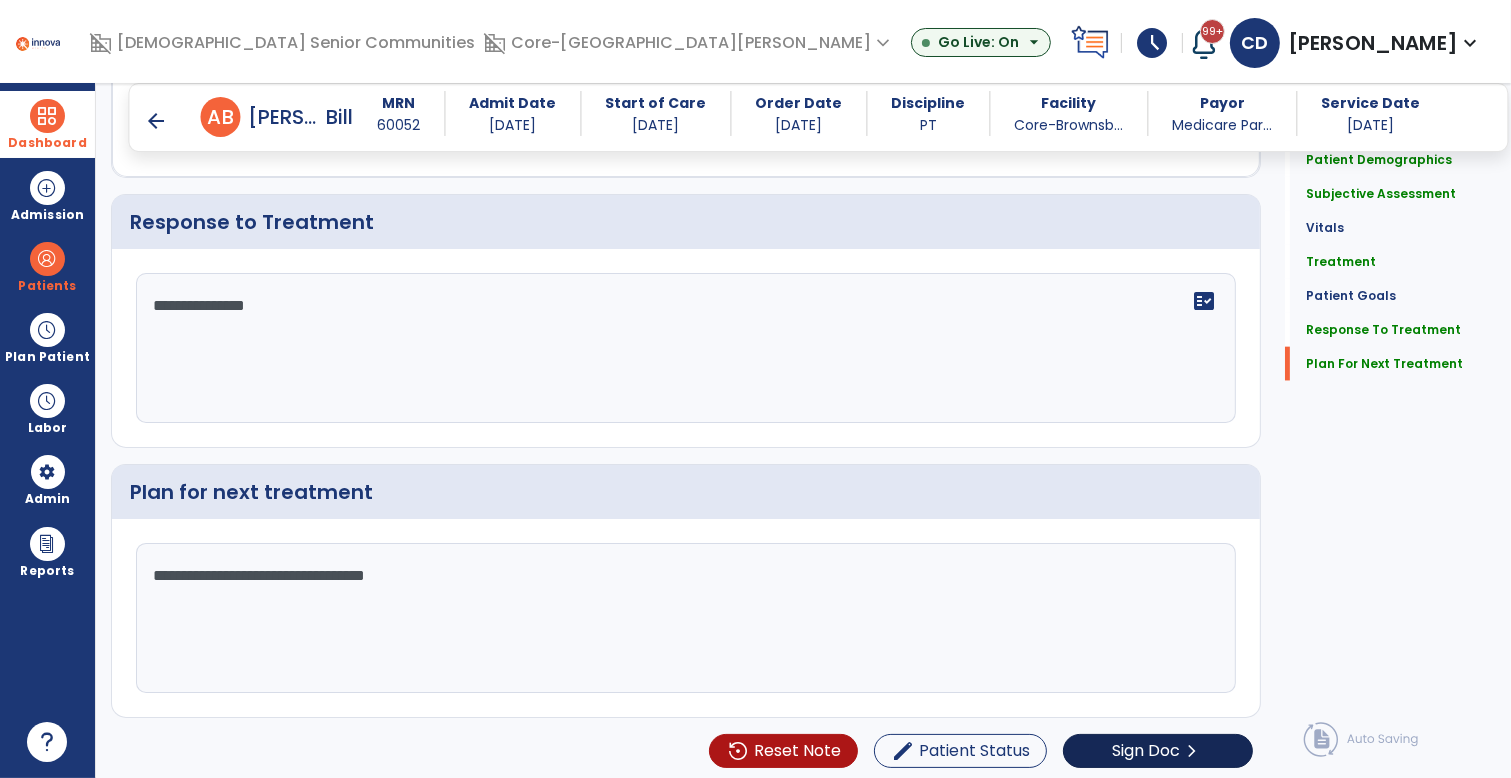 type on "**********" 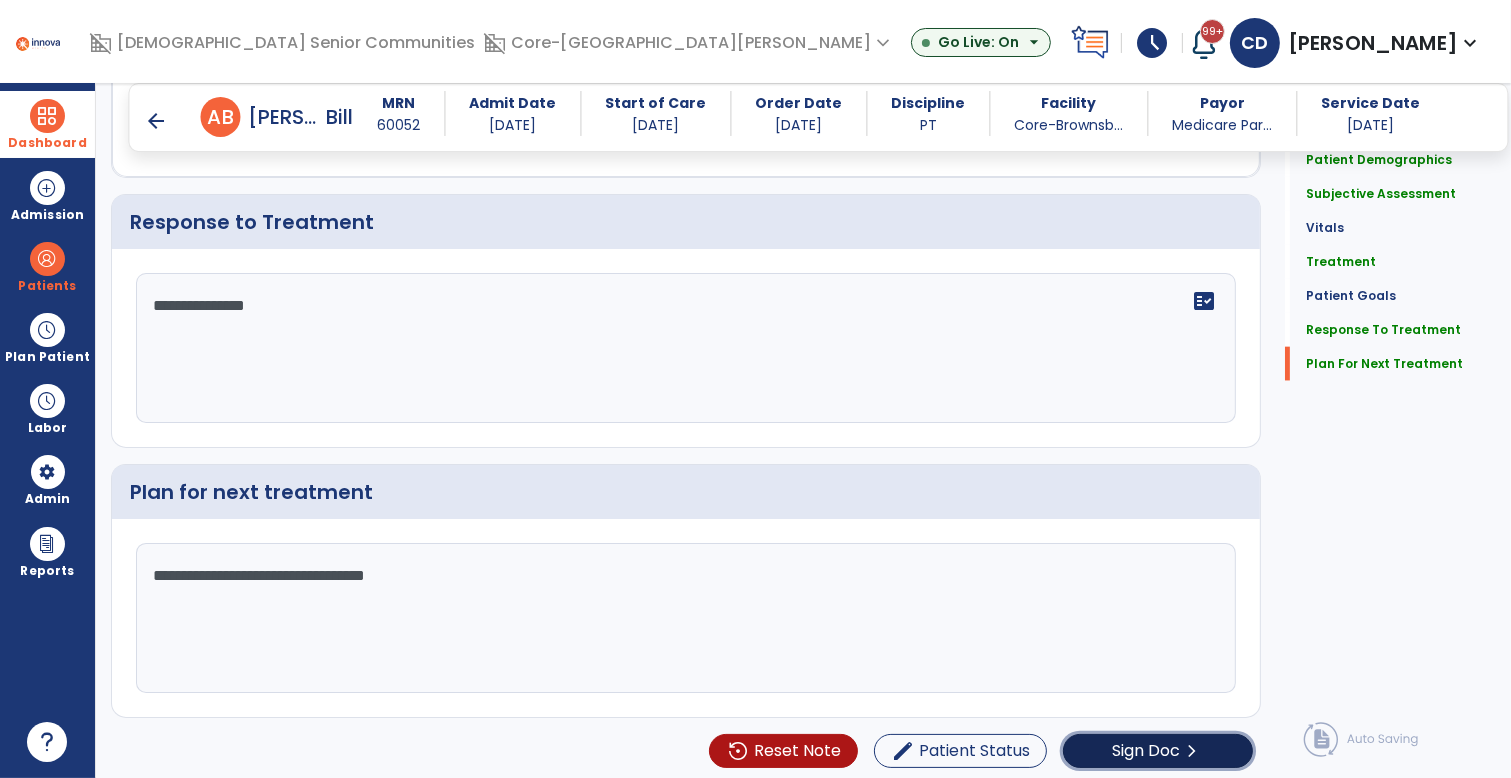 click on "Sign Doc" 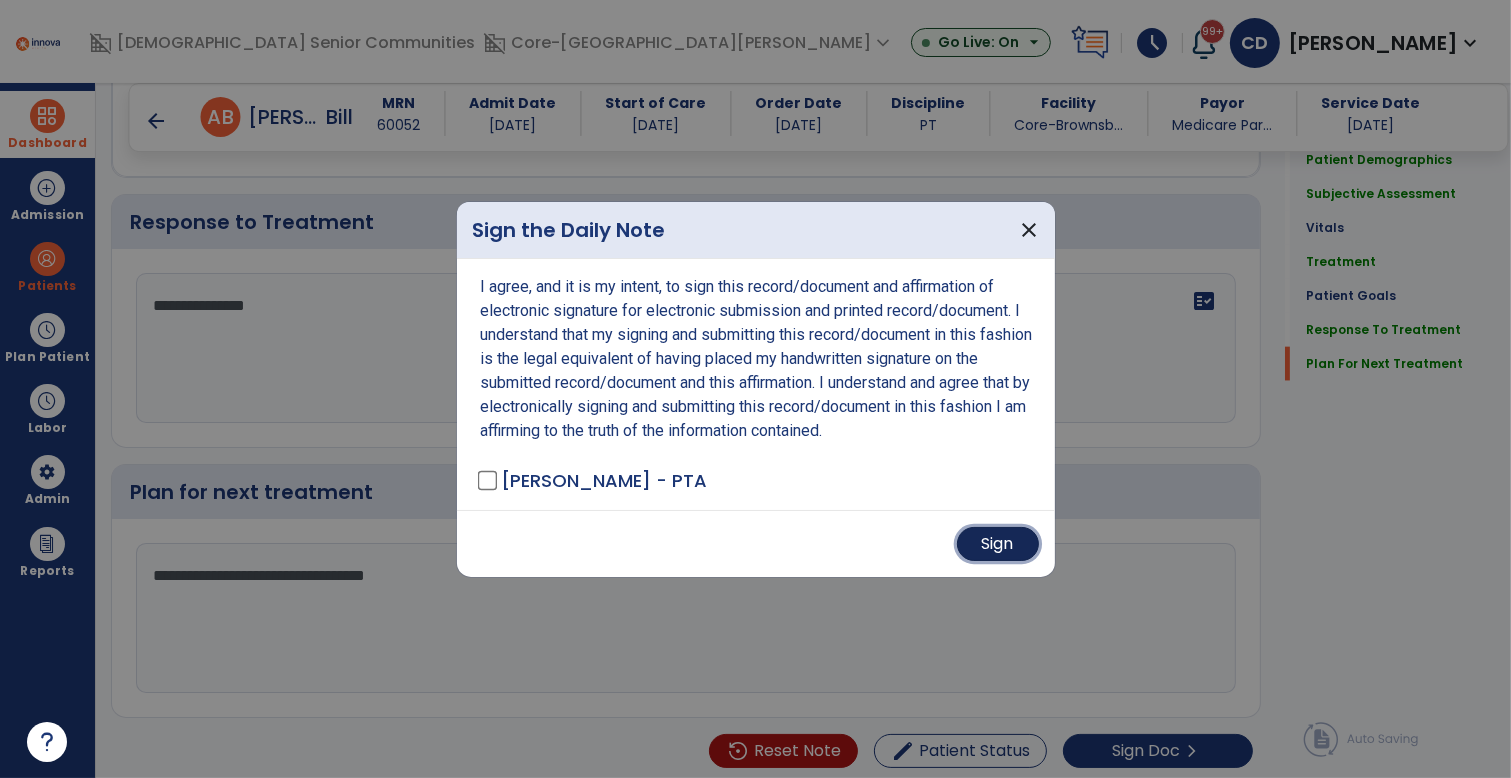 click on "Sign" at bounding box center (998, 544) 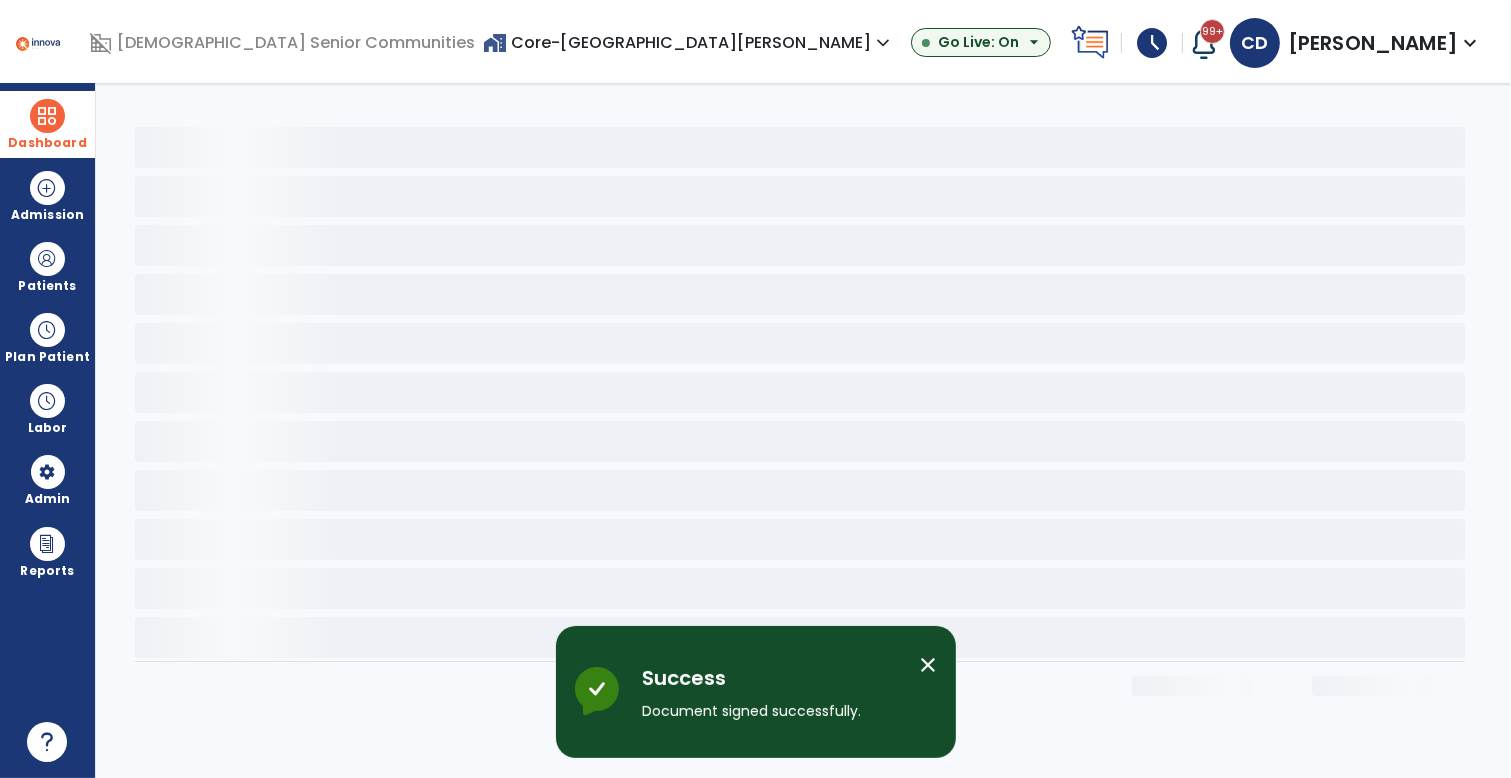 scroll, scrollTop: 0, scrollLeft: 0, axis: both 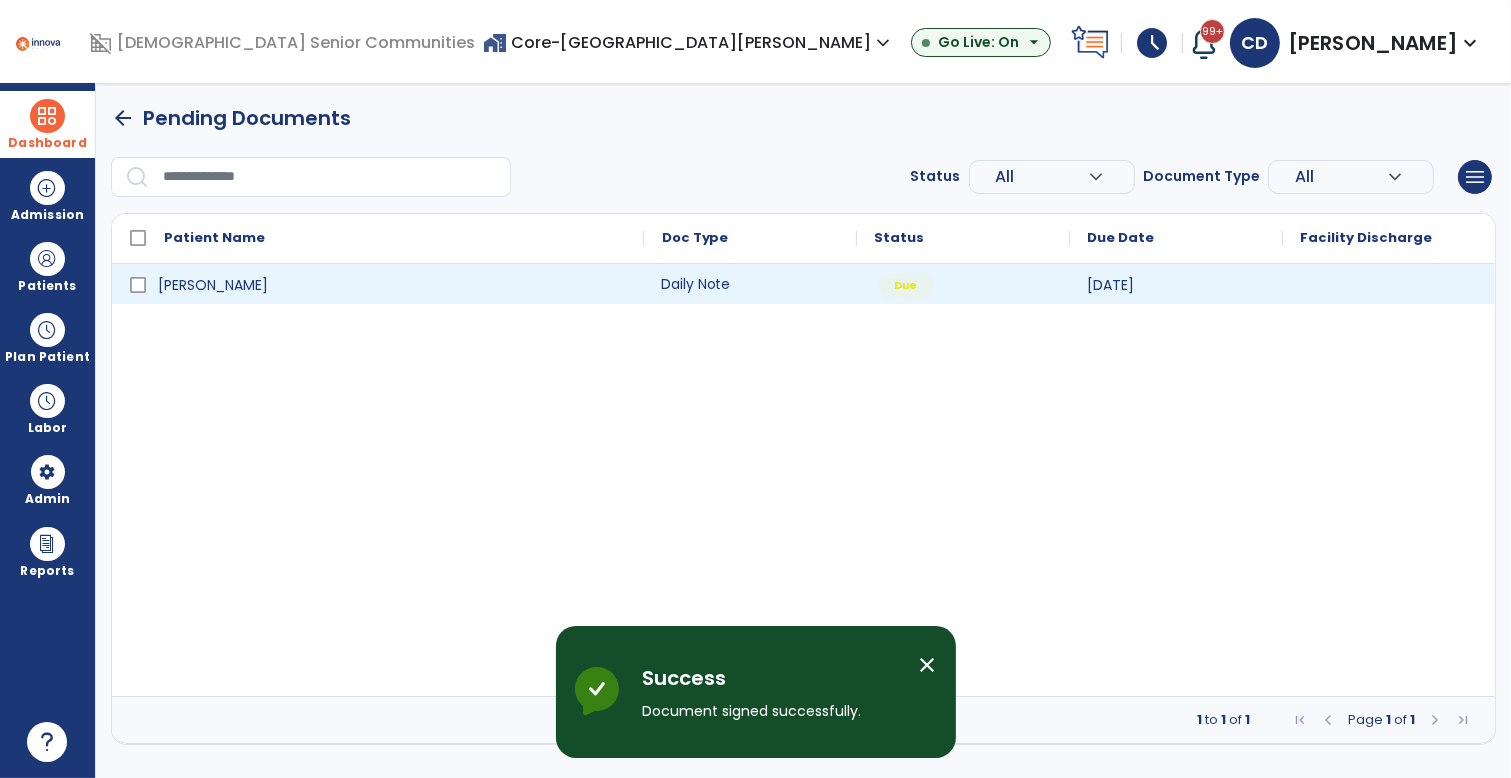 click on "Daily Note" at bounding box center [750, 284] 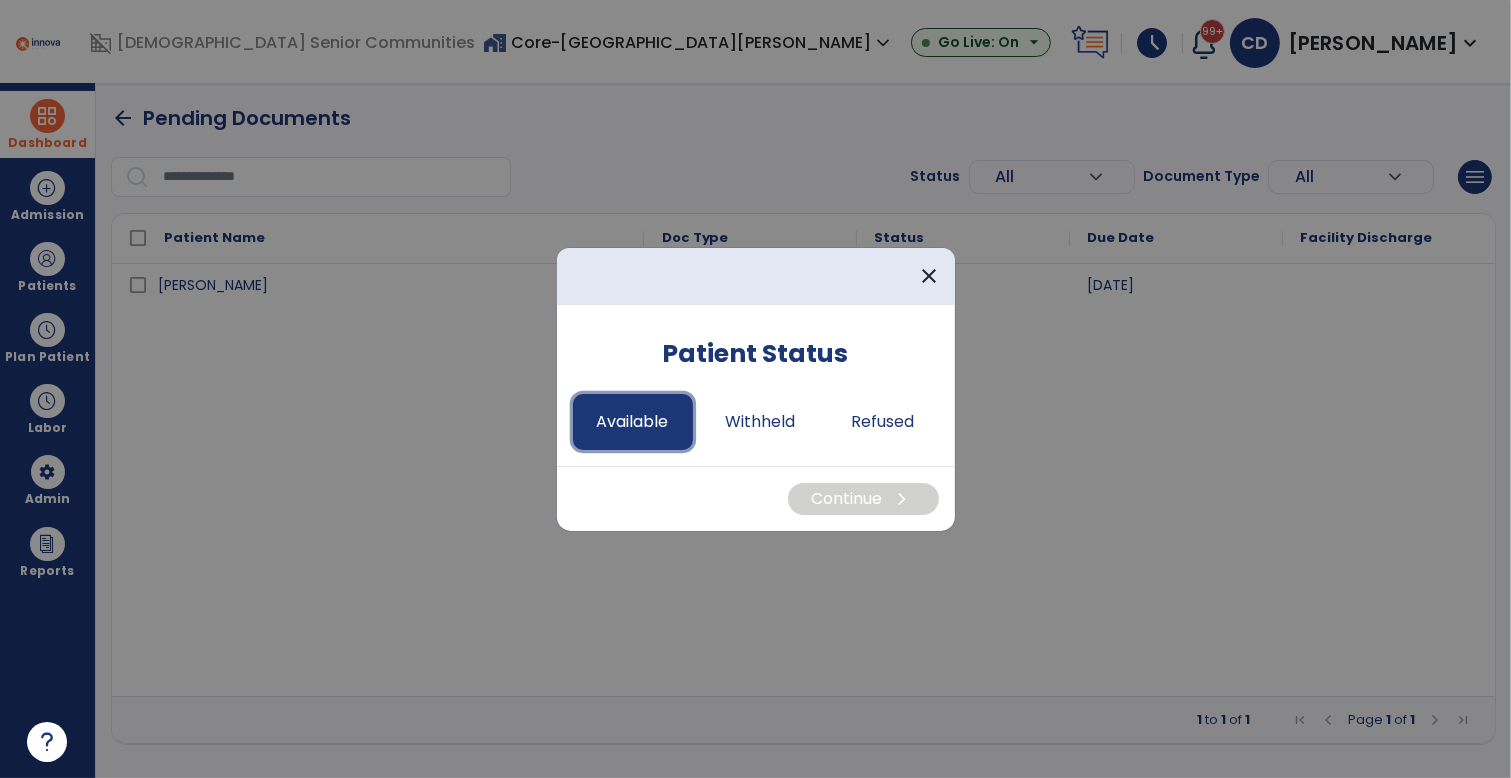 drag, startPoint x: 632, startPoint y: 417, endPoint x: 612, endPoint y: 419, distance: 20.09975 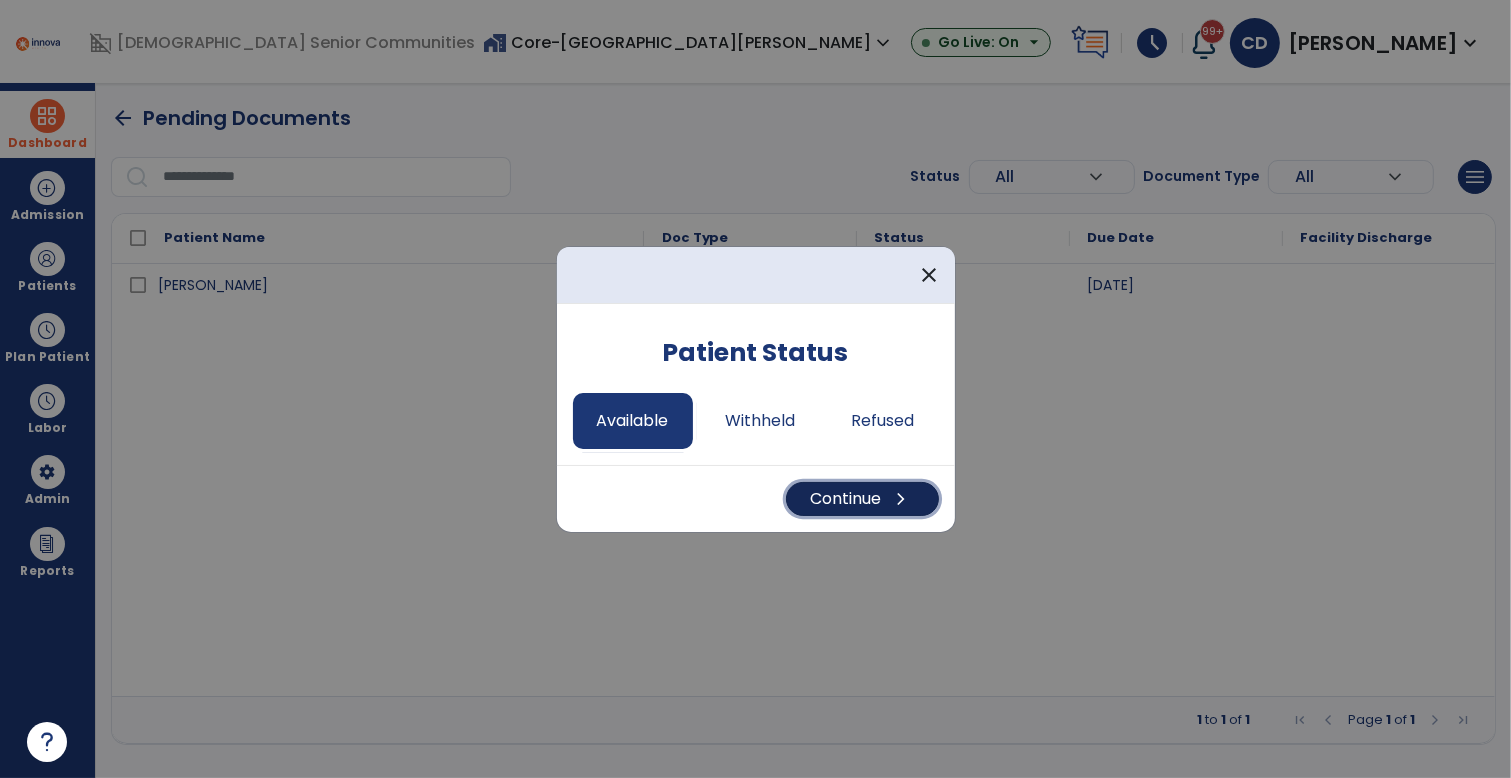 click on "Continue   chevron_right" at bounding box center [862, 499] 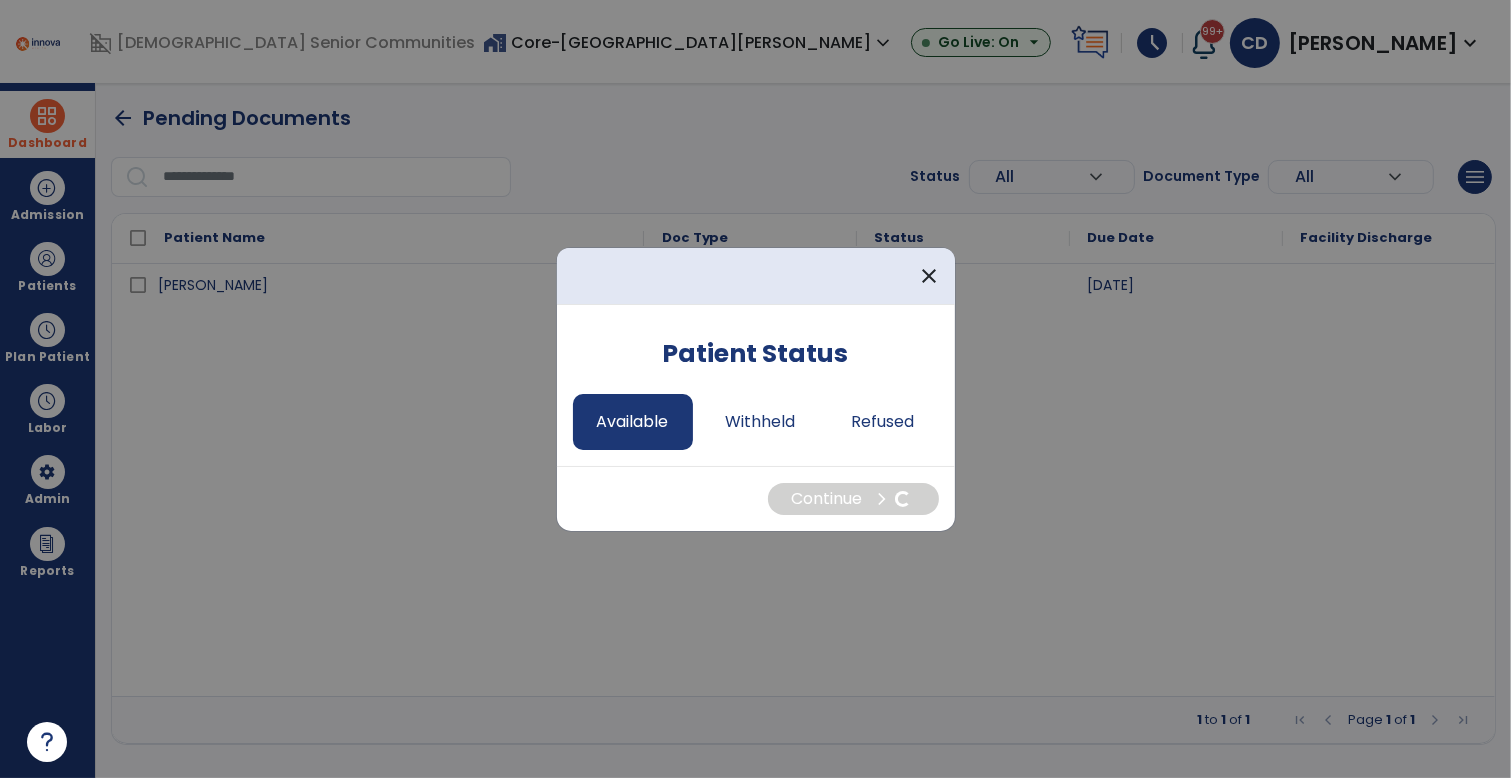 select on "*" 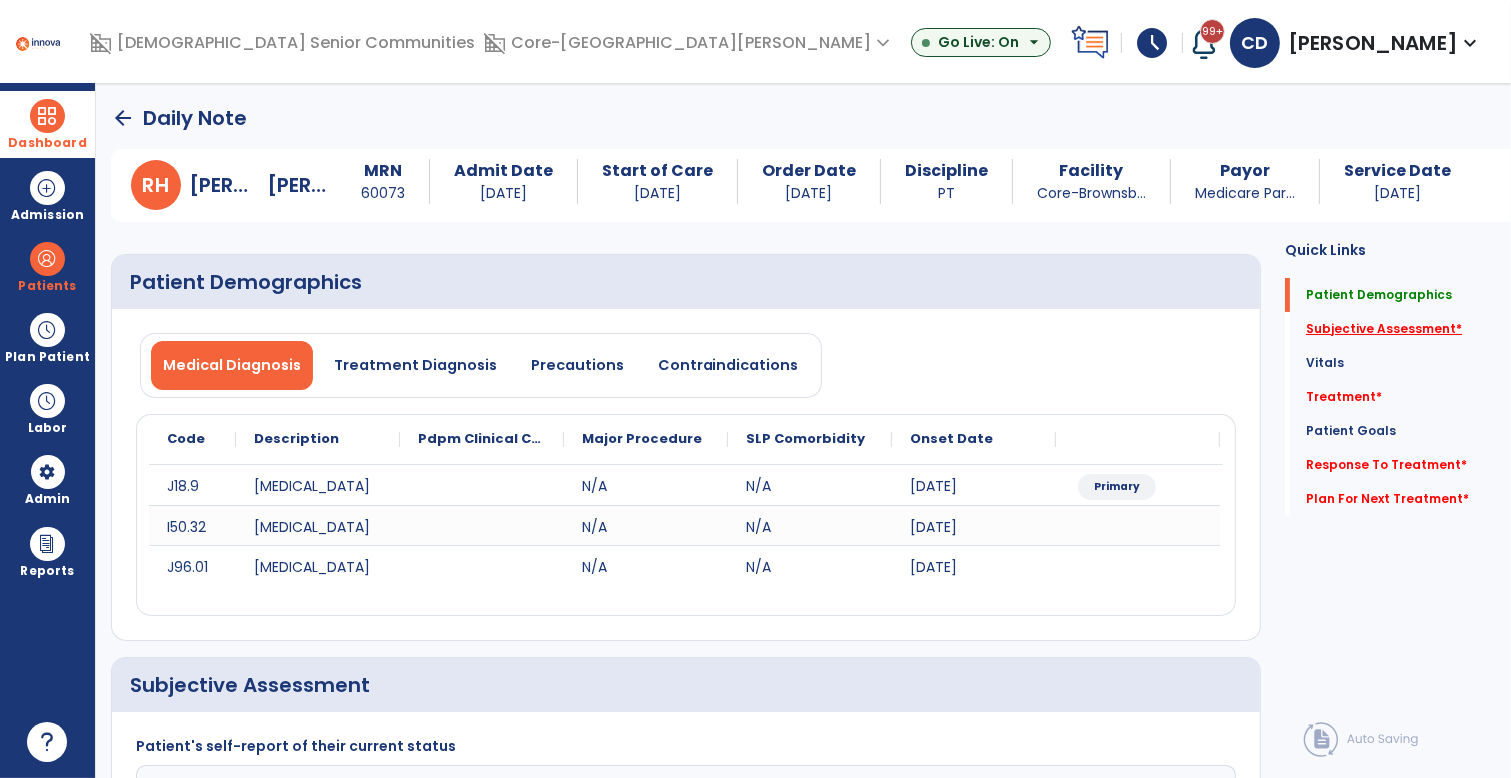 click on "Subjective Assessment   *" 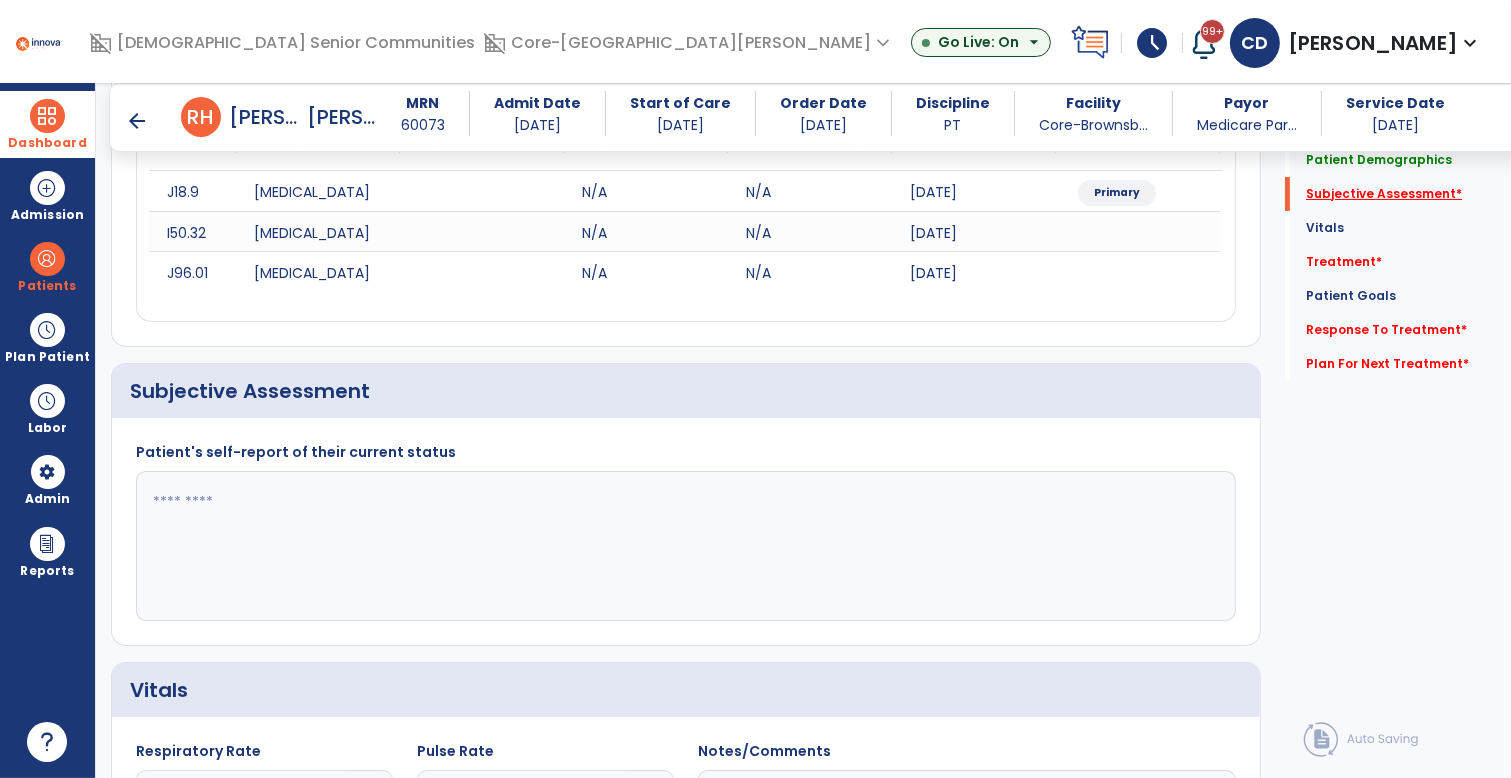 scroll, scrollTop: 367, scrollLeft: 0, axis: vertical 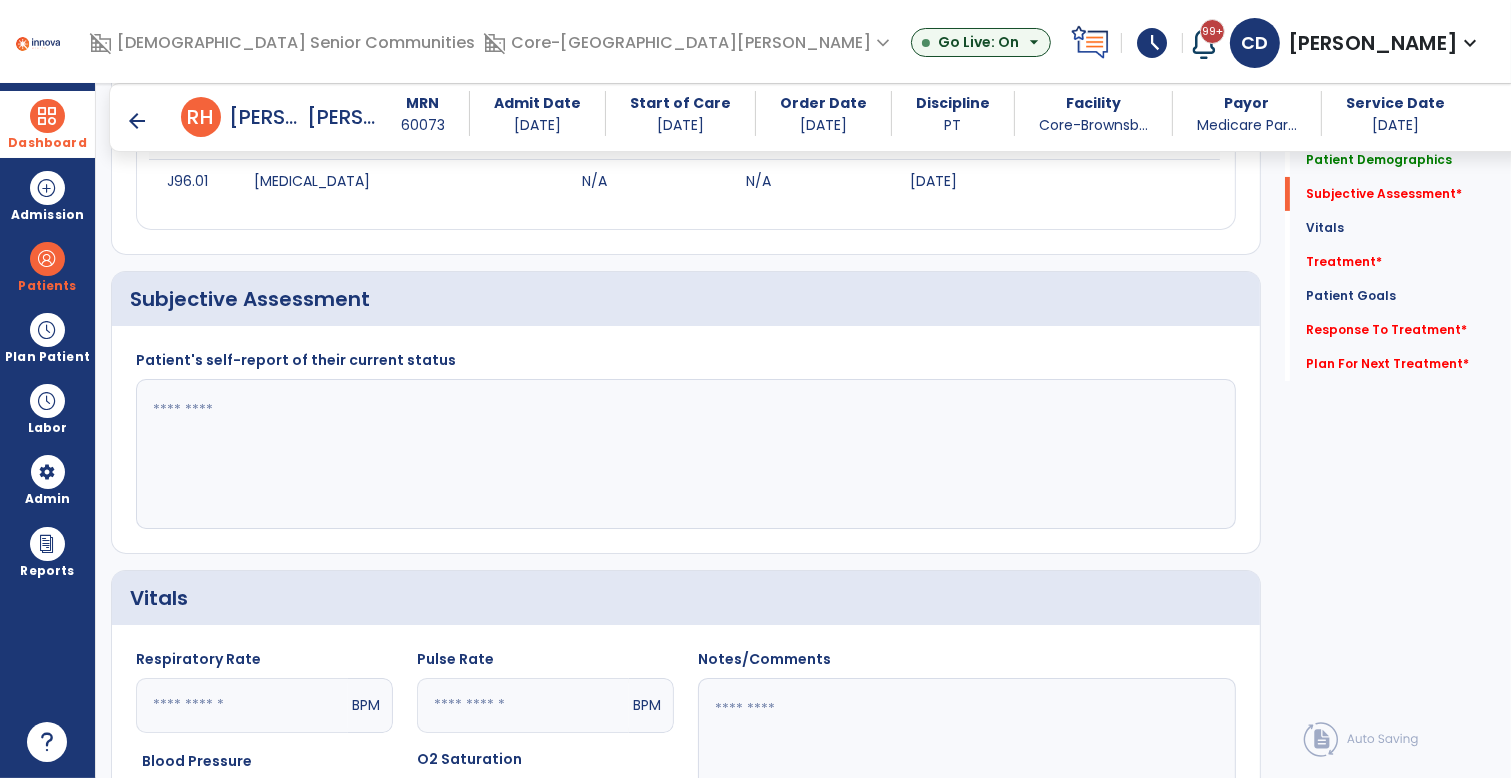 click 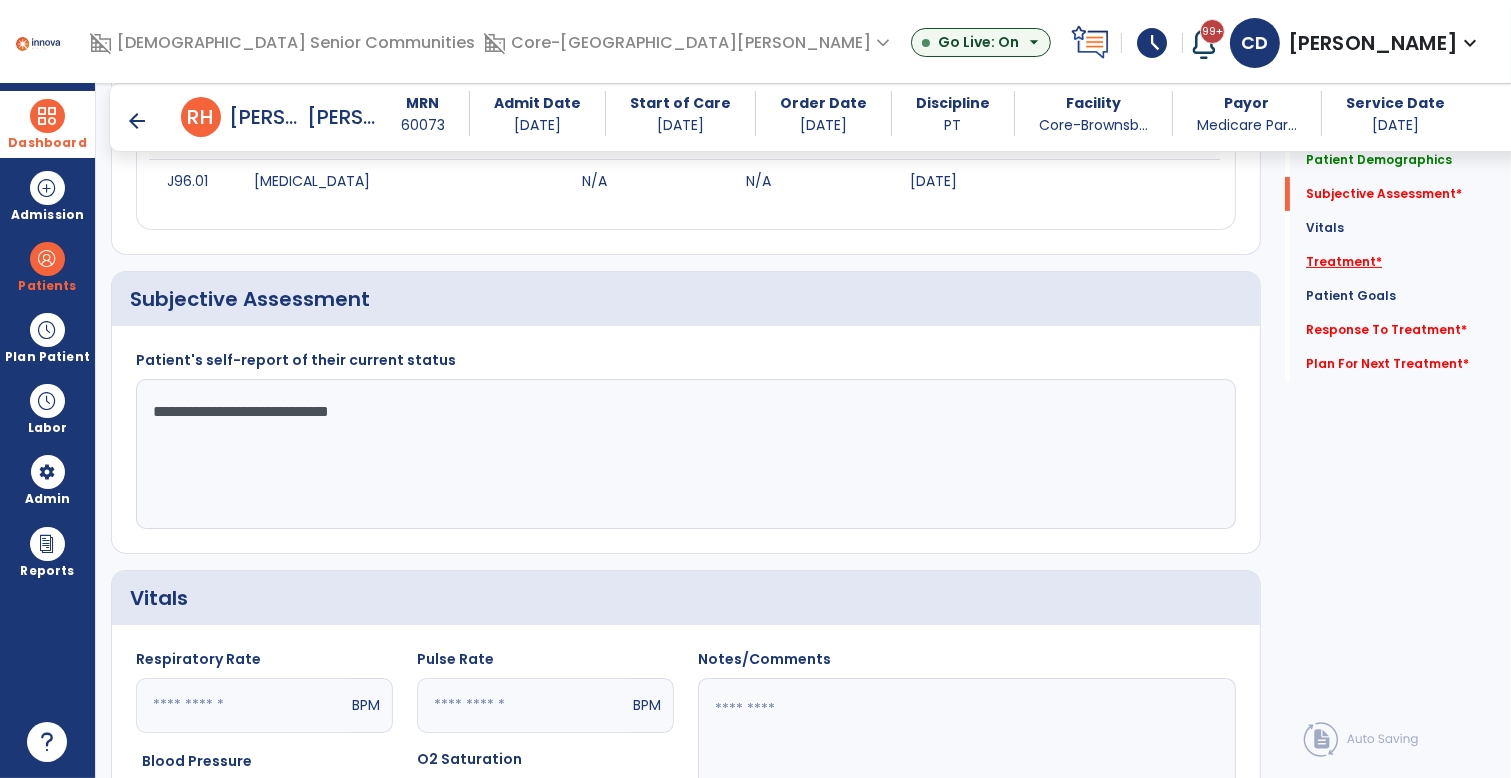 type on "**********" 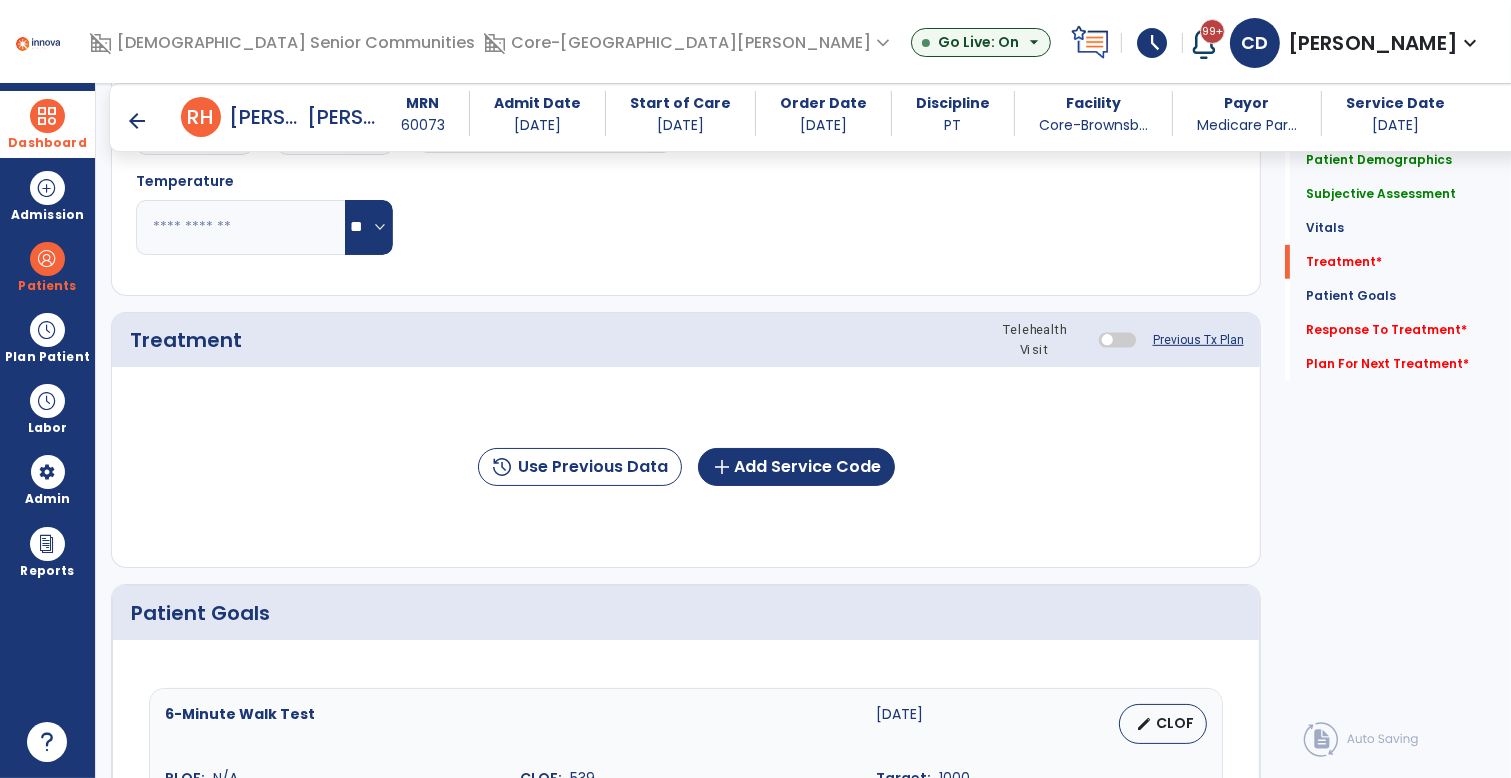 scroll, scrollTop: 1056, scrollLeft: 0, axis: vertical 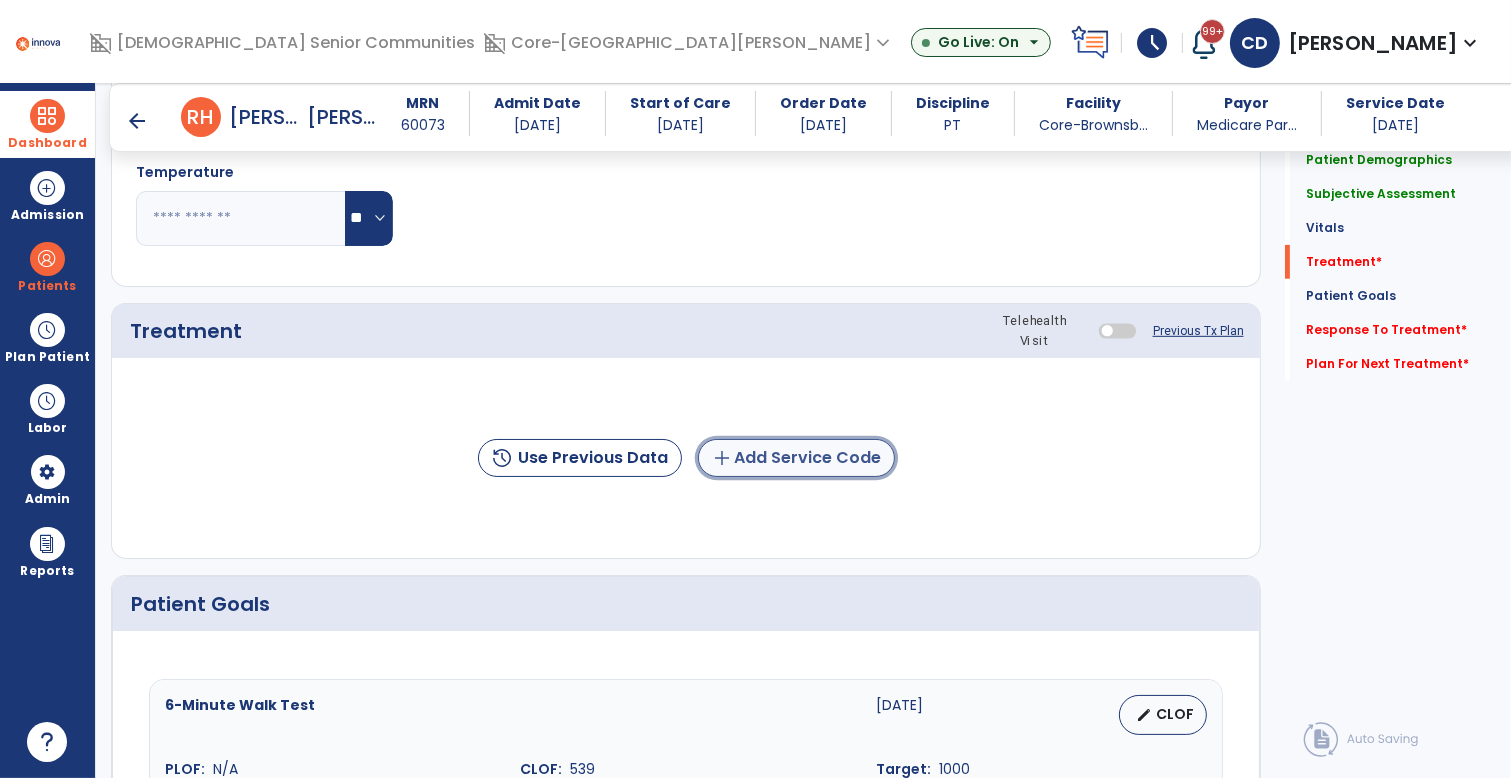 click on "add  Add Service Code" 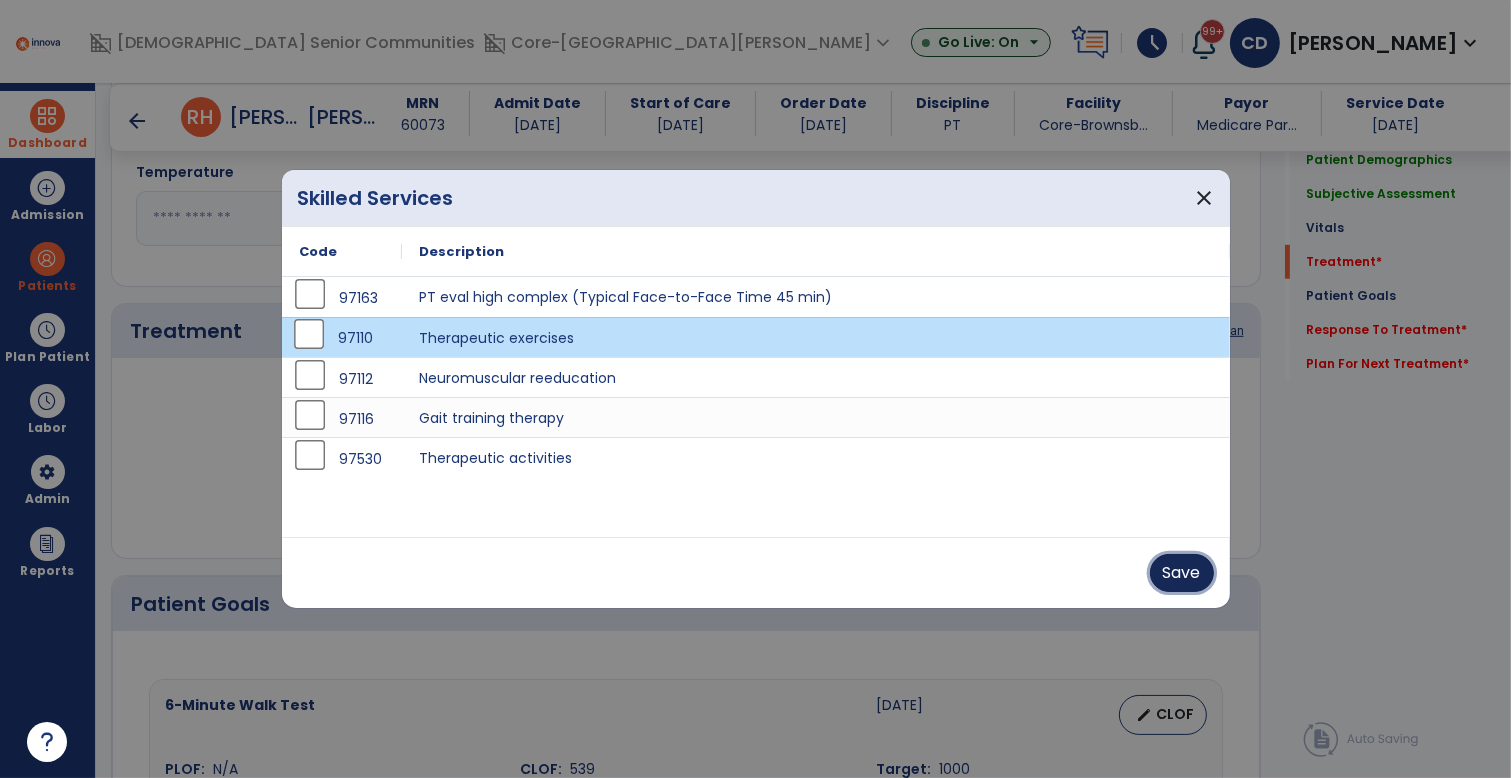 click on "Save" at bounding box center (1182, 573) 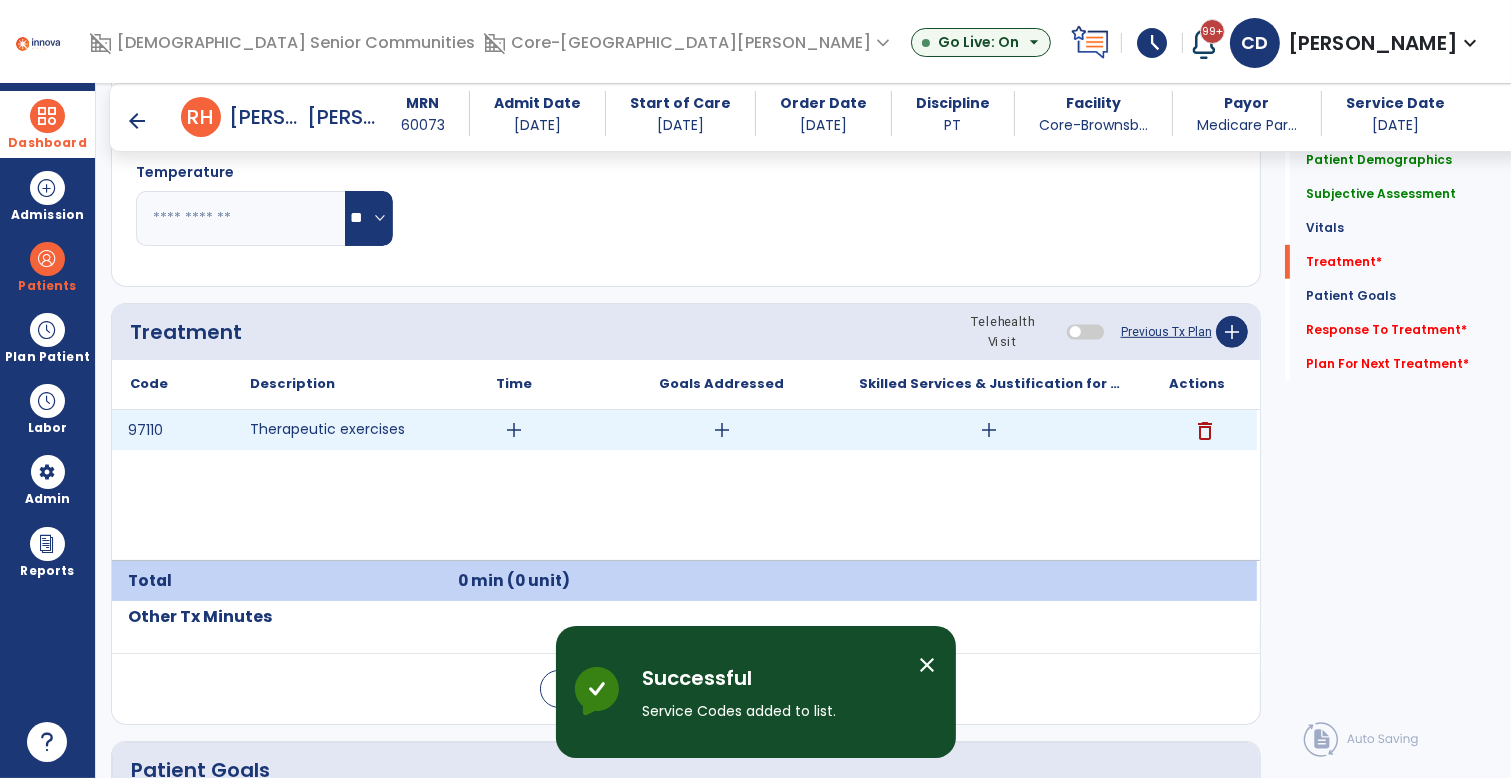 click on "add" at bounding box center (514, 430) 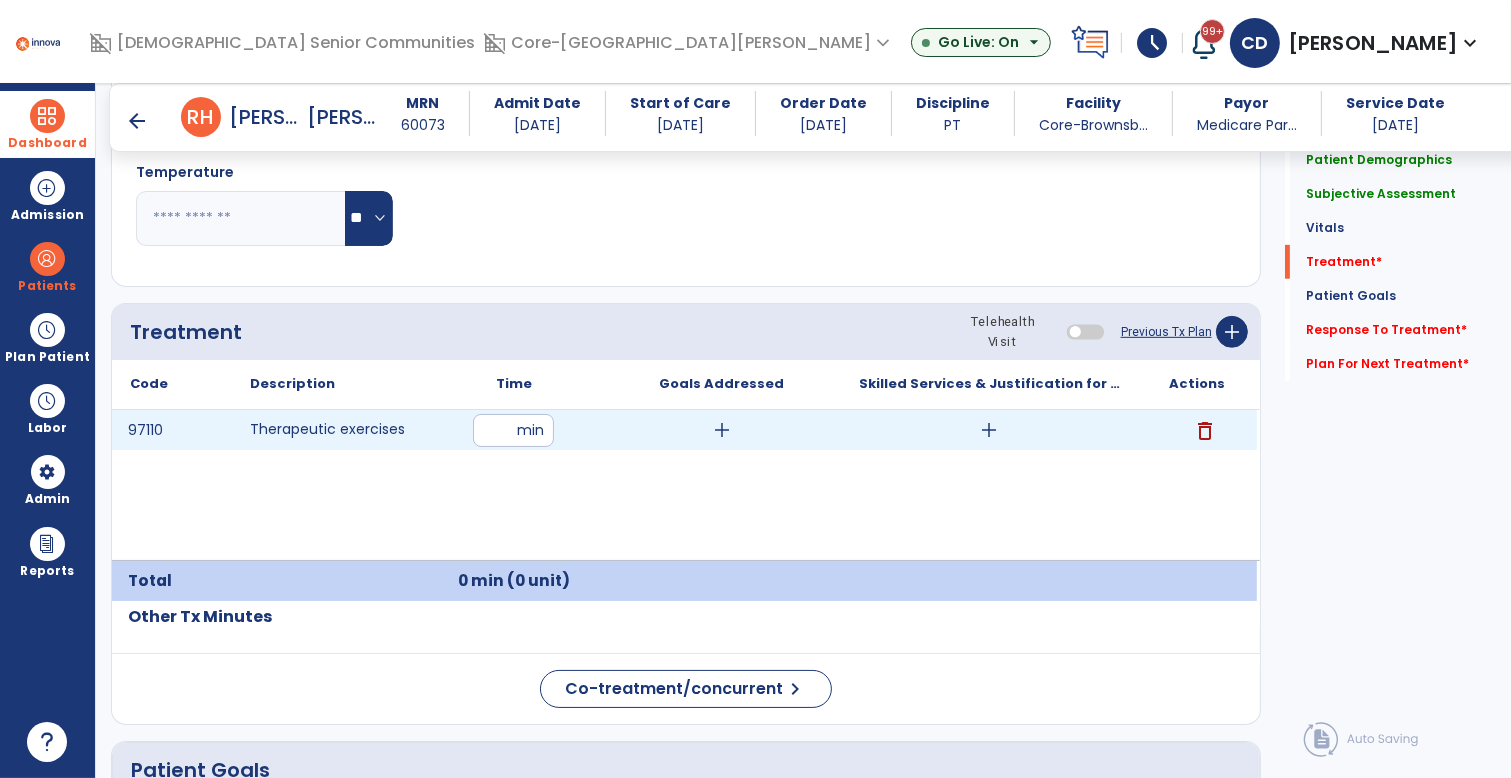 type on "**" 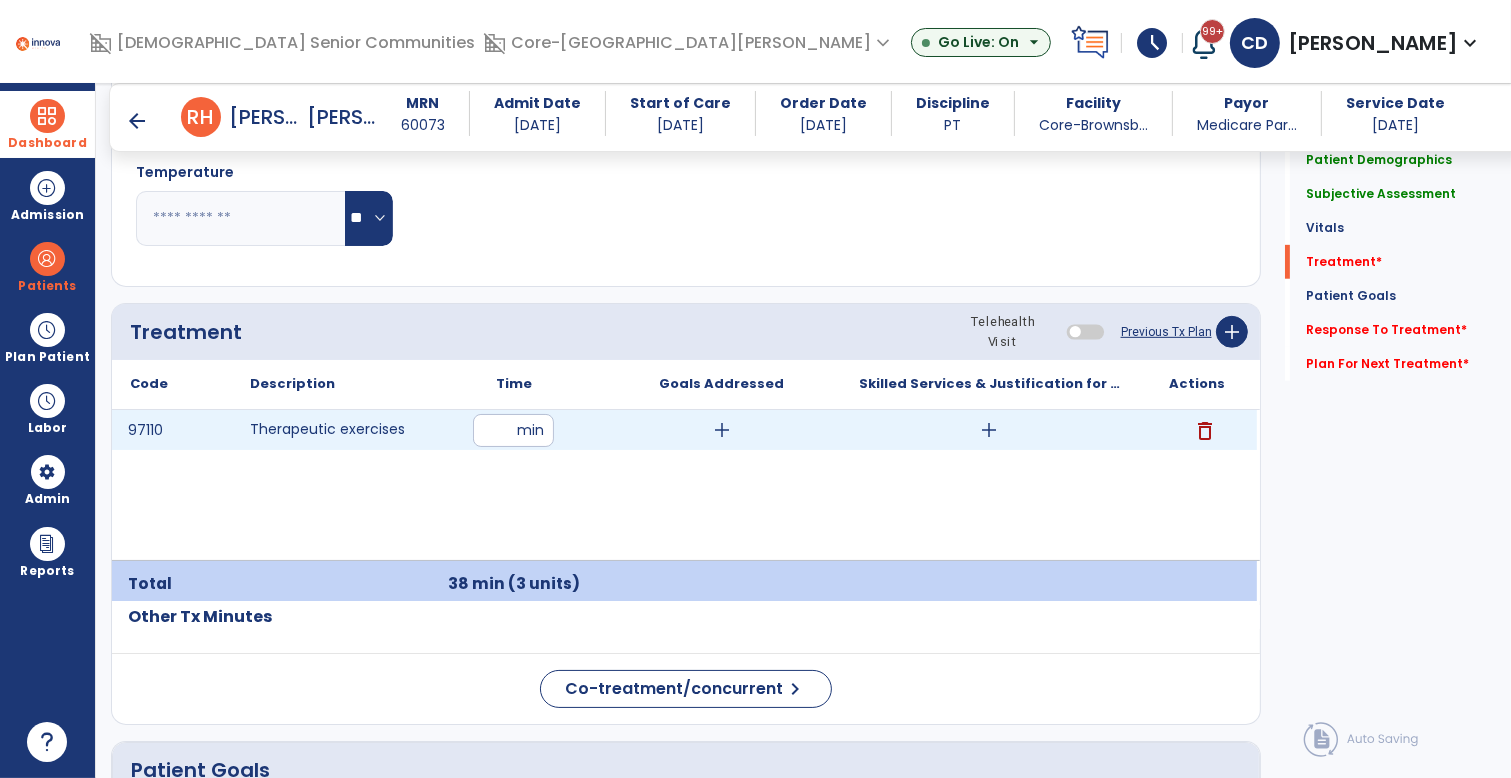 click on "add" at bounding box center (722, 430) 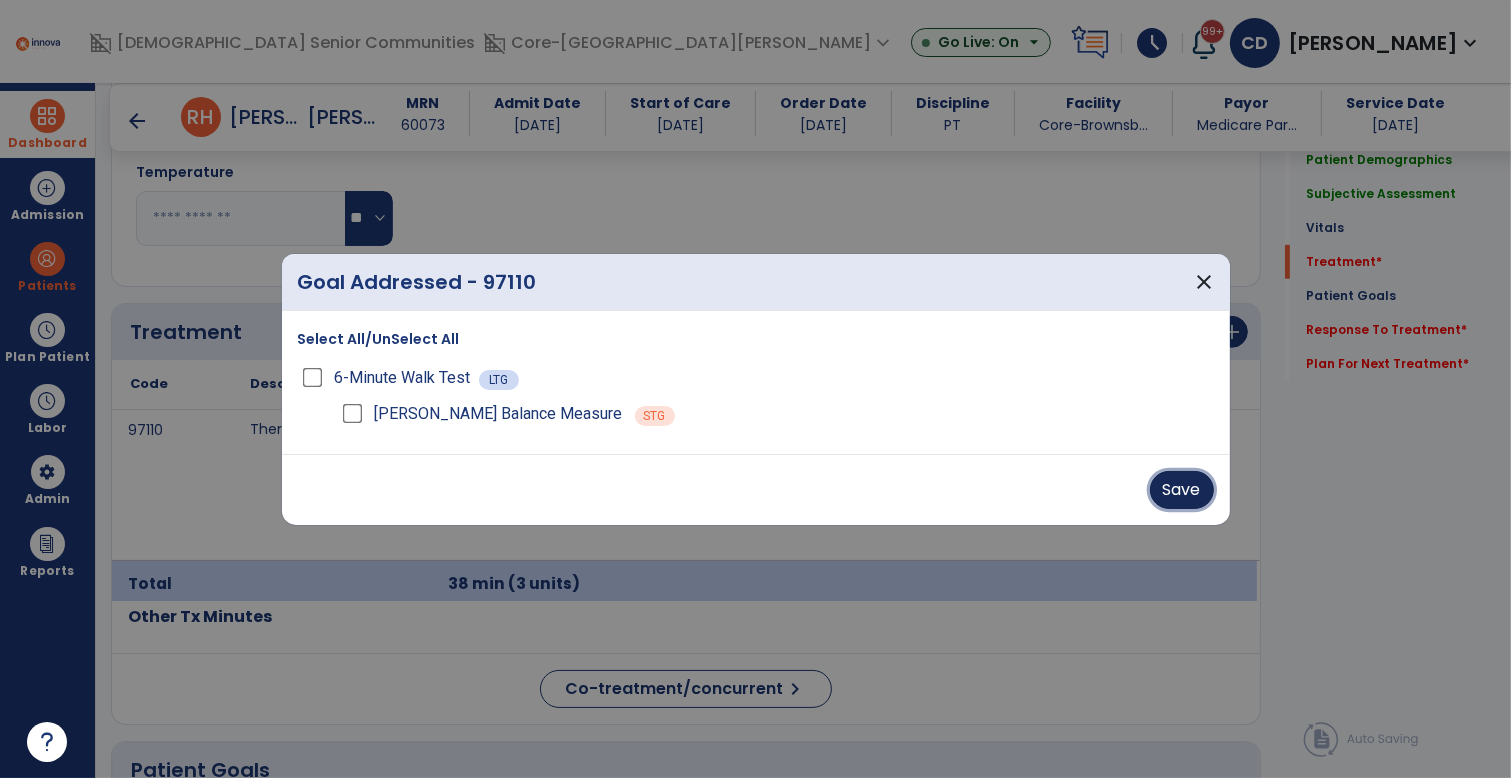 click on "Save" at bounding box center (1182, 490) 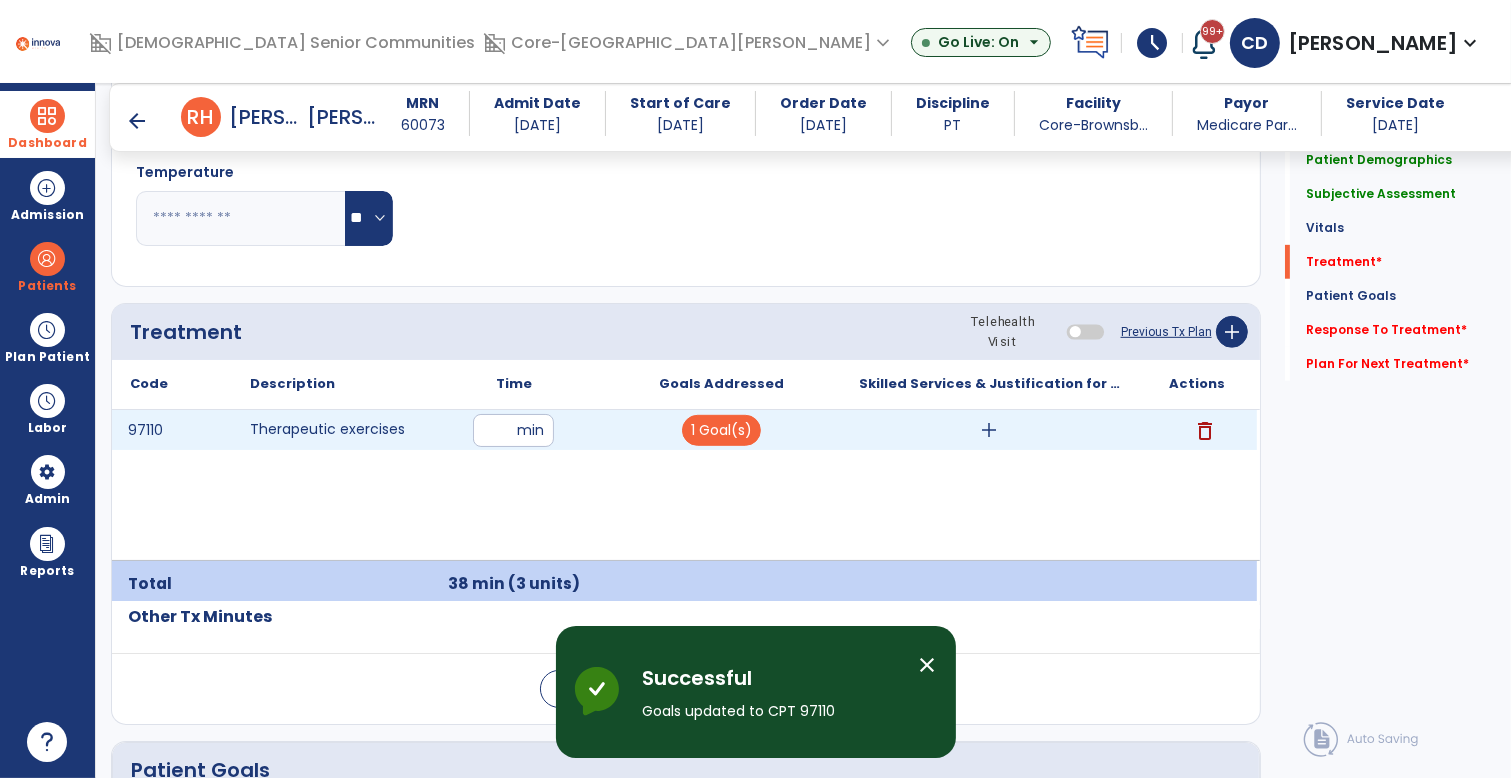 click on "add" at bounding box center (989, 430) 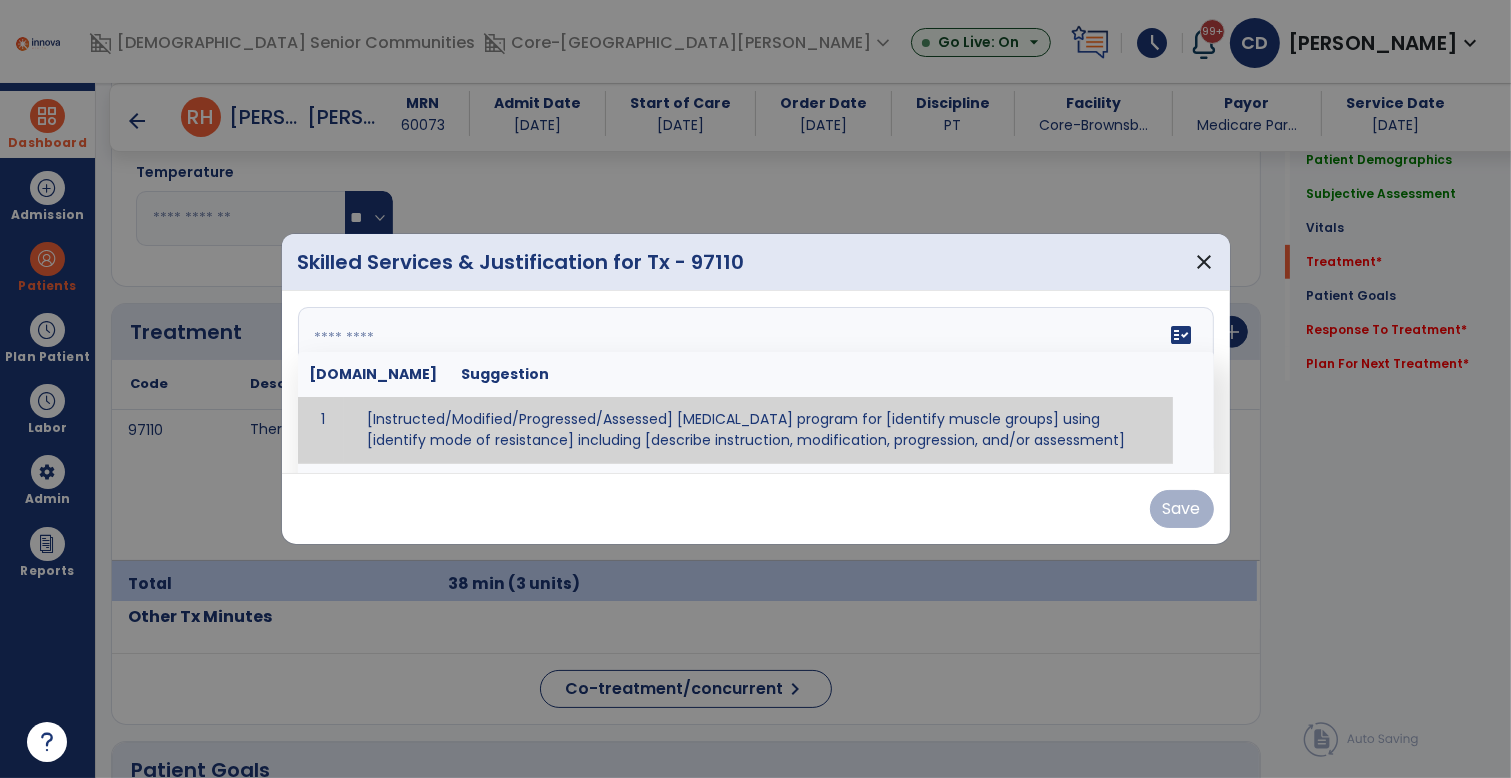 click on "fact_check  [DOMAIN_NAME] Suggestion 1 [Instructed/Modified/Progressed/Assessed] [MEDICAL_DATA] program for [identify muscle groups] using [identify mode of resistance] including [describe instruction, modification, progression, and/or assessment] 2 [Instructed/Modified/Progressed/Assessed] aerobic exercise program using [identify equipment/mode] including [describe instruction, modification,progression, and/or assessment] 3 [Instructed/Modified/Progressed/Assessed] [PROM/A/AROM/AROM] program for [identify joint movements] using [contract-relax, over-pressure, inhibitory techniques, other] 4 [Assessed/Tested] aerobic capacity with administration of [aerobic capacity test]" at bounding box center [756, 382] 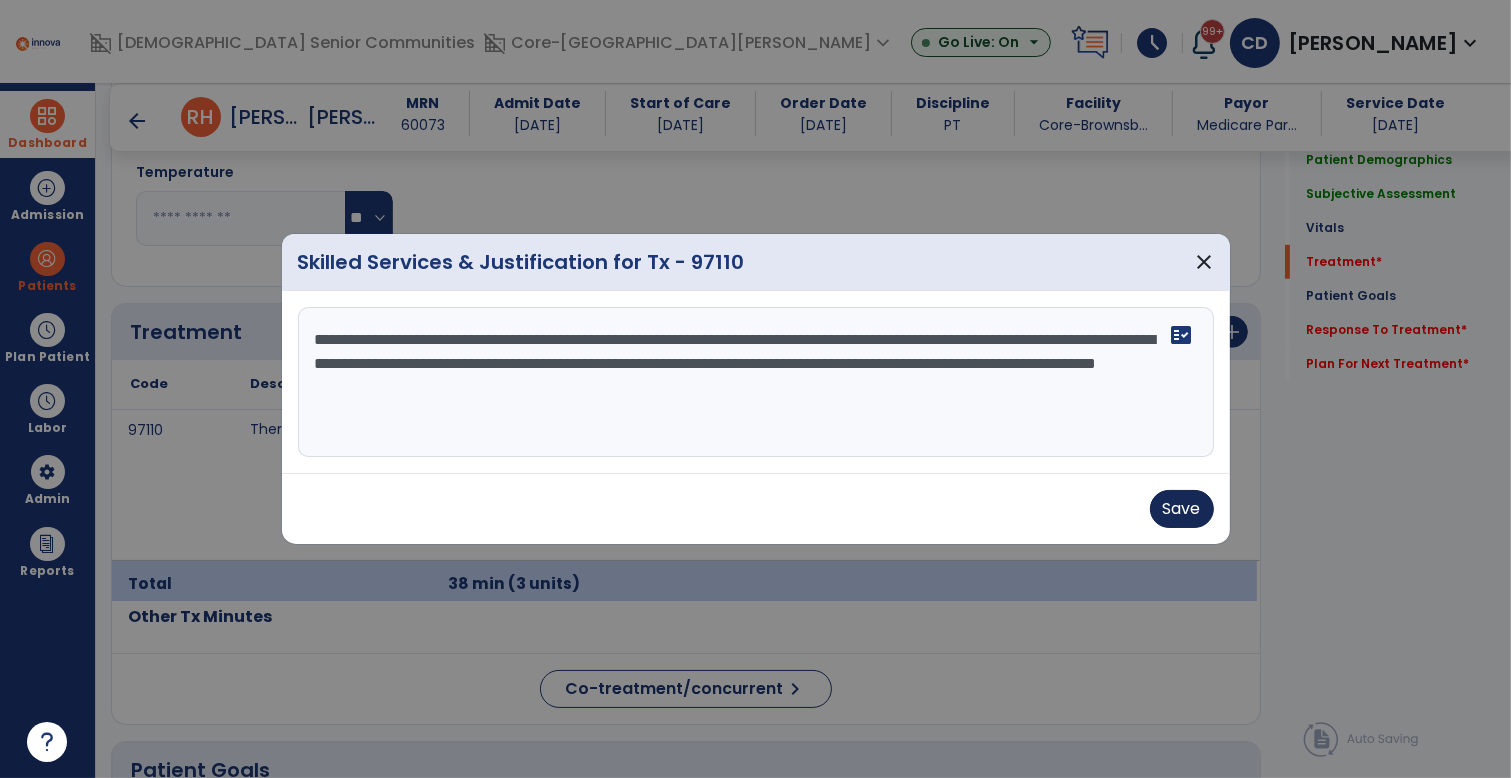 type on "**********" 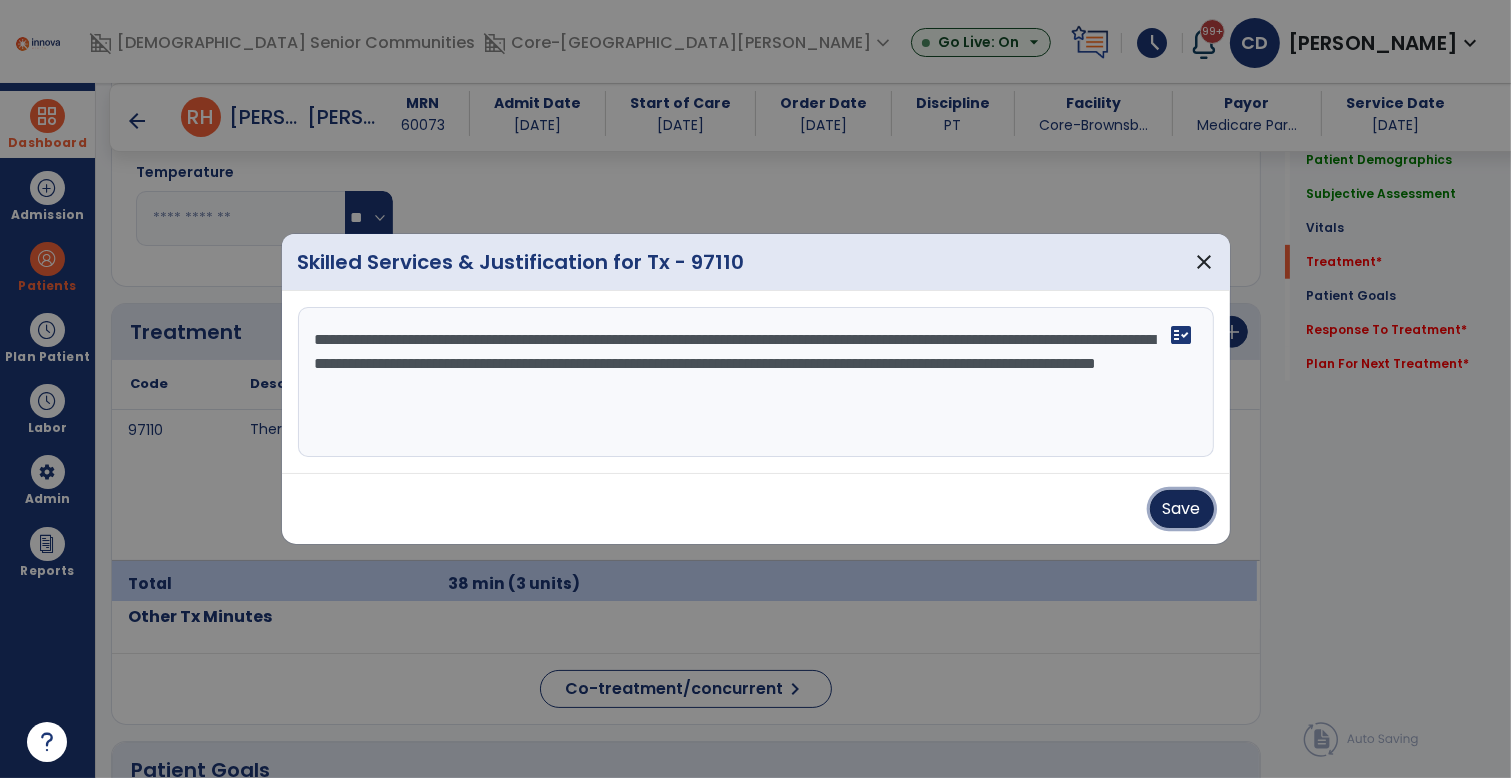click on "Save" at bounding box center [1182, 509] 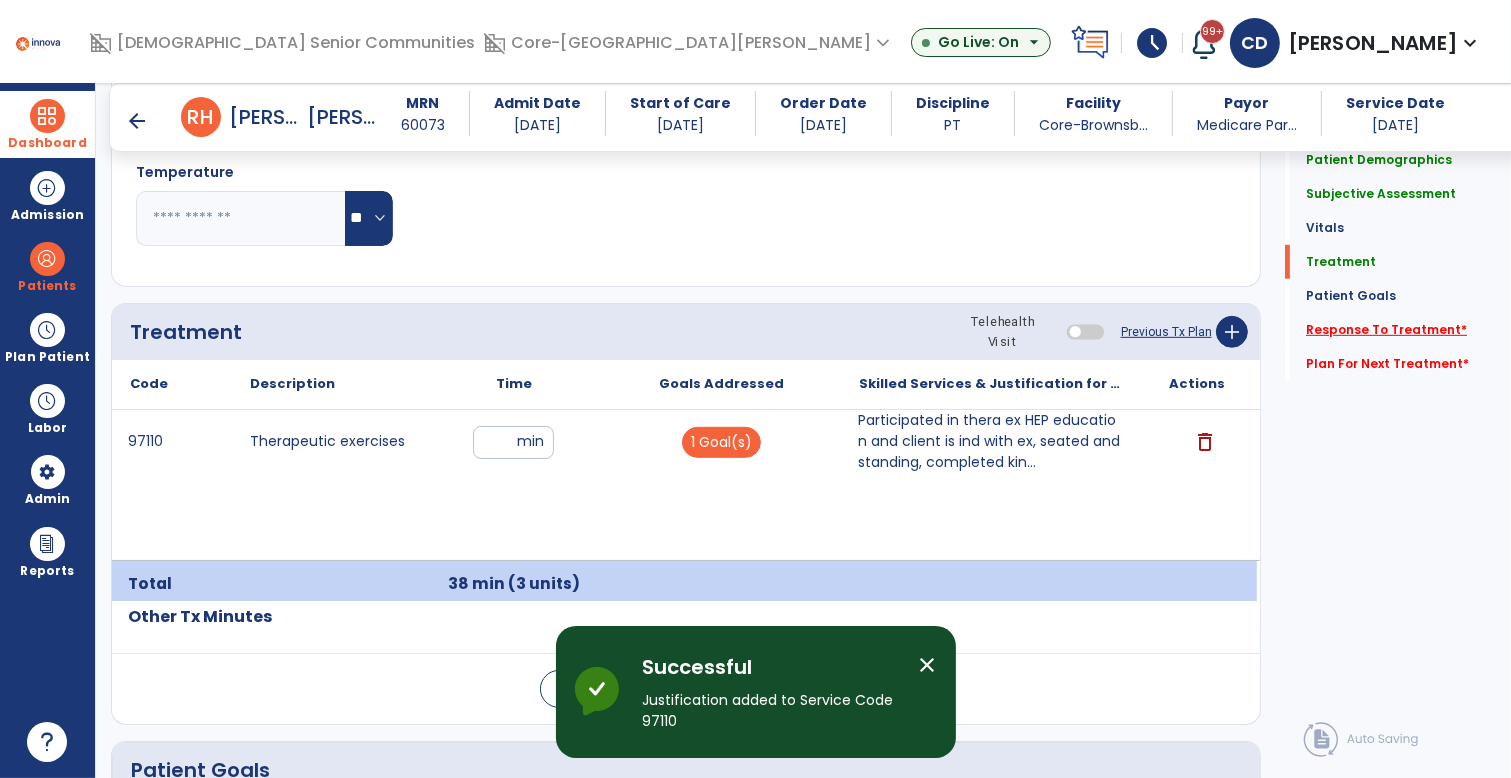 click on "Response To Treatment   *" 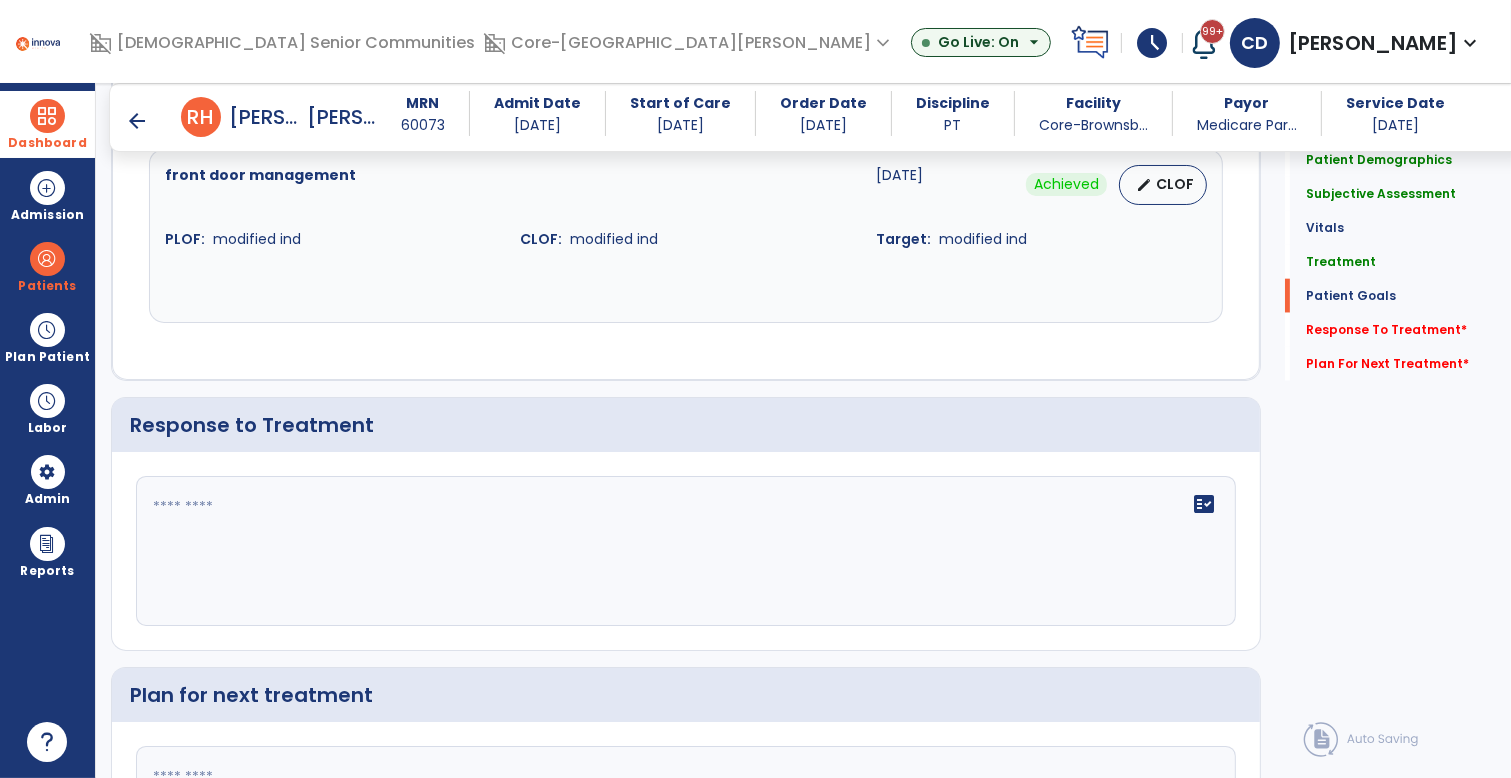 scroll, scrollTop: 2361, scrollLeft: 0, axis: vertical 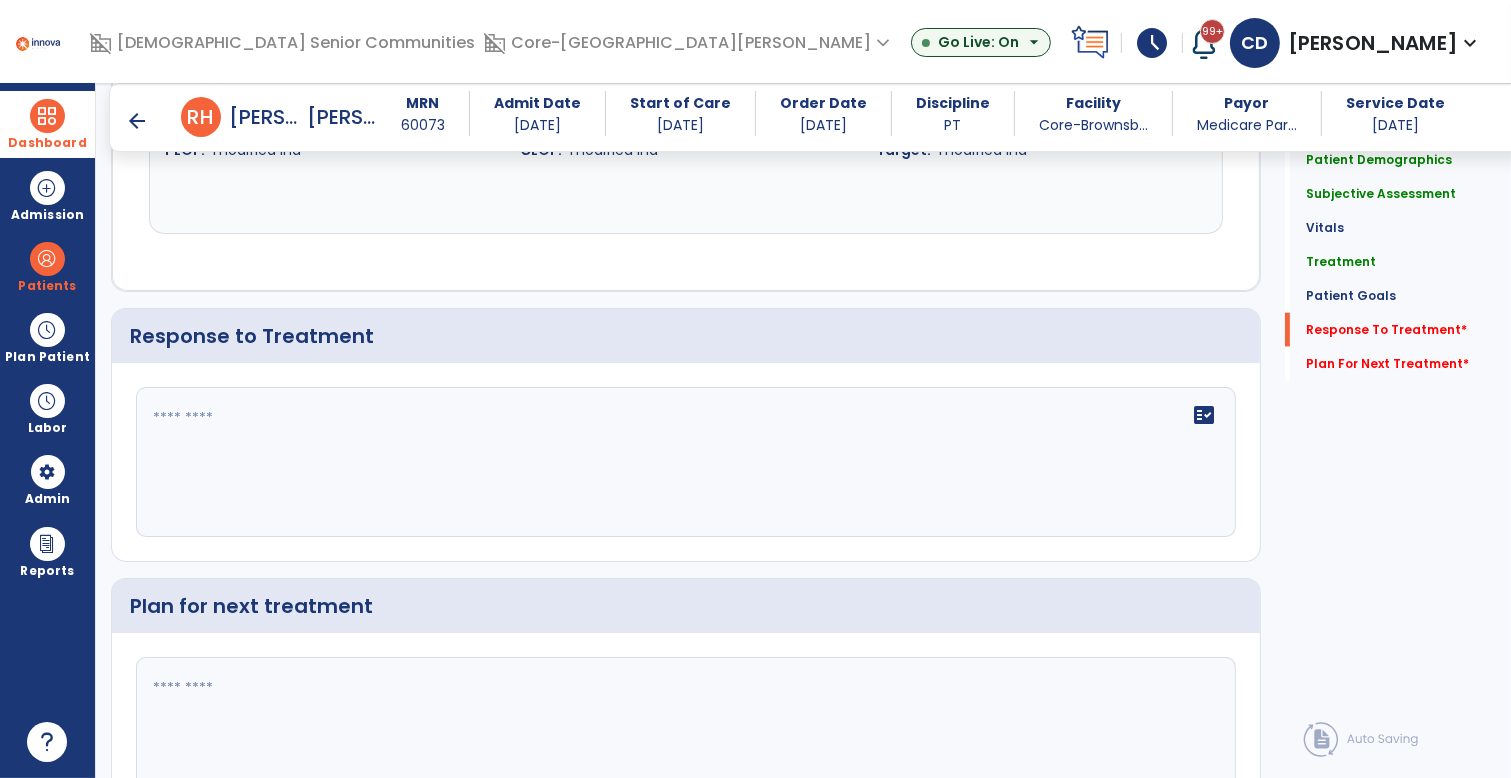 click on "fact_check" 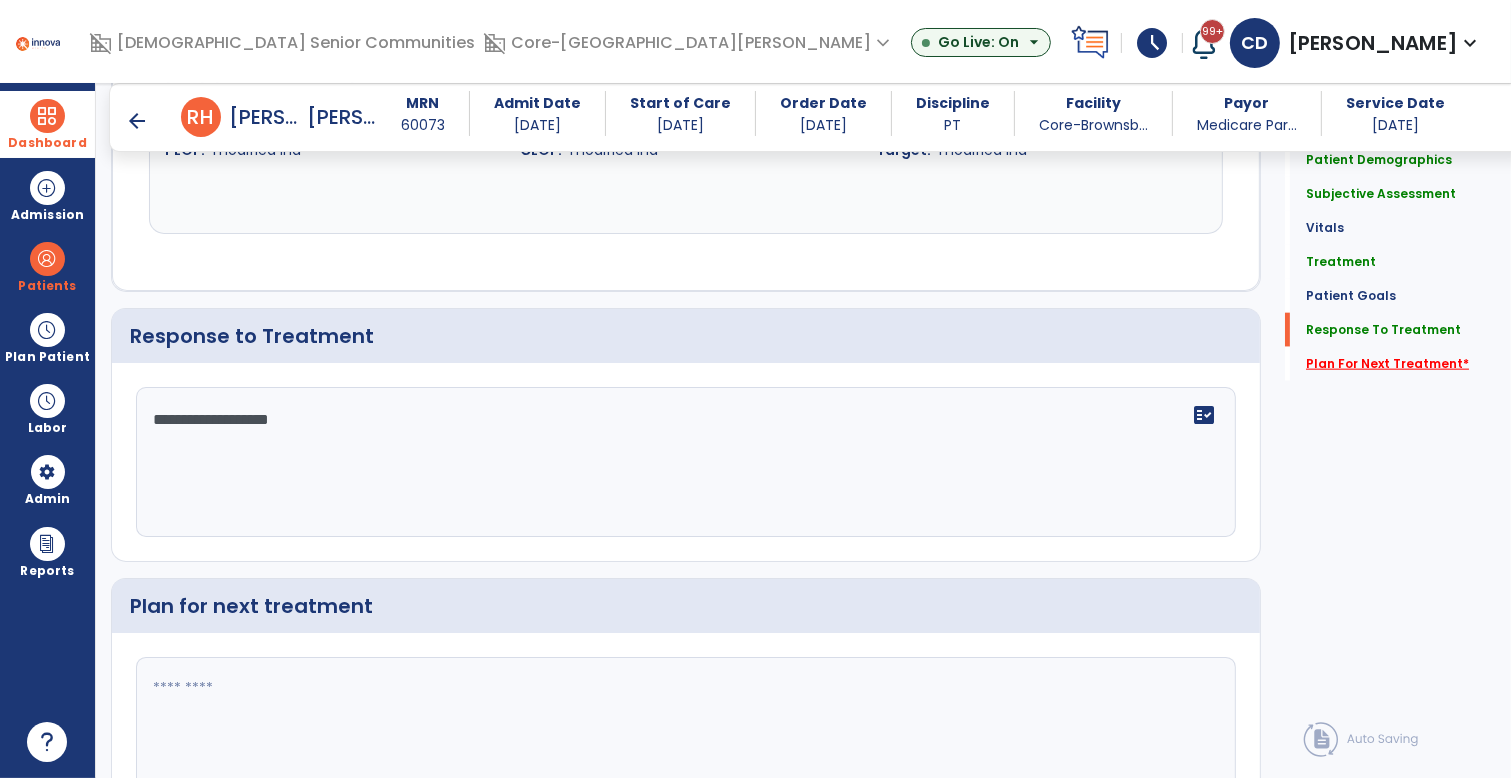 type on "**********" 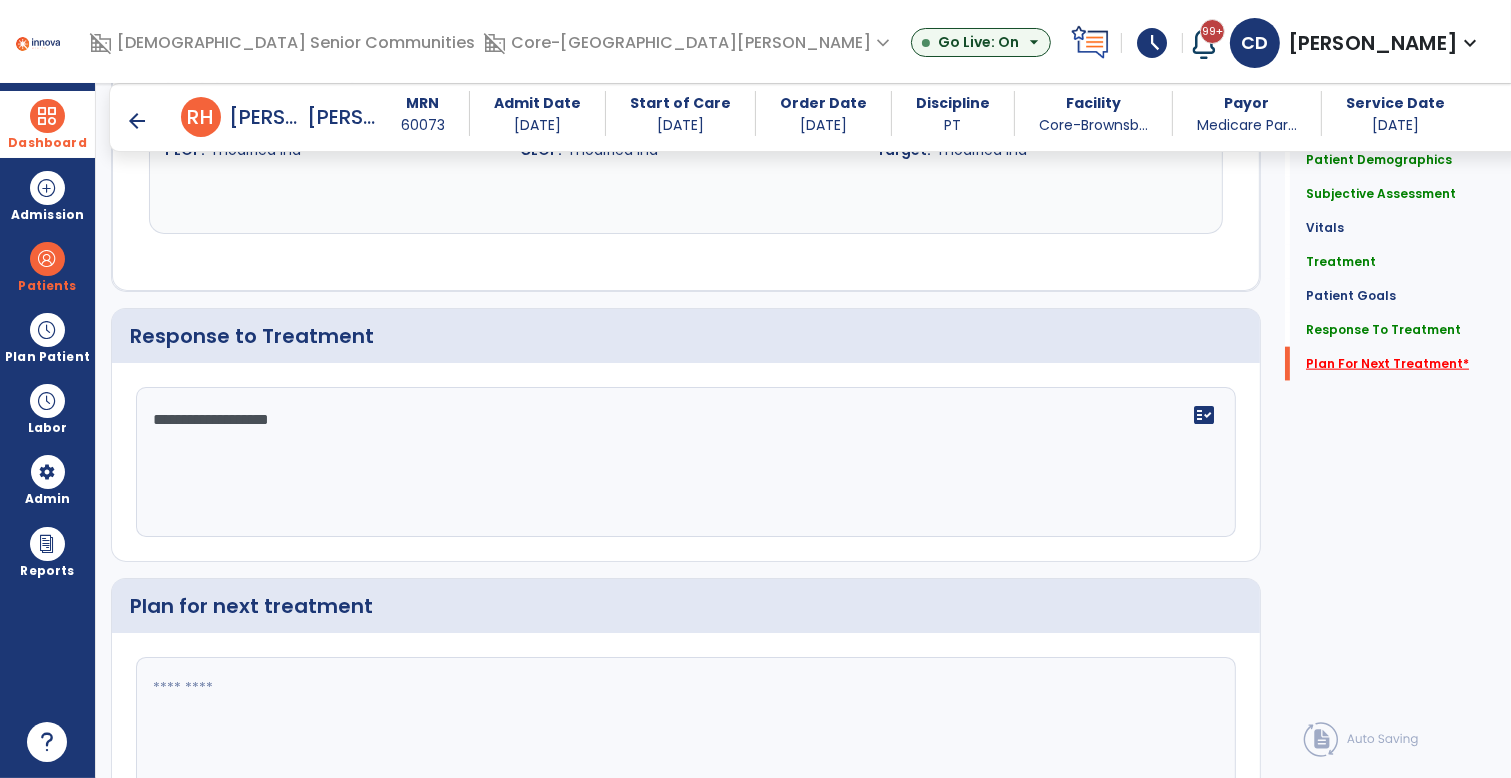 scroll, scrollTop: 2475, scrollLeft: 0, axis: vertical 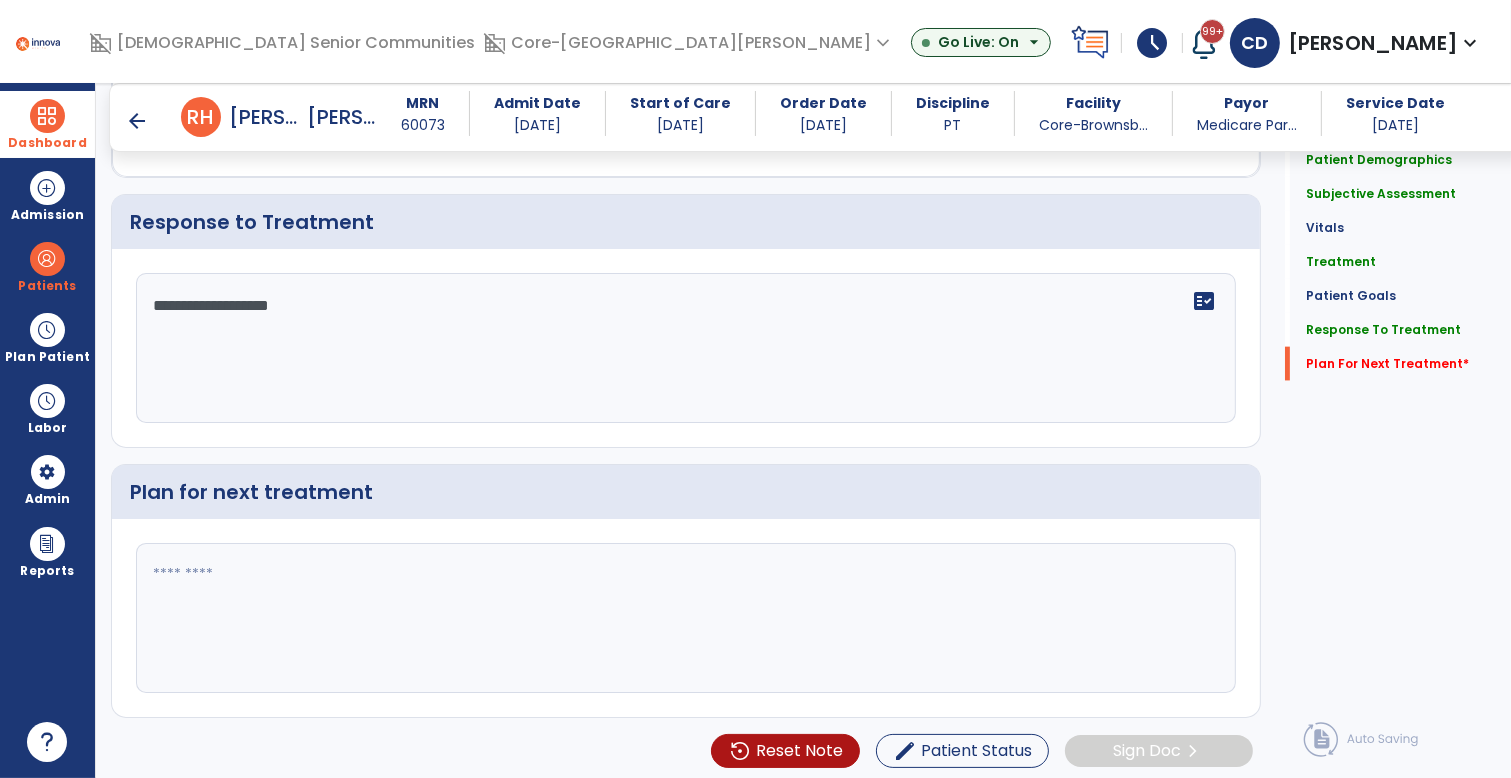 click 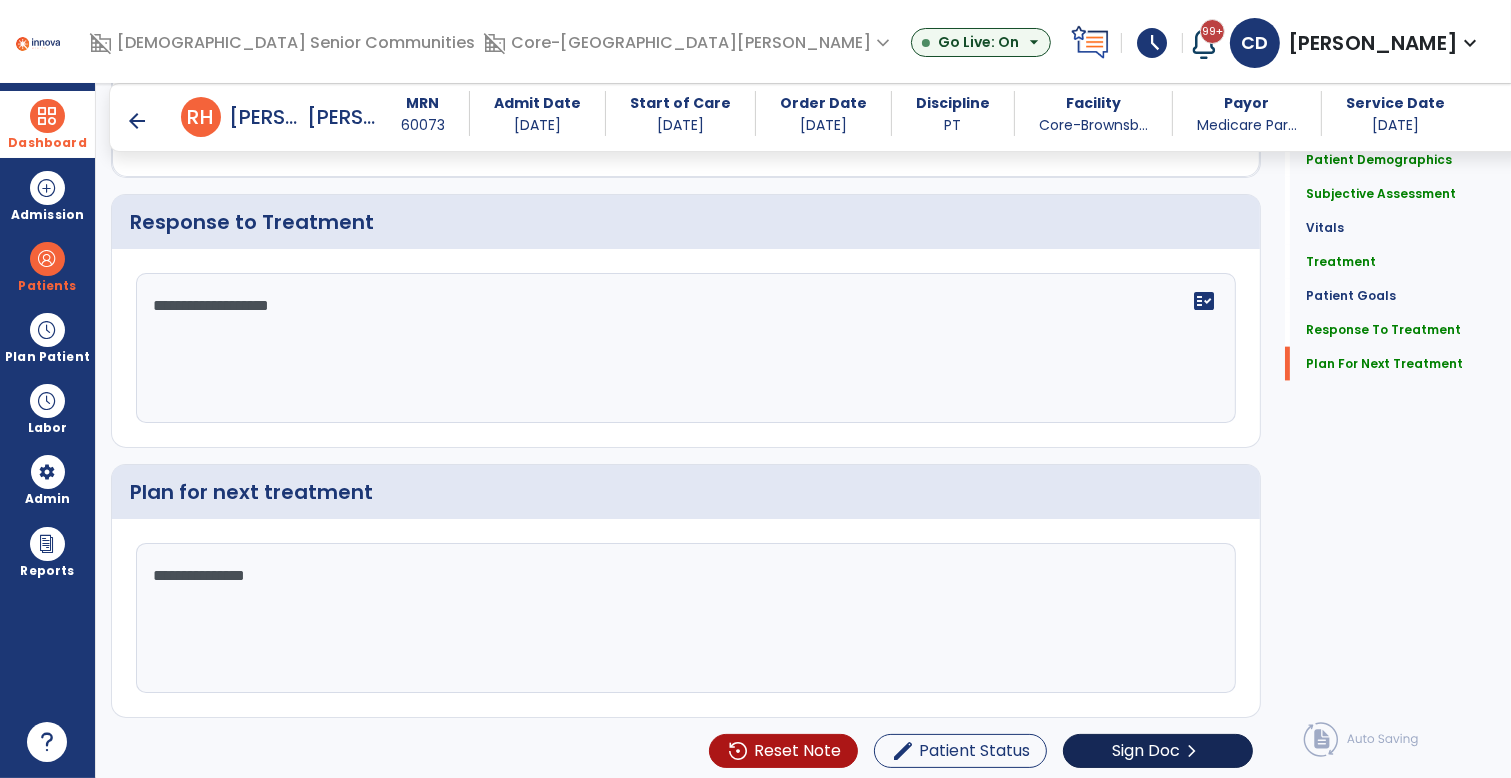type on "**********" 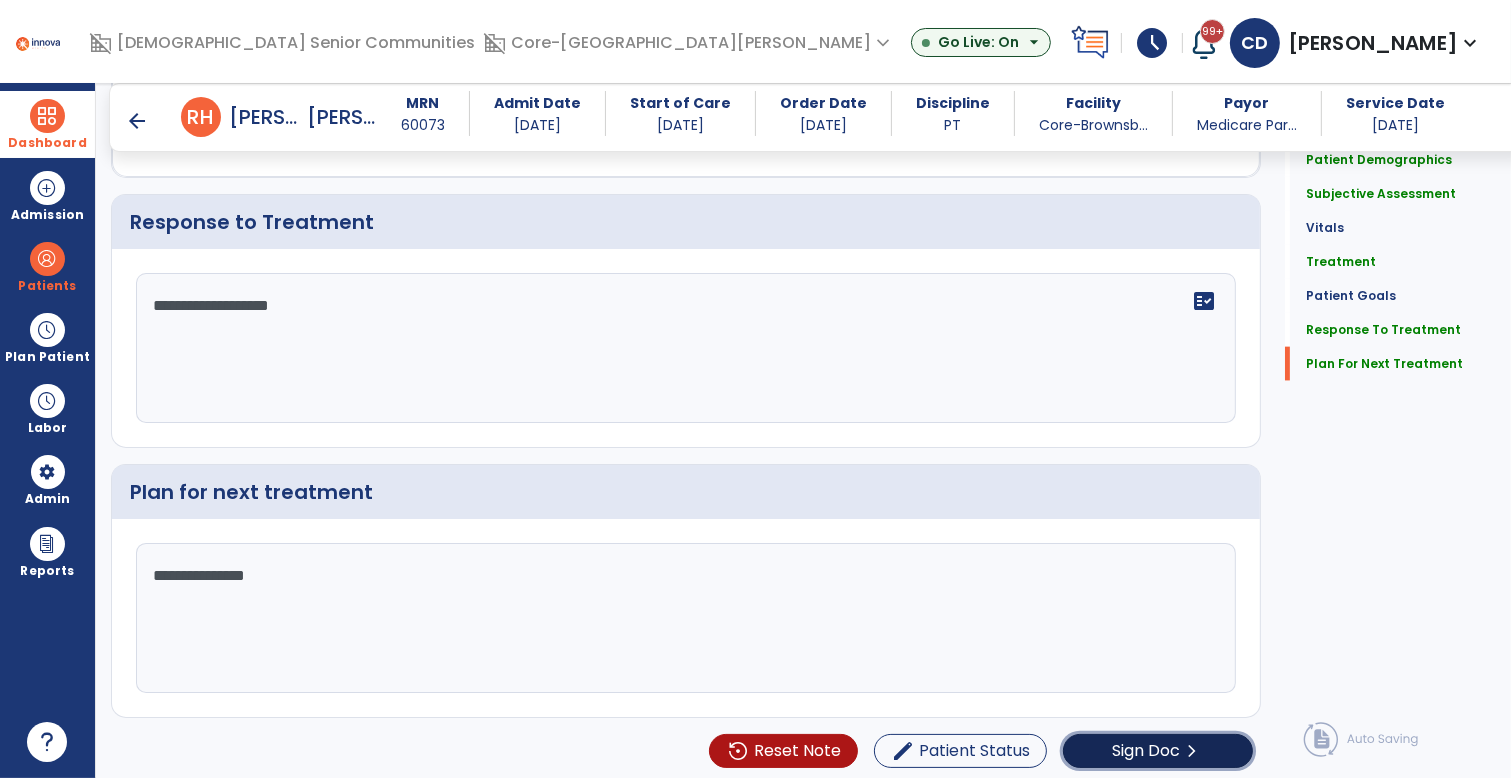 click on "Sign Doc" 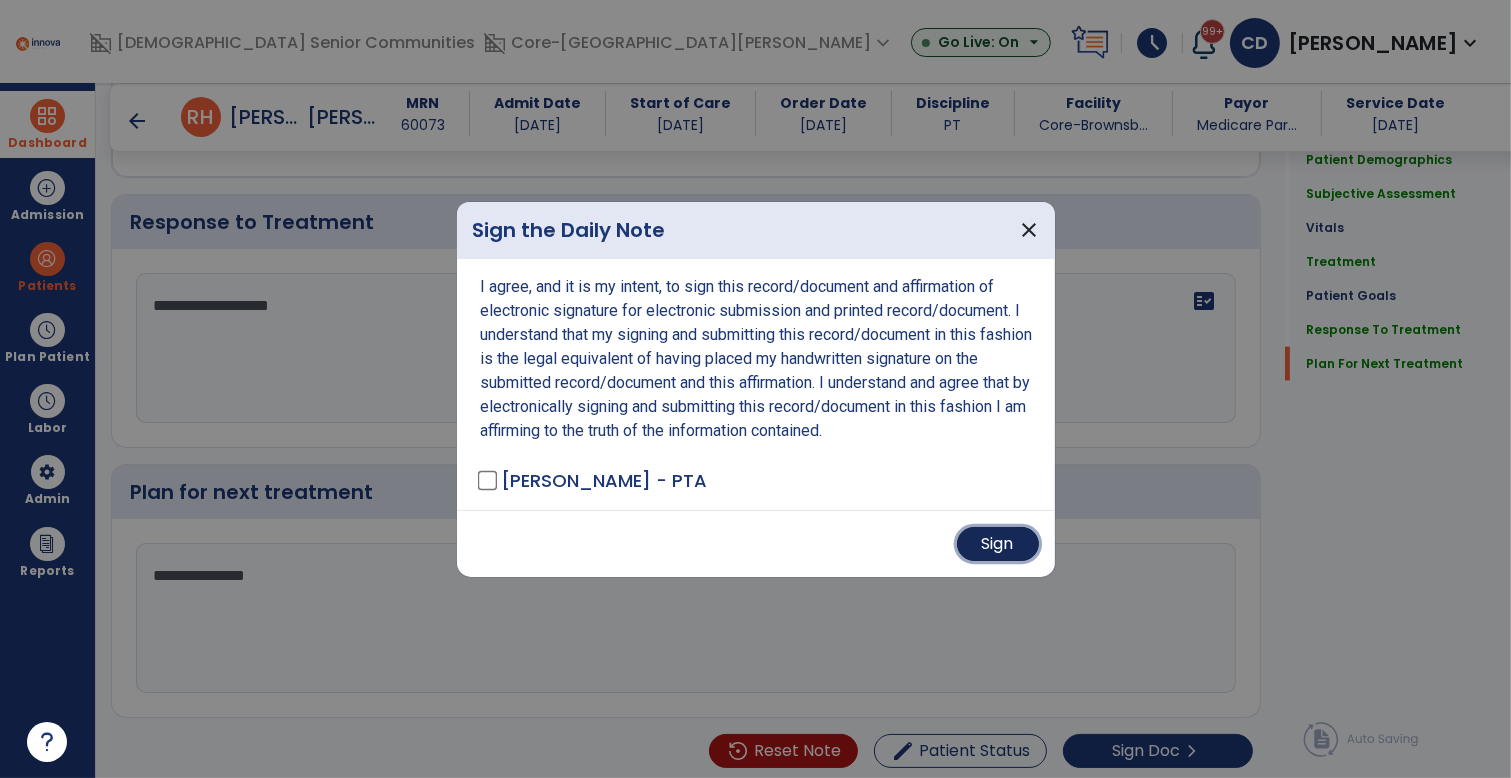 click on "Sign" at bounding box center [998, 544] 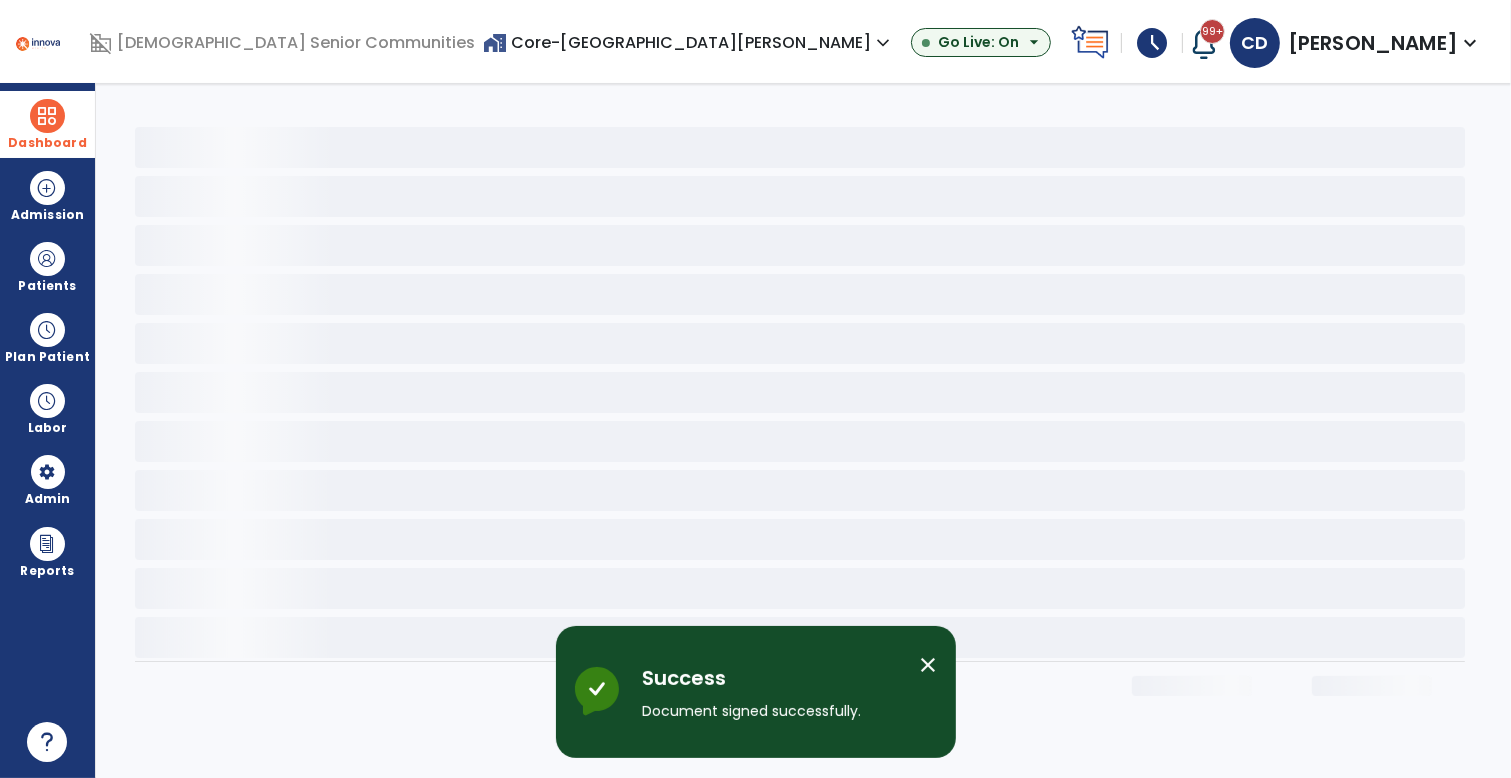 scroll, scrollTop: 0, scrollLeft: 0, axis: both 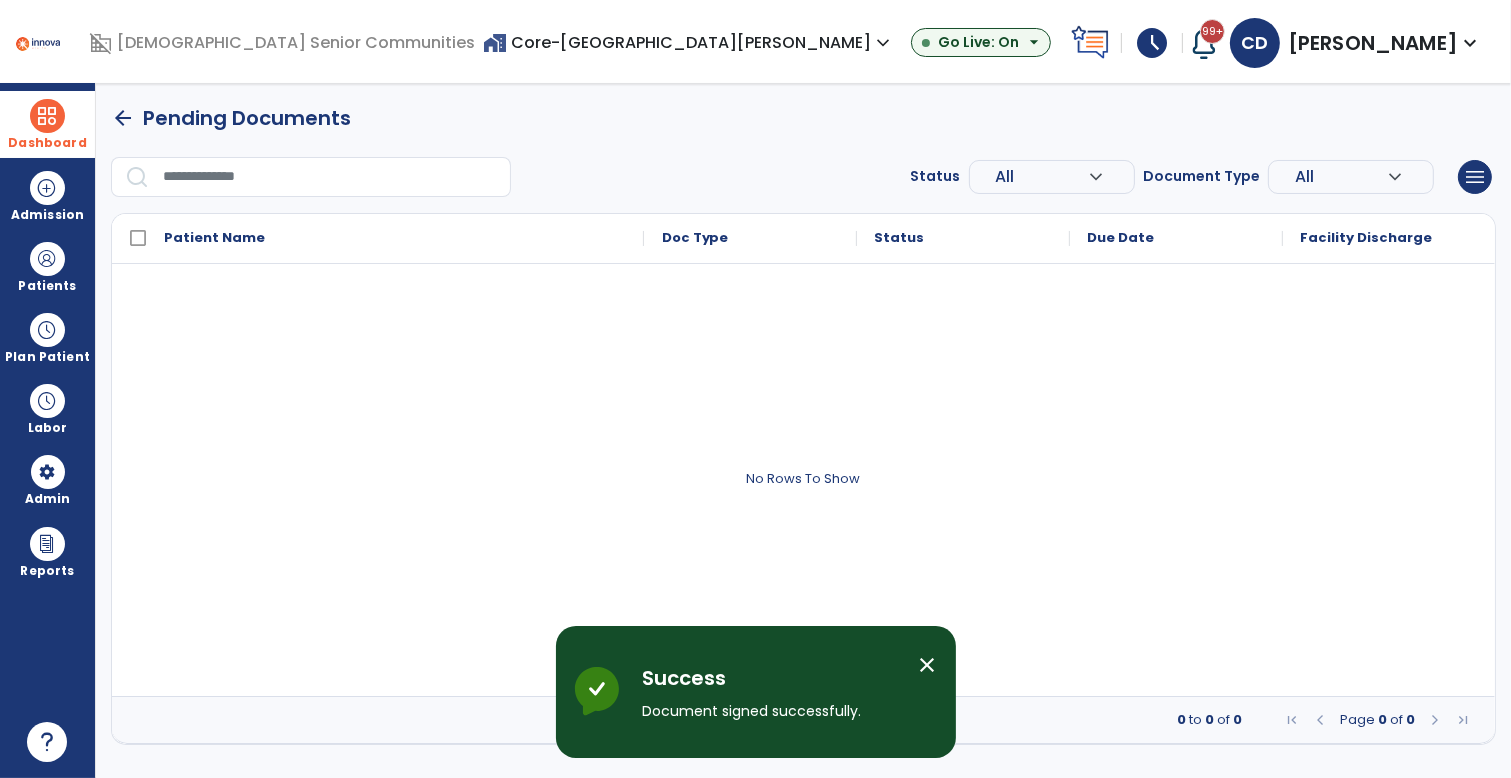 click on "expand_more" at bounding box center (883, 43) 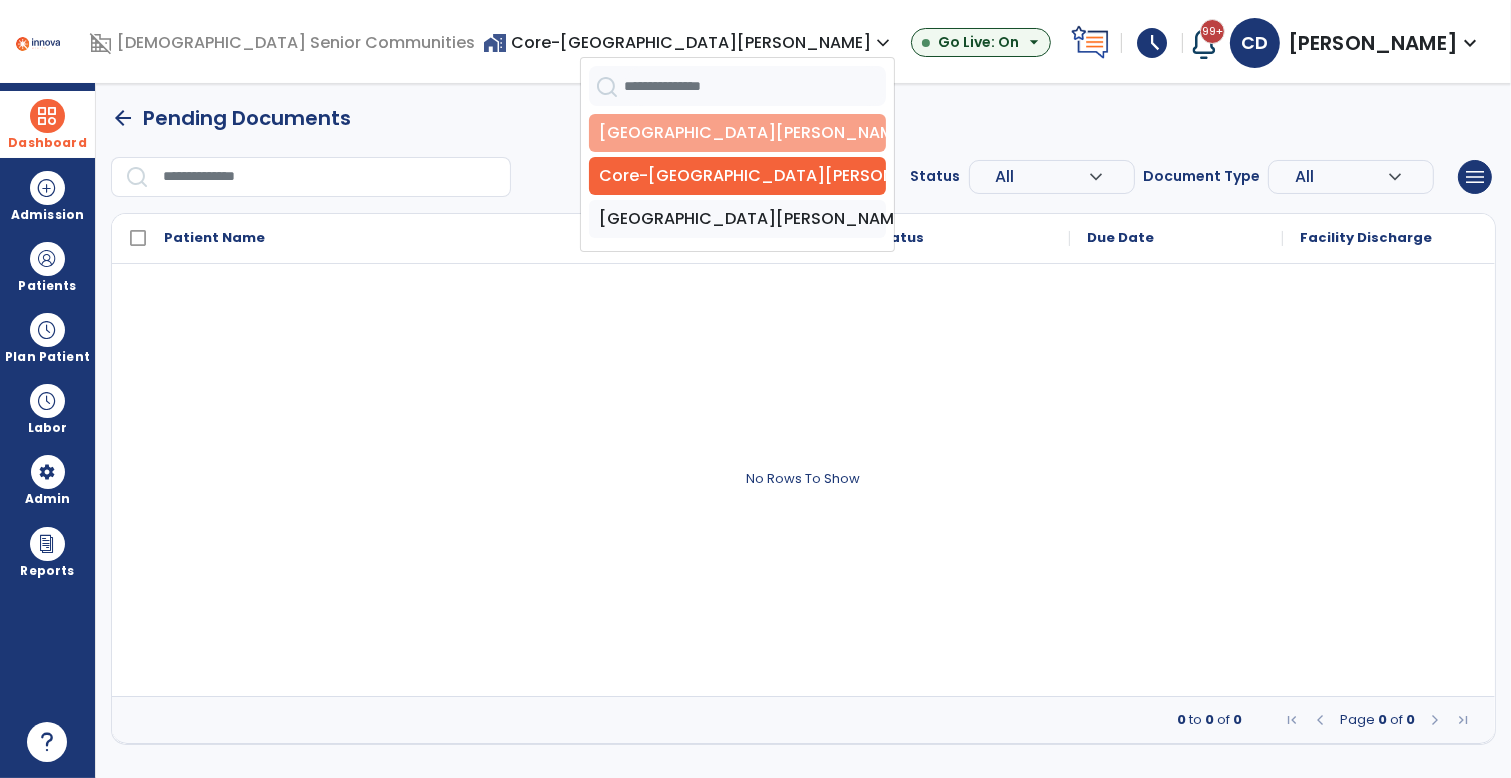 click on "[GEOGRAPHIC_DATA][PERSON_NAME]" at bounding box center [737, 133] 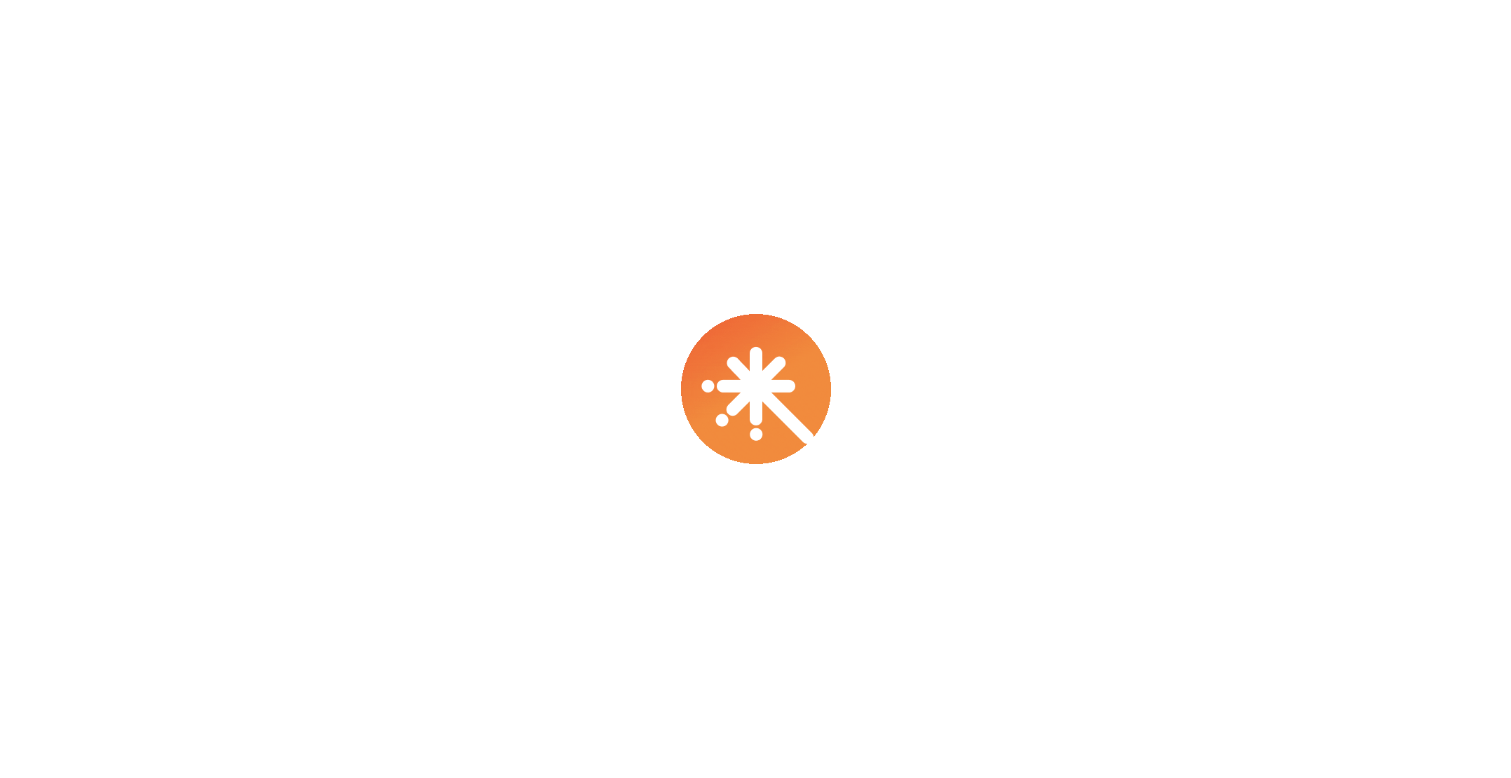 scroll, scrollTop: 0, scrollLeft: 0, axis: both 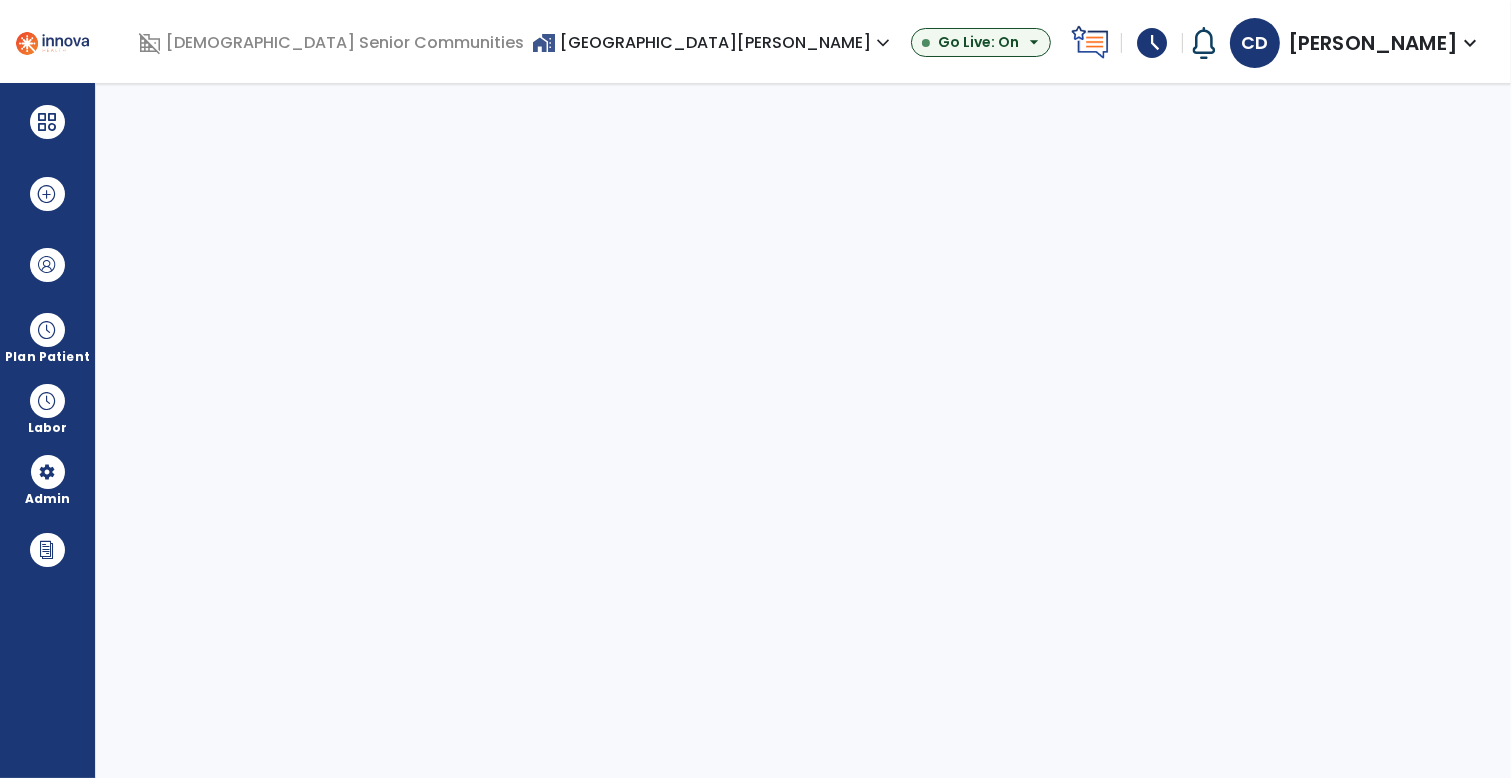 select on "***" 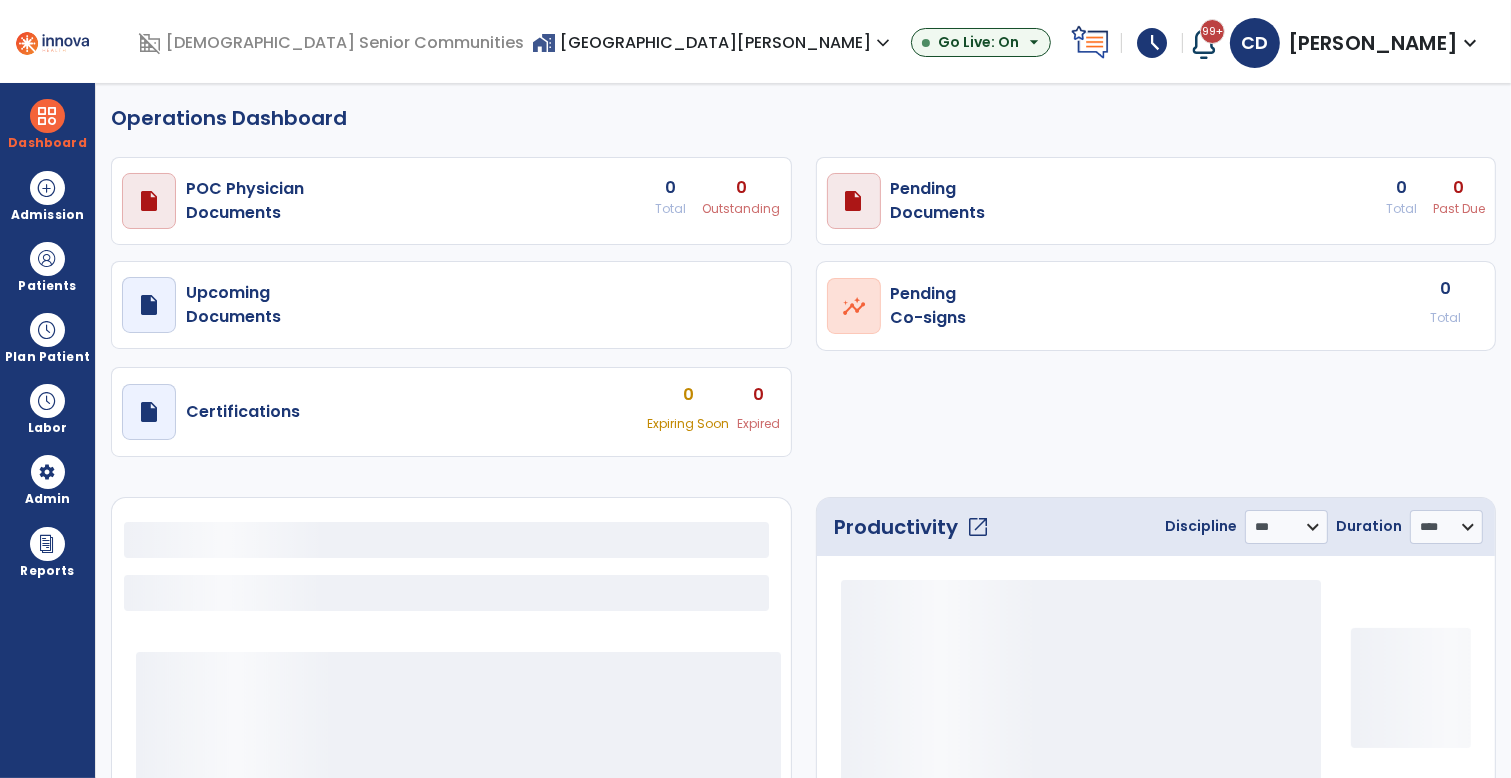 select on "***" 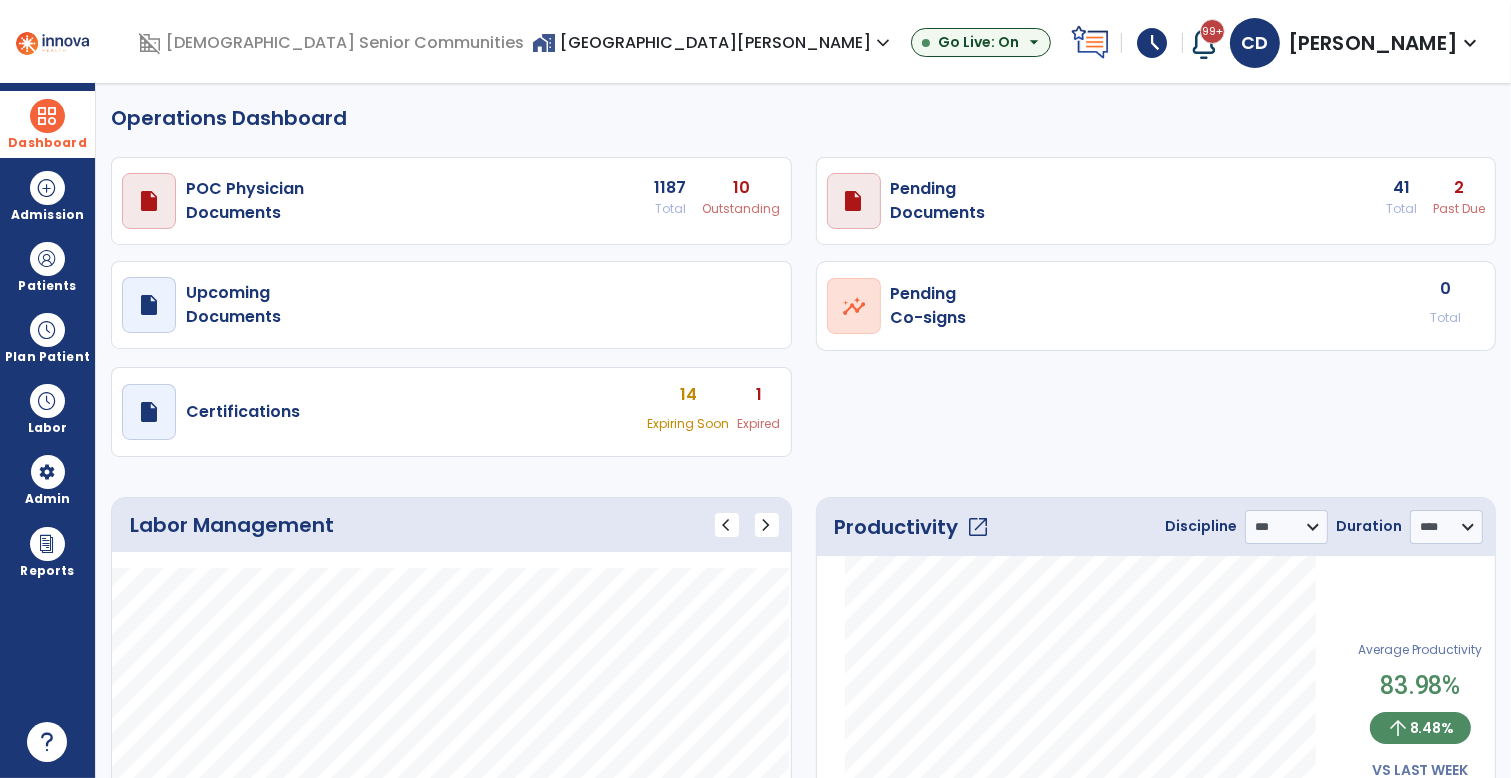 click at bounding box center (47, 116) 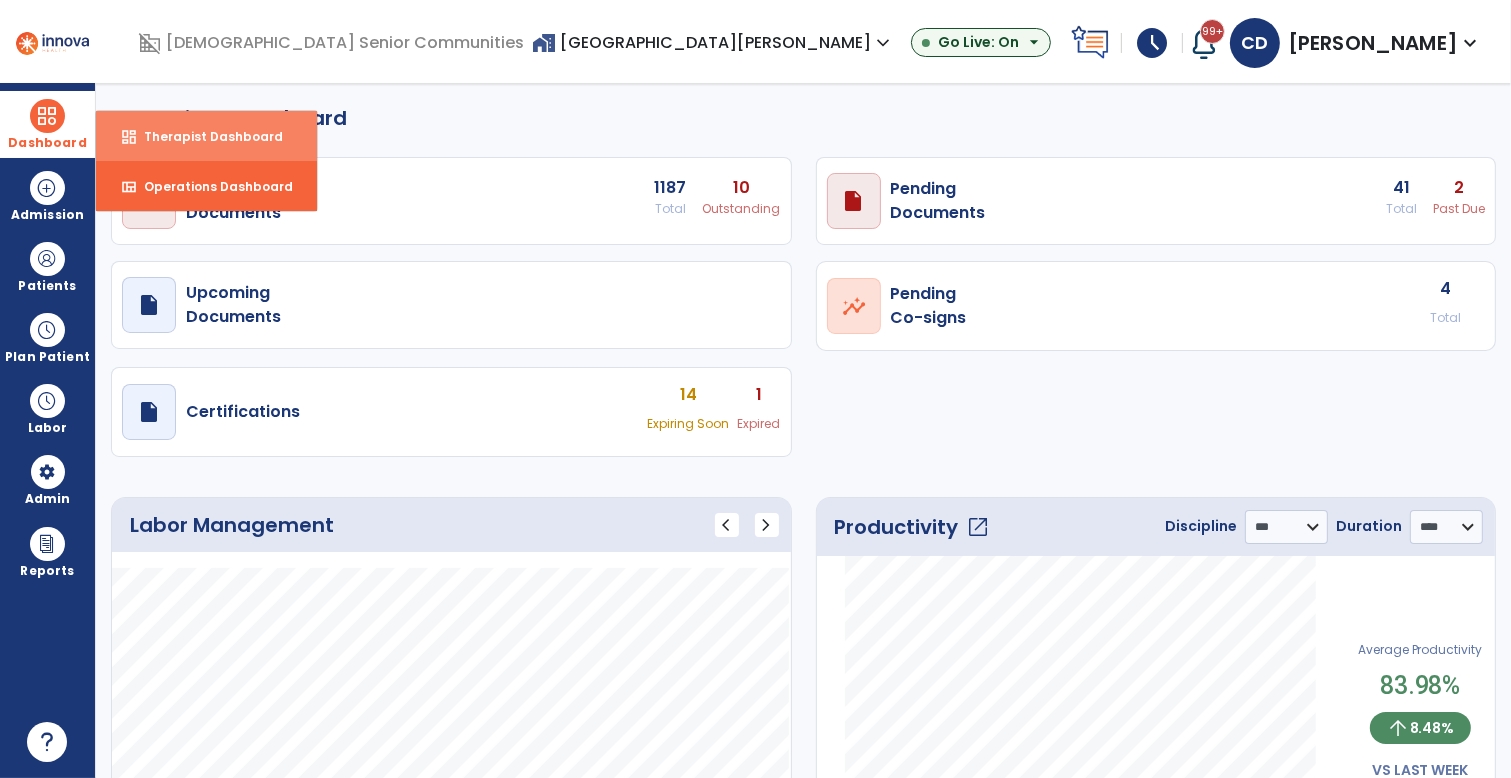 click on "dashboard  Therapist Dashboard" at bounding box center [206, 136] 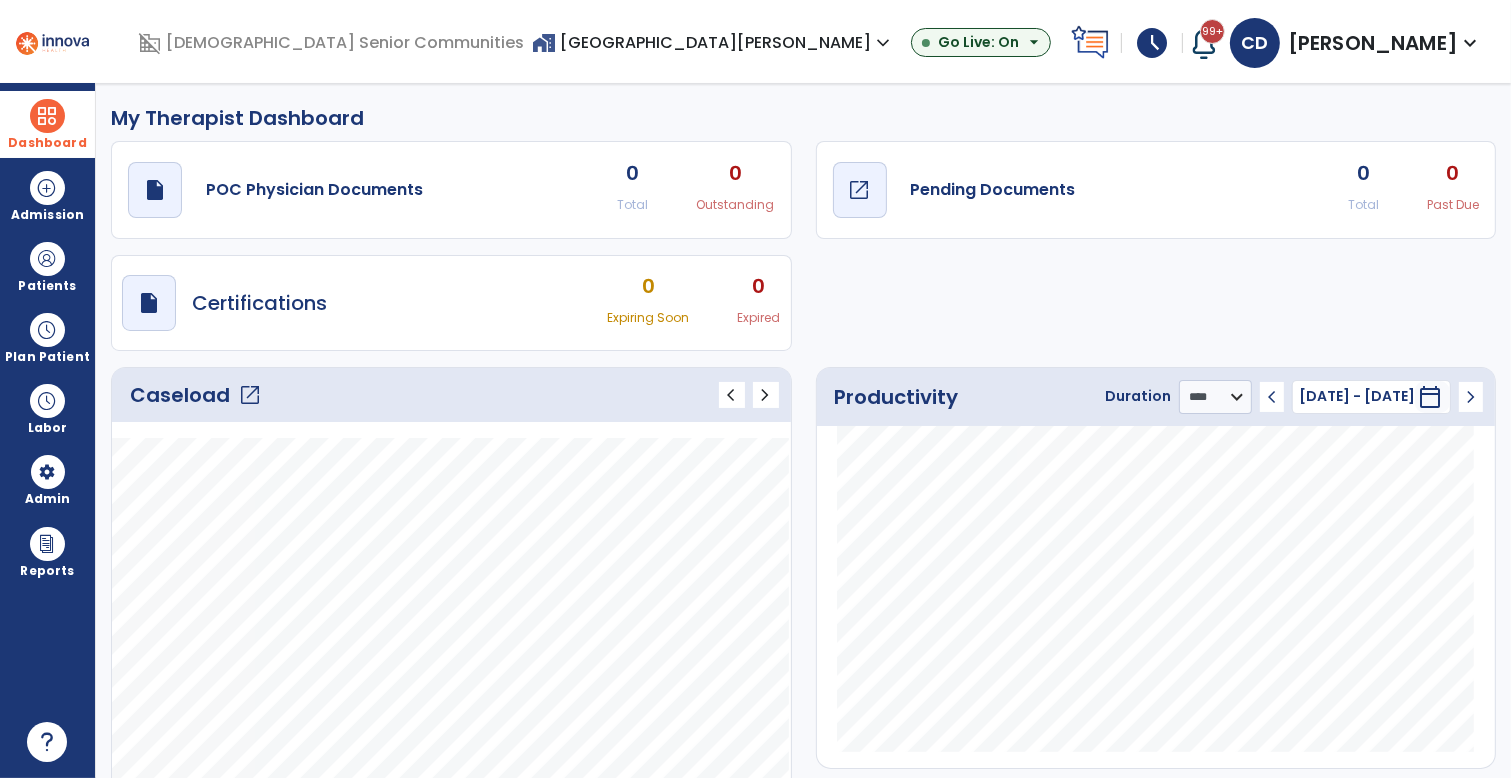 click on "Pending Documents" 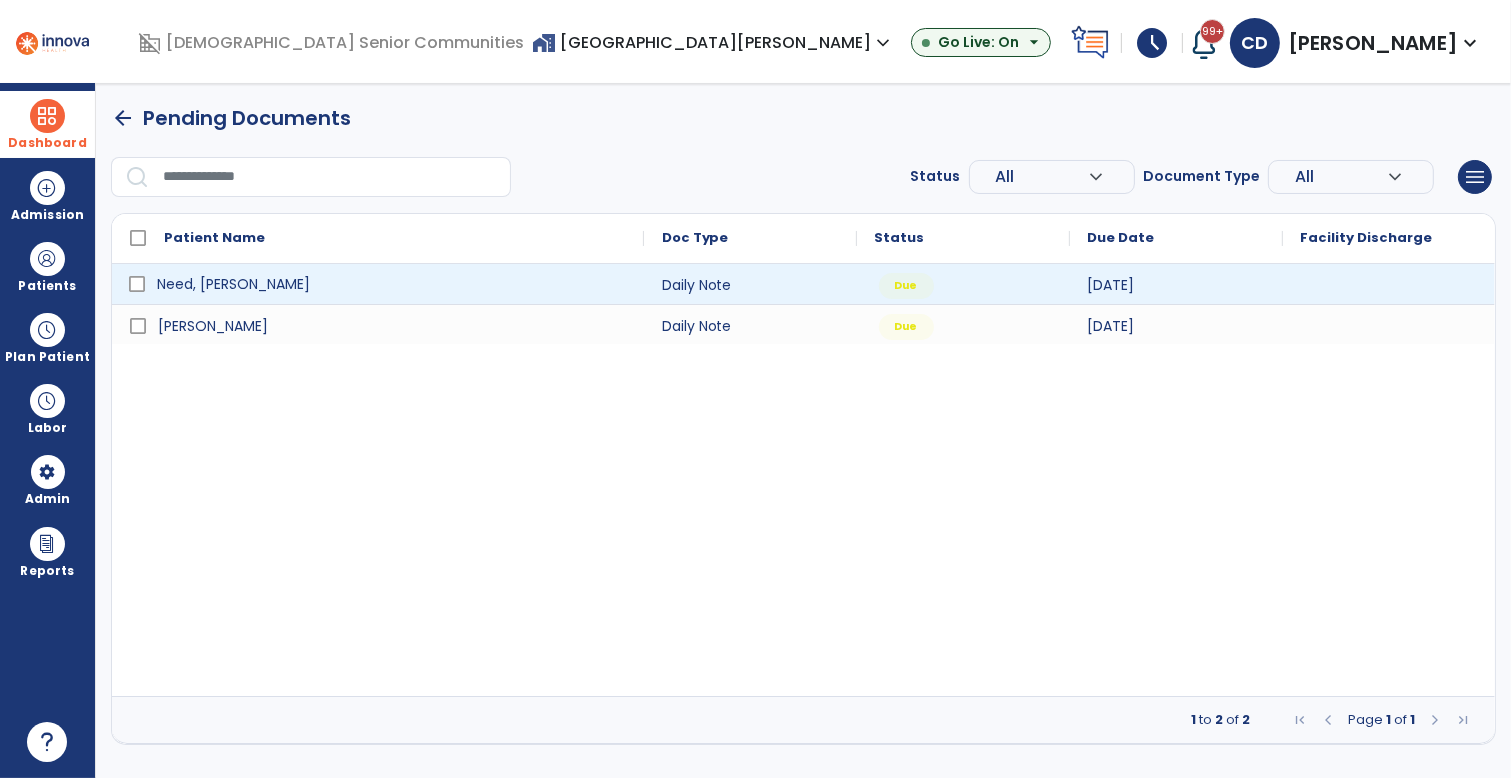 click on "Need, Lester" at bounding box center (392, 284) 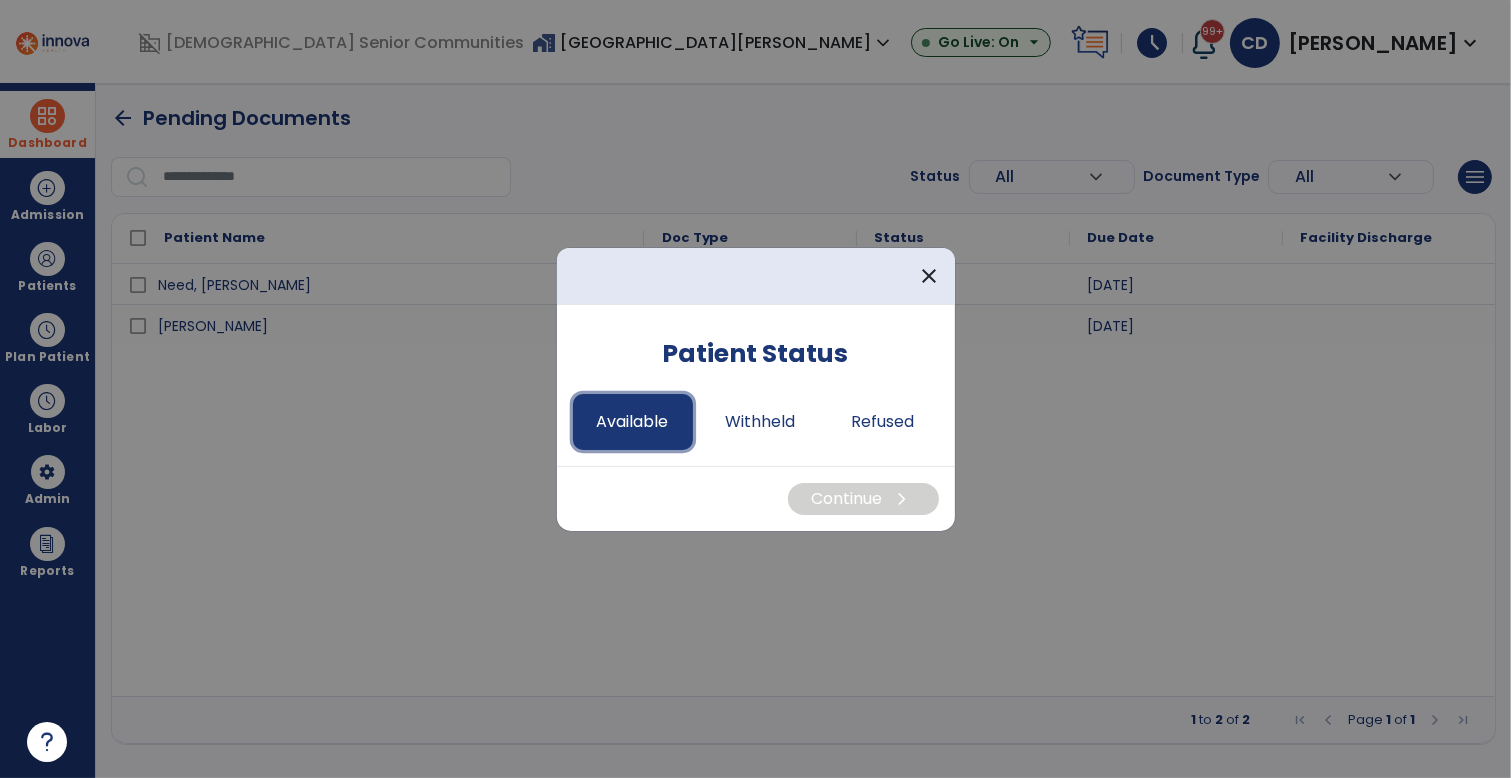 click on "Available" at bounding box center (633, 422) 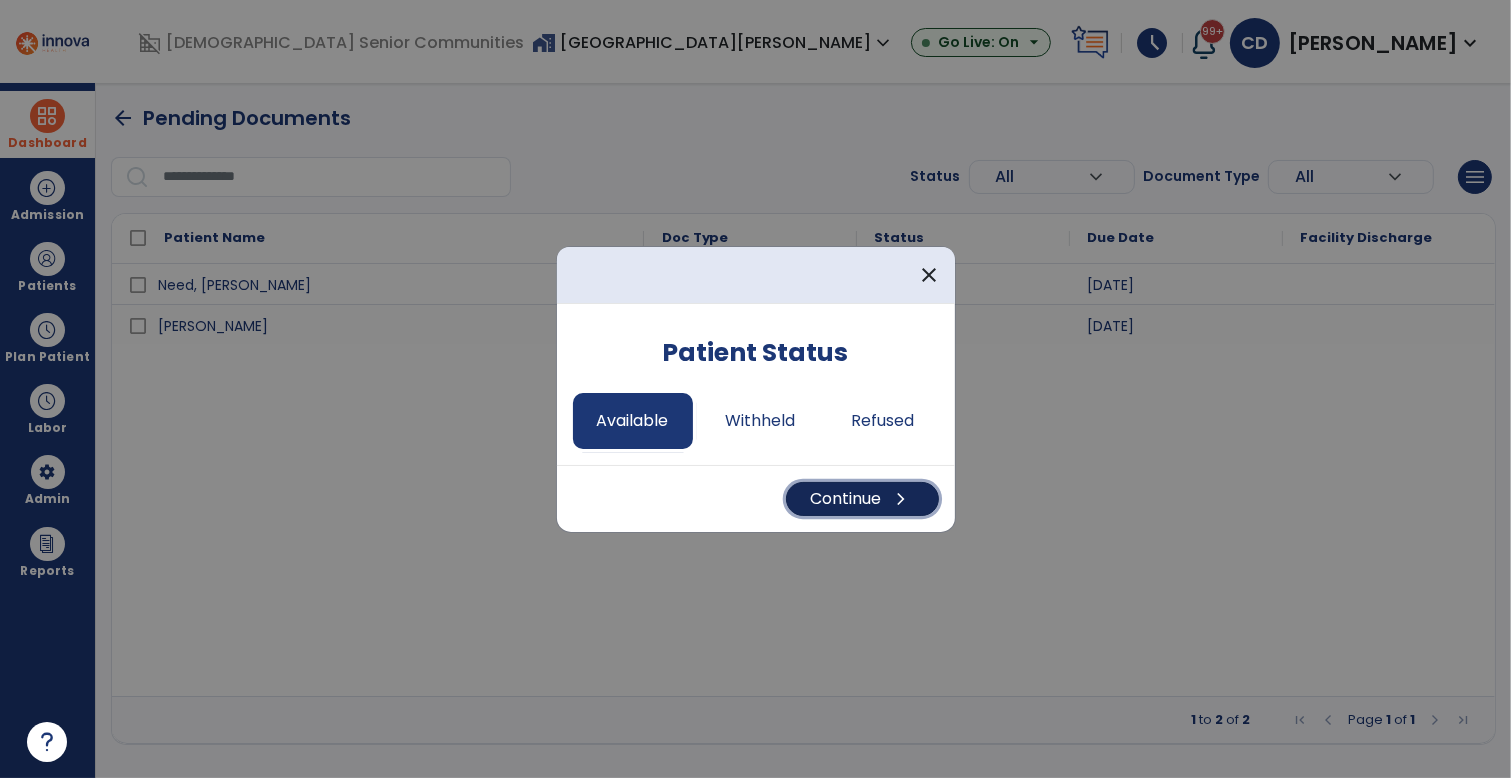 click on "Continue   chevron_right" at bounding box center [862, 499] 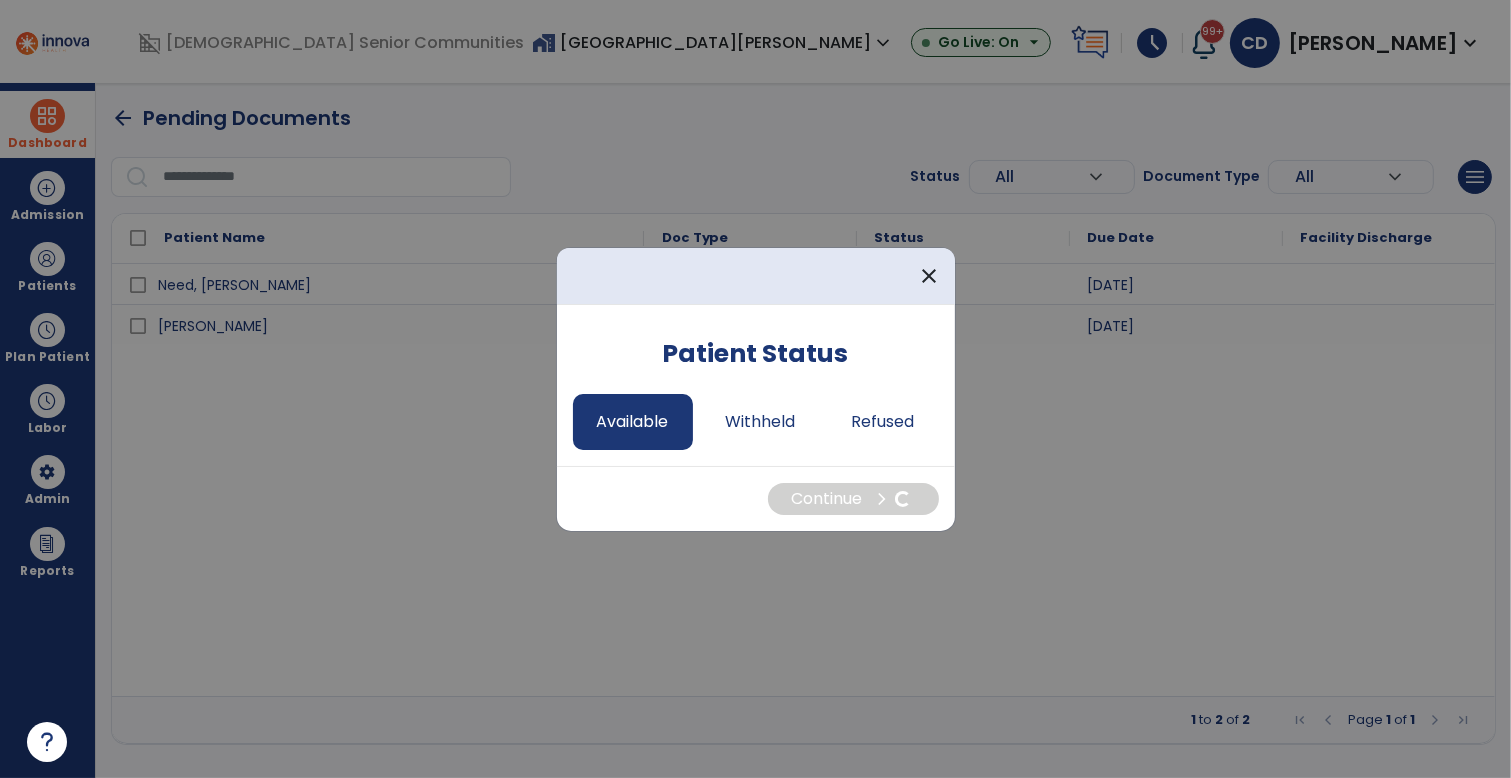 select on "*" 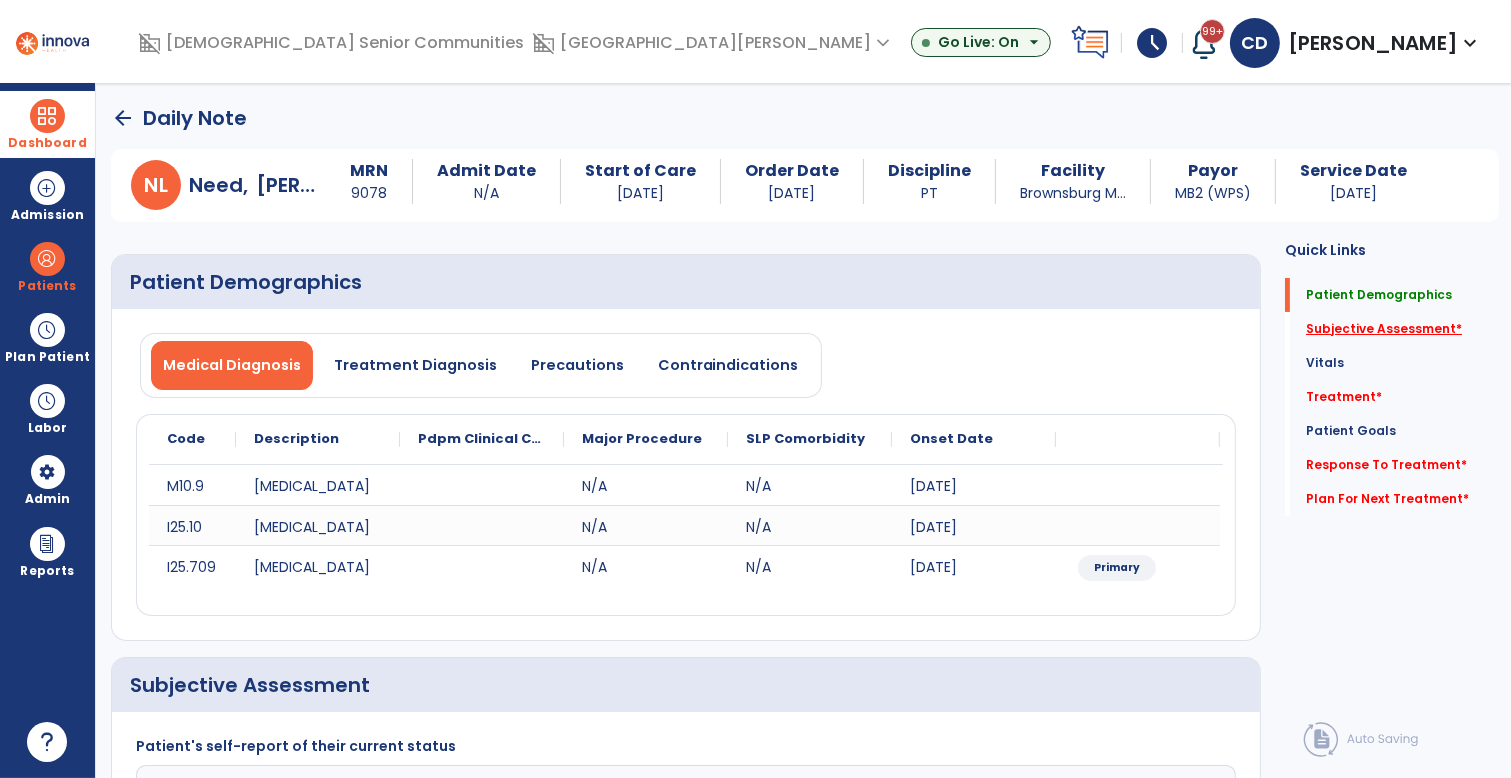 click on "Subjective Assessment   *" 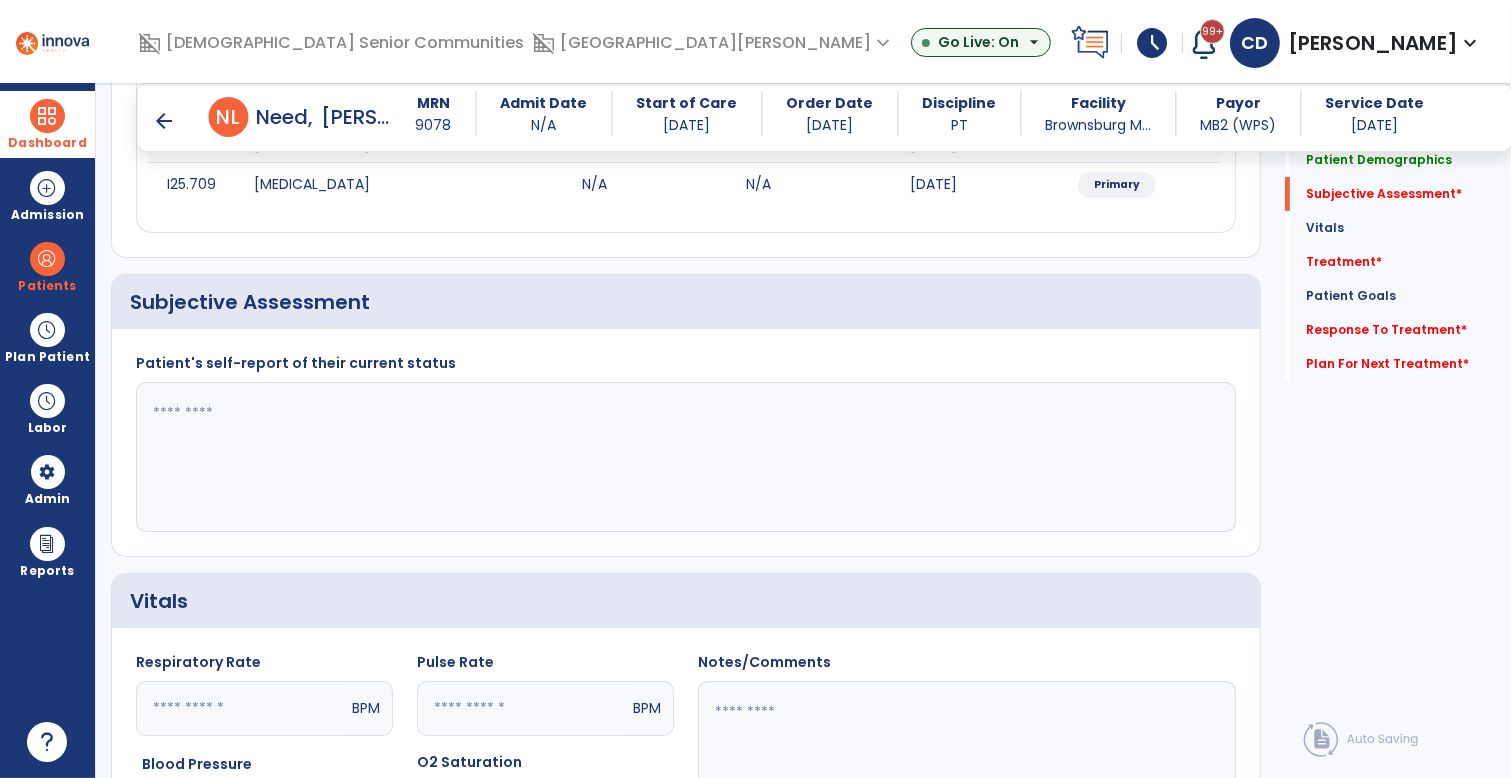 scroll, scrollTop: 367, scrollLeft: 0, axis: vertical 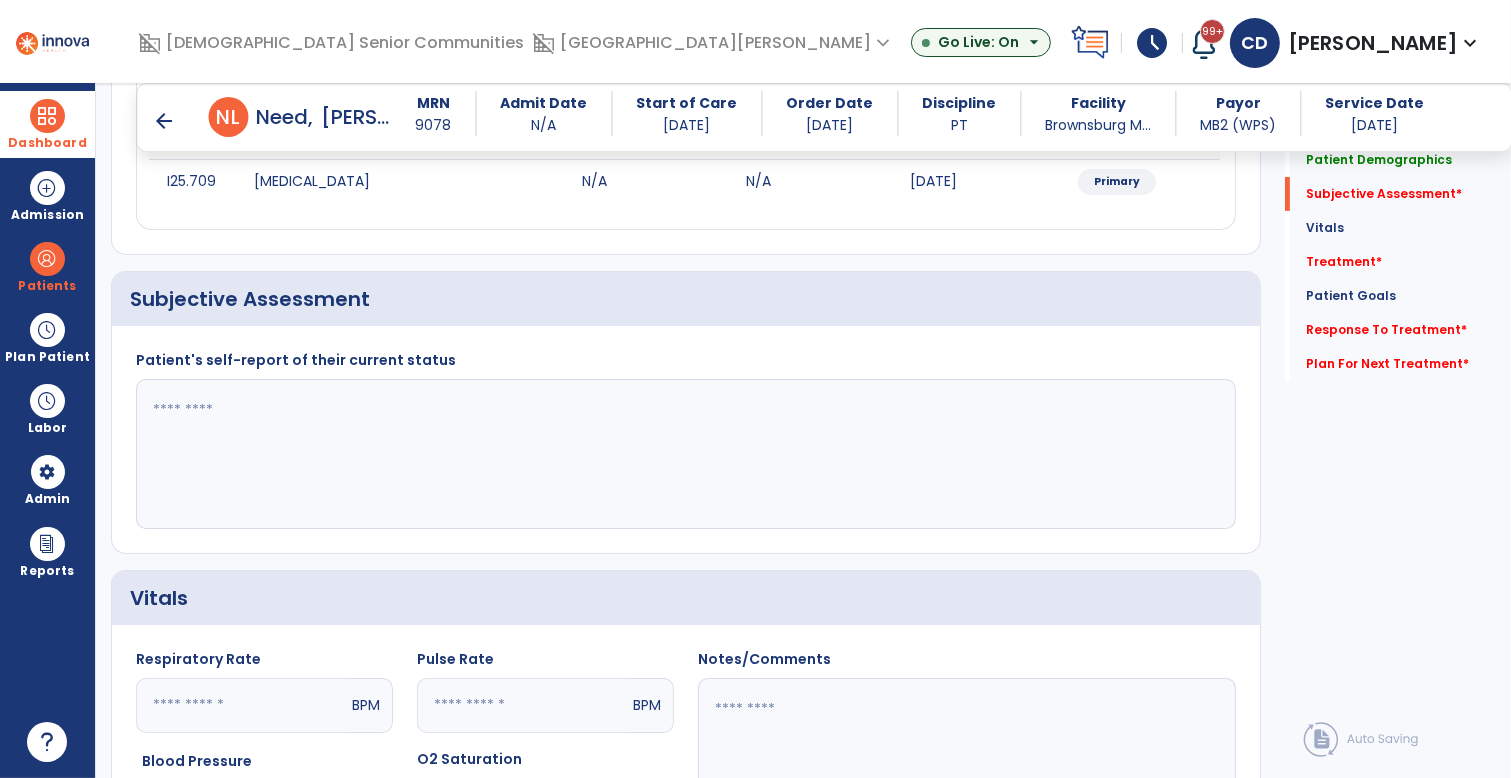 click 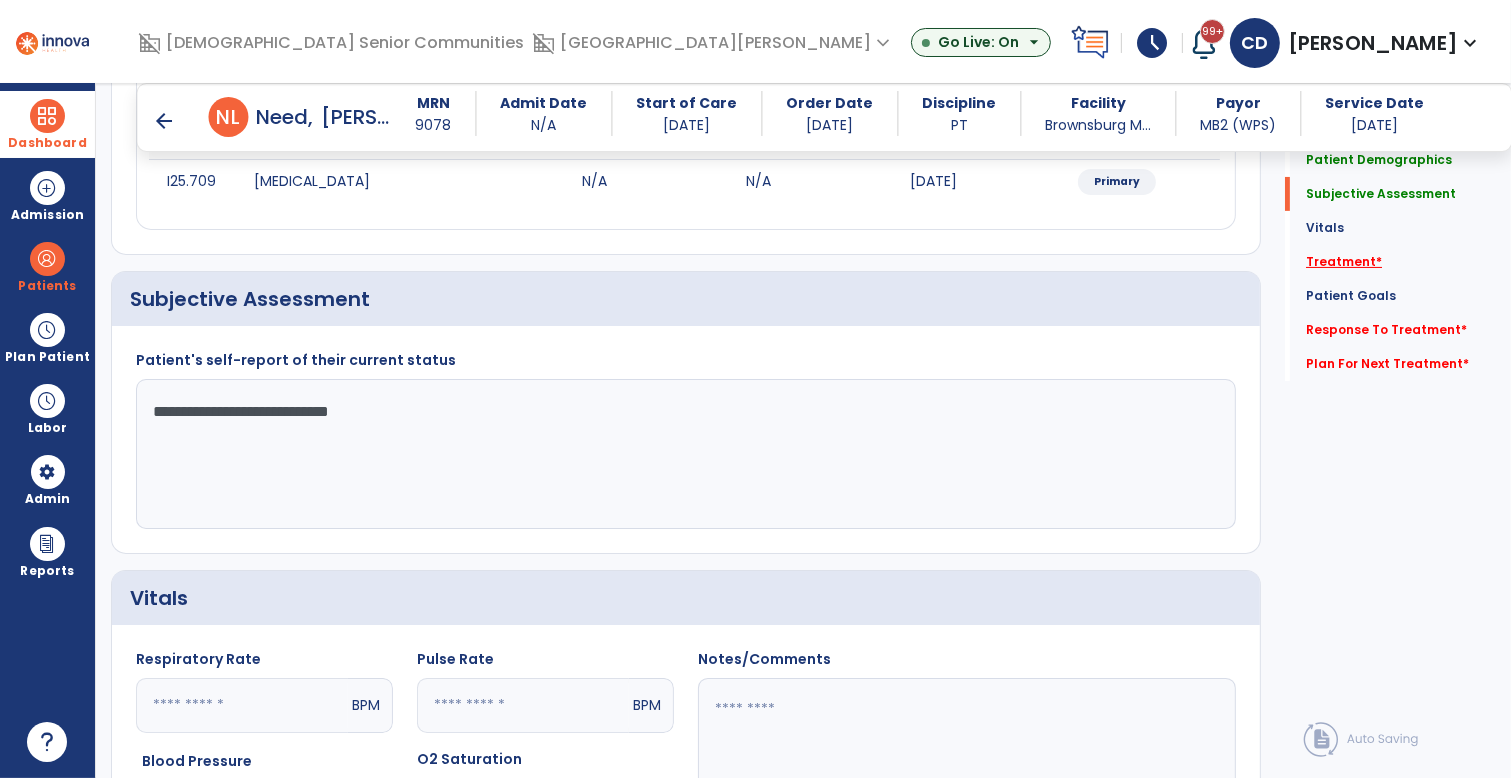 type on "**********" 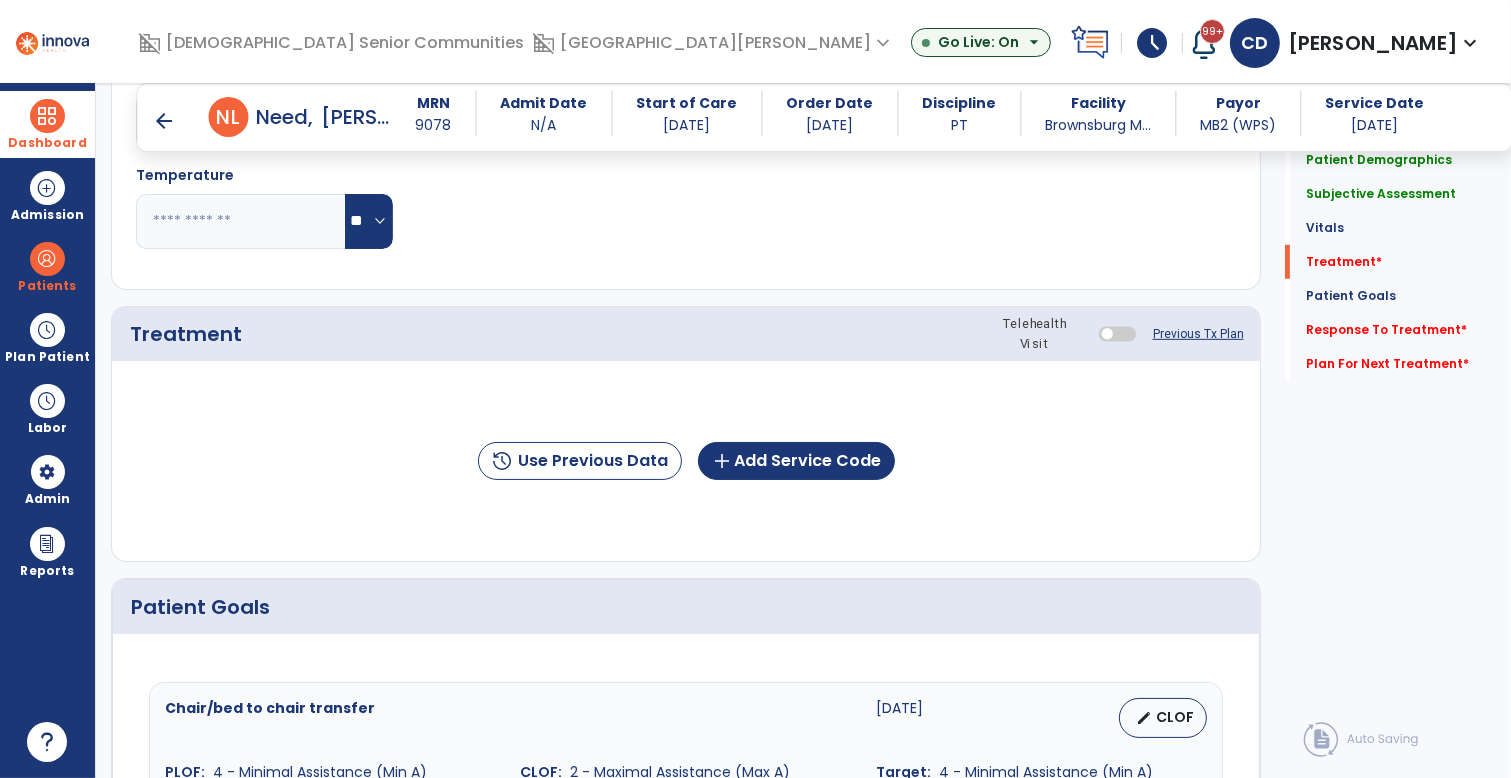 scroll, scrollTop: 1056, scrollLeft: 0, axis: vertical 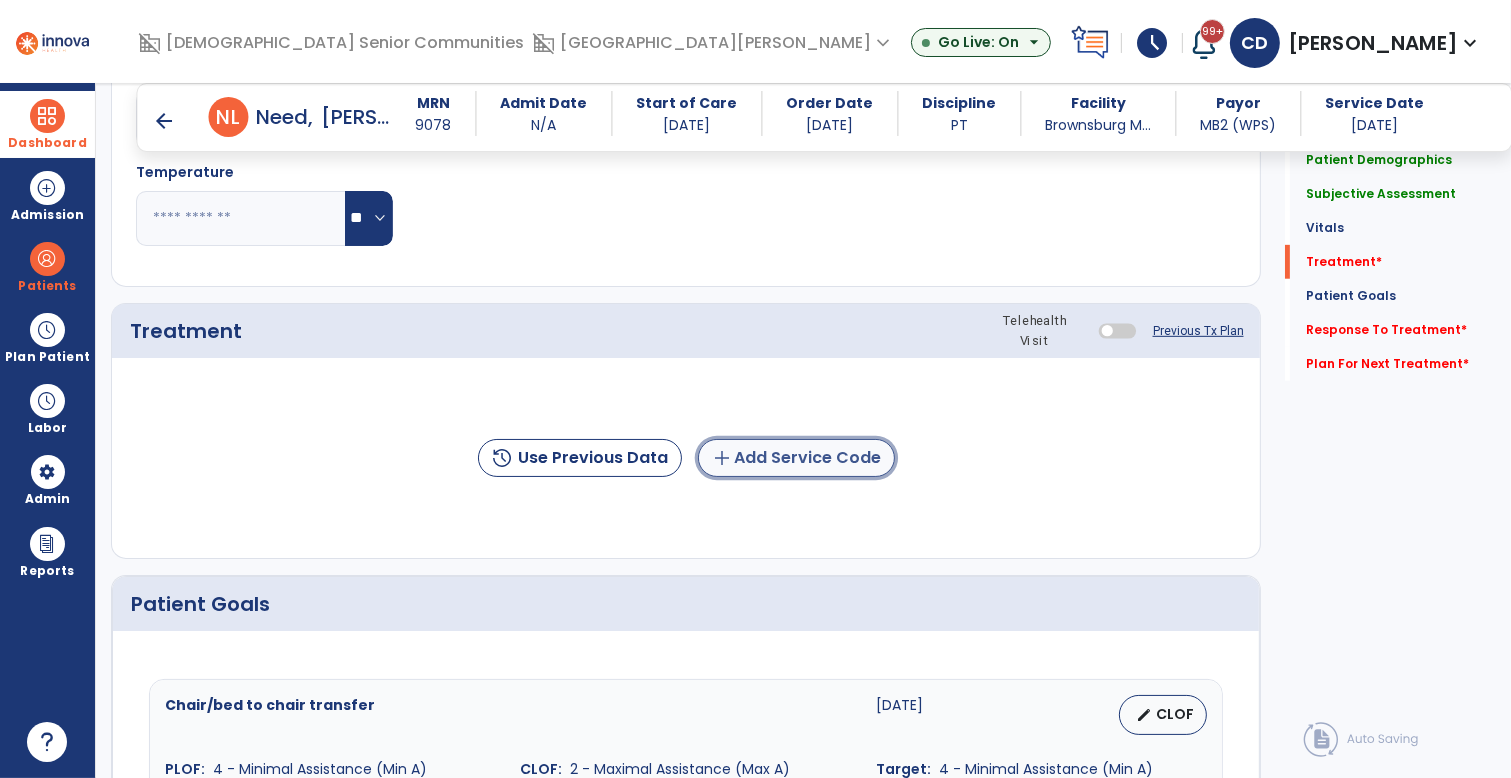 click on "add  Add Service Code" 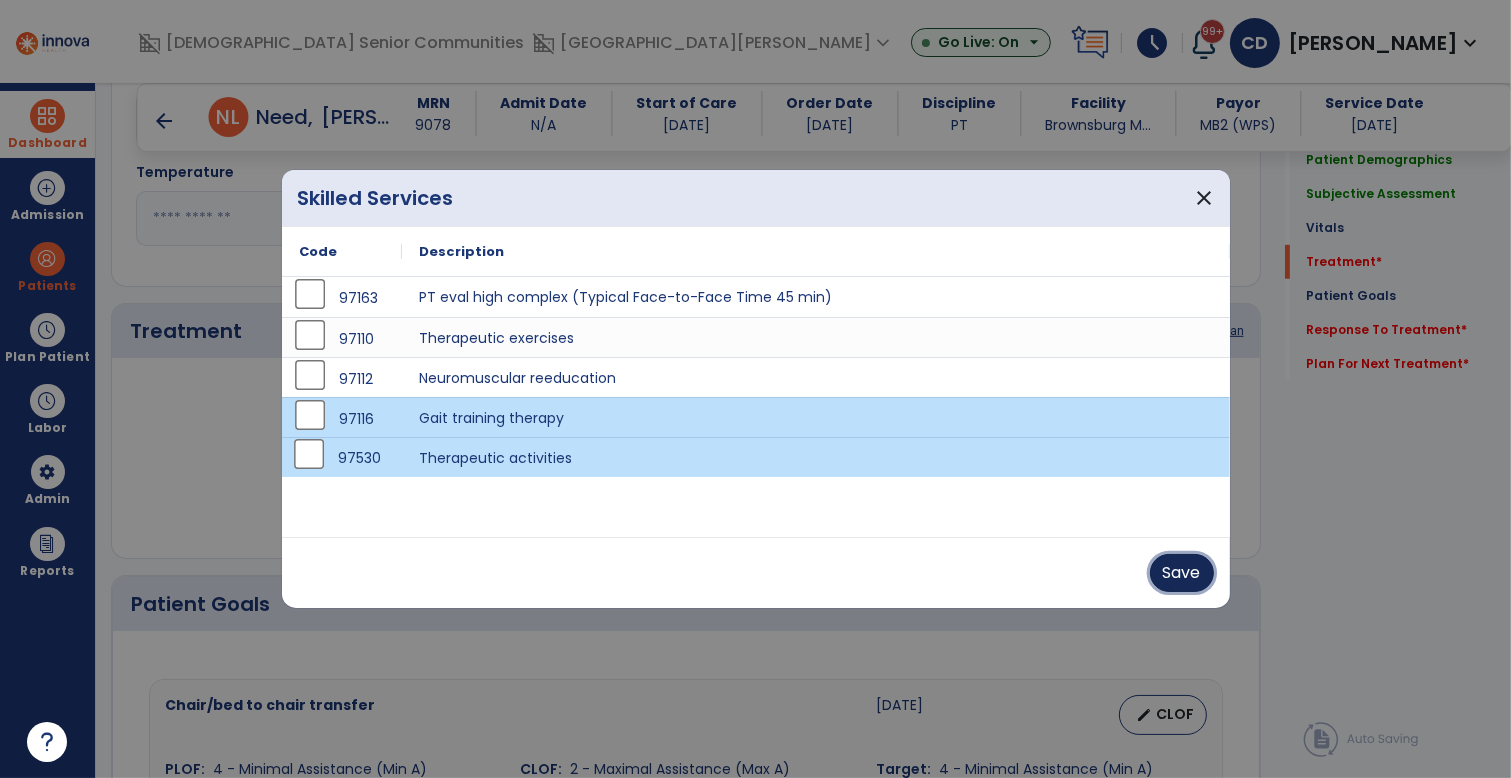 click on "Save" at bounding box center [1182, 573] 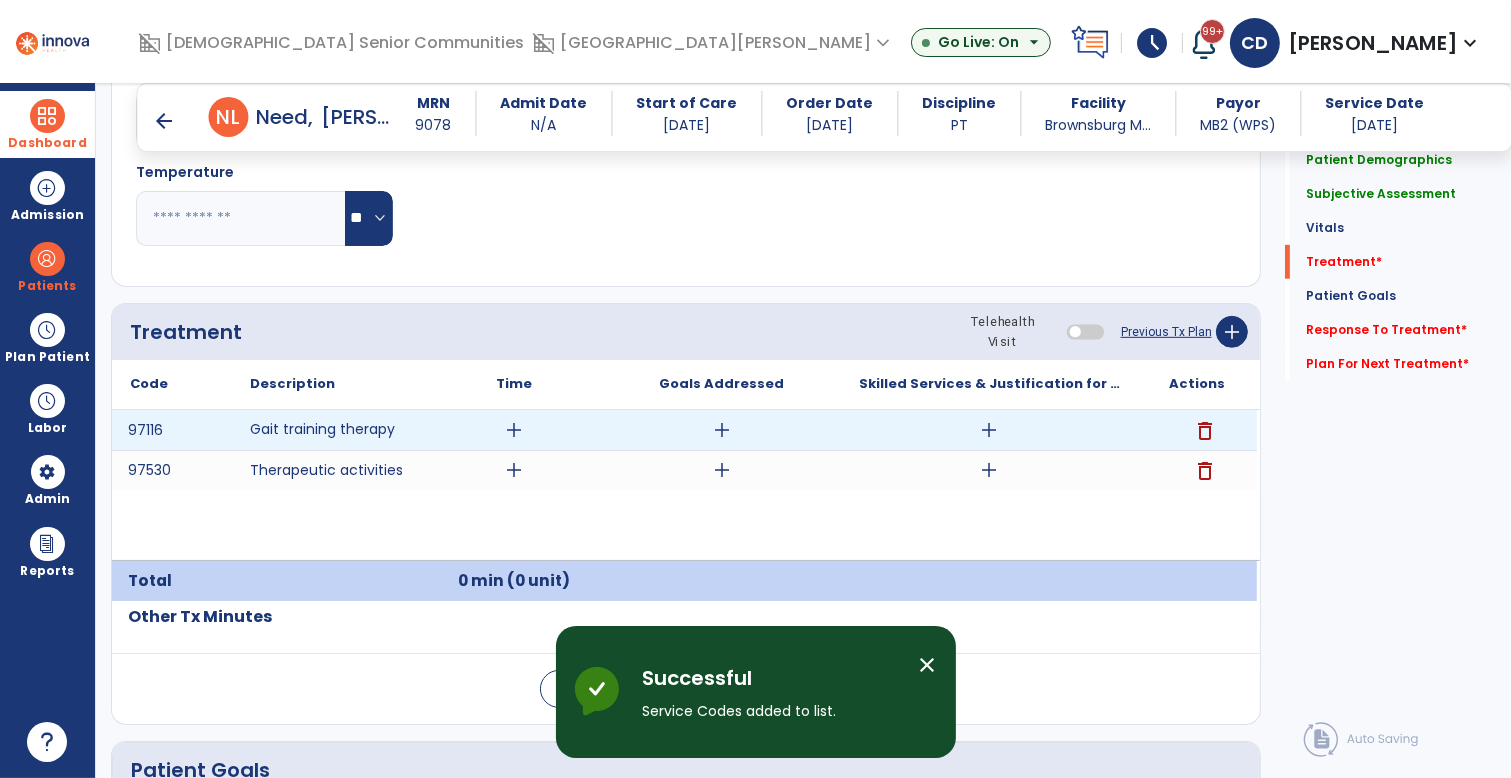 click on "add" at bounding box center (514, 430) 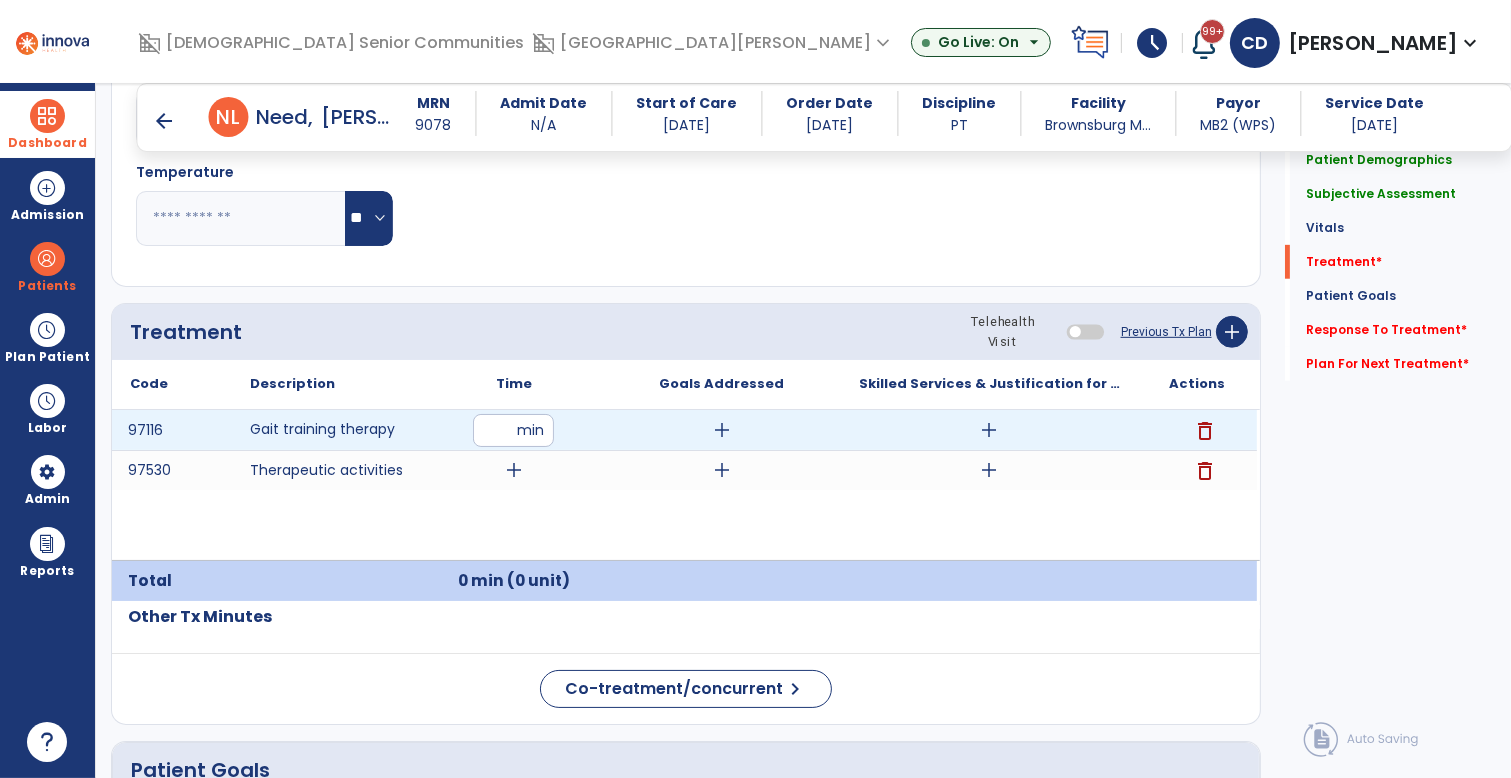 type on "**" 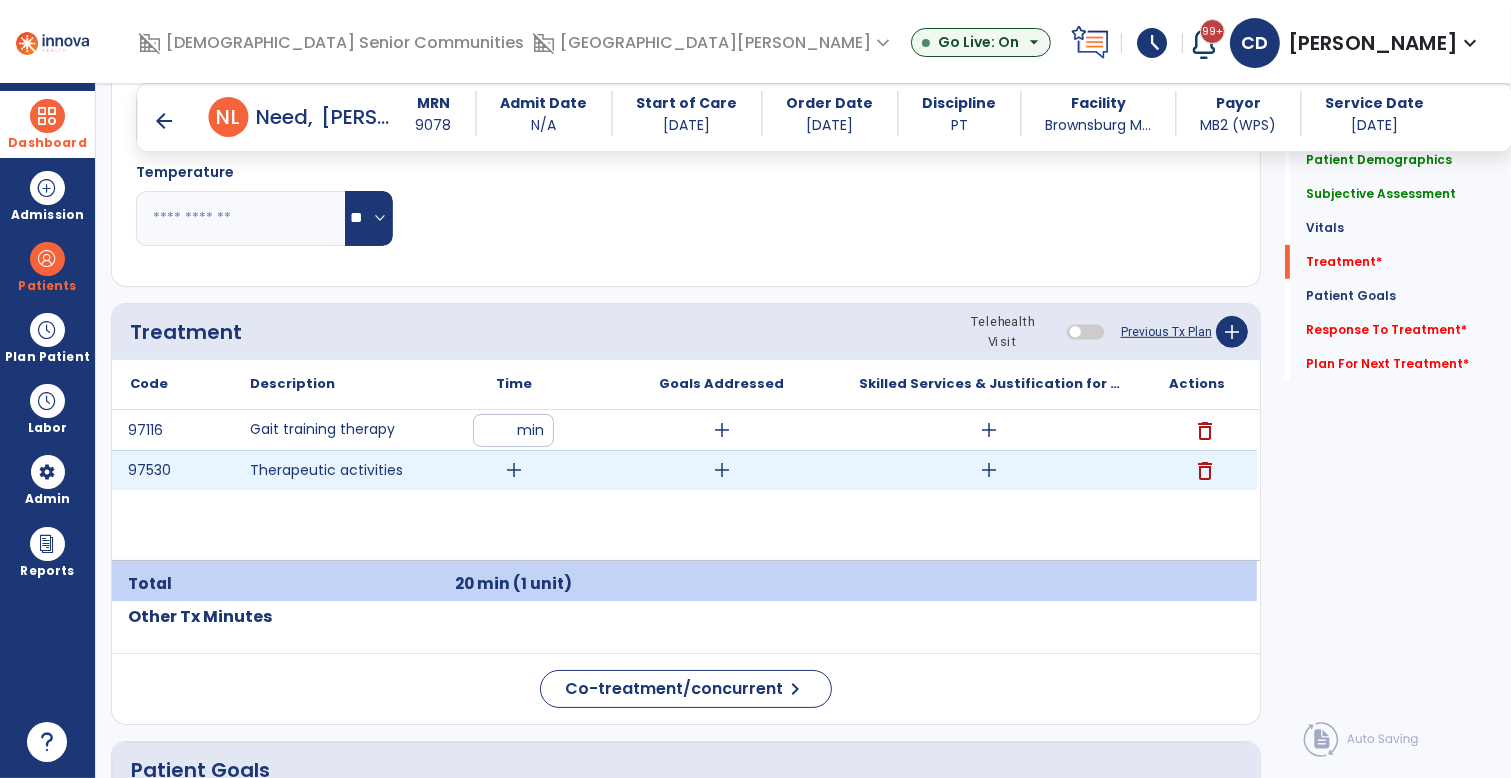click on "add" at bounding box center [514, 470] 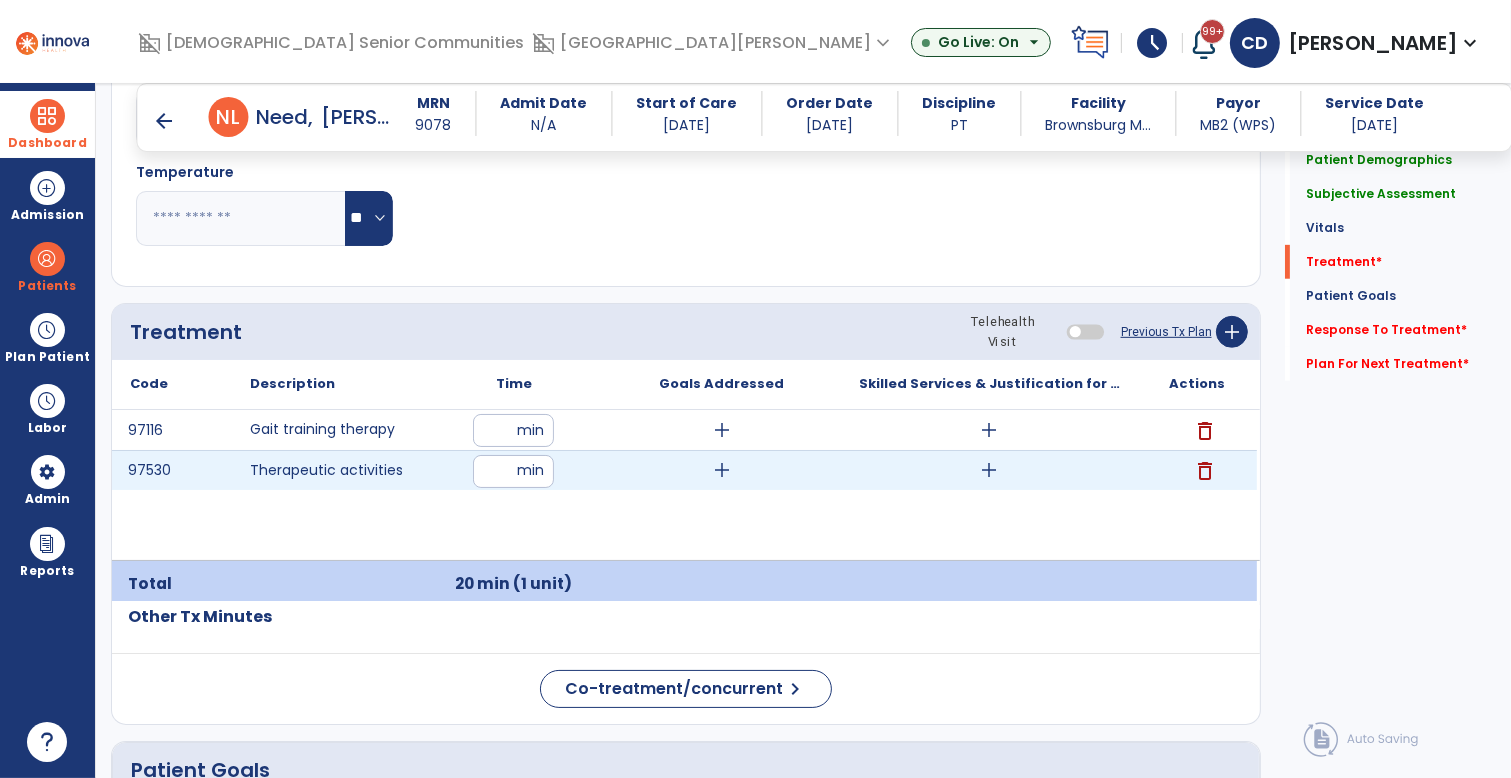 type on "**" 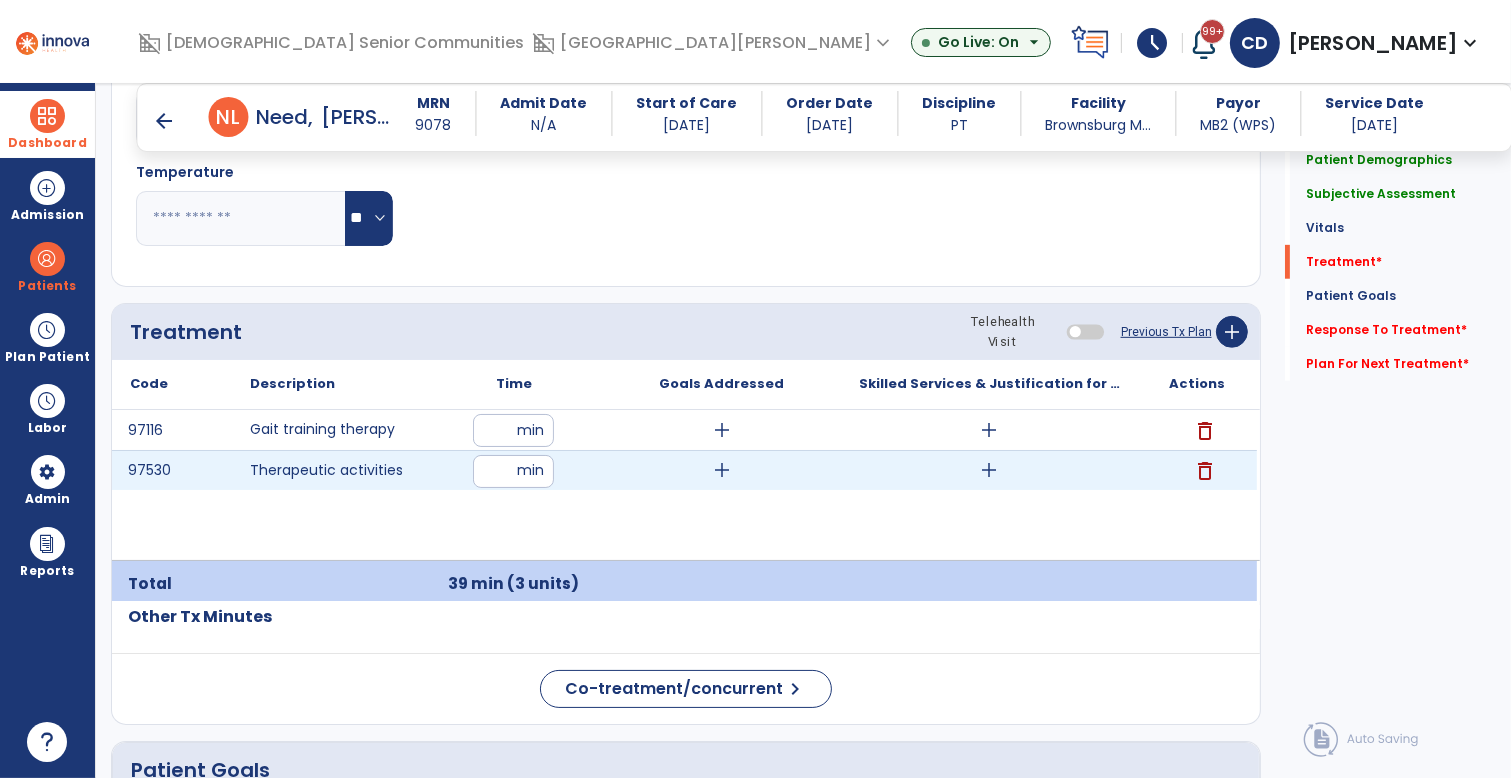 click on "add" at bounding box center [722, 470] 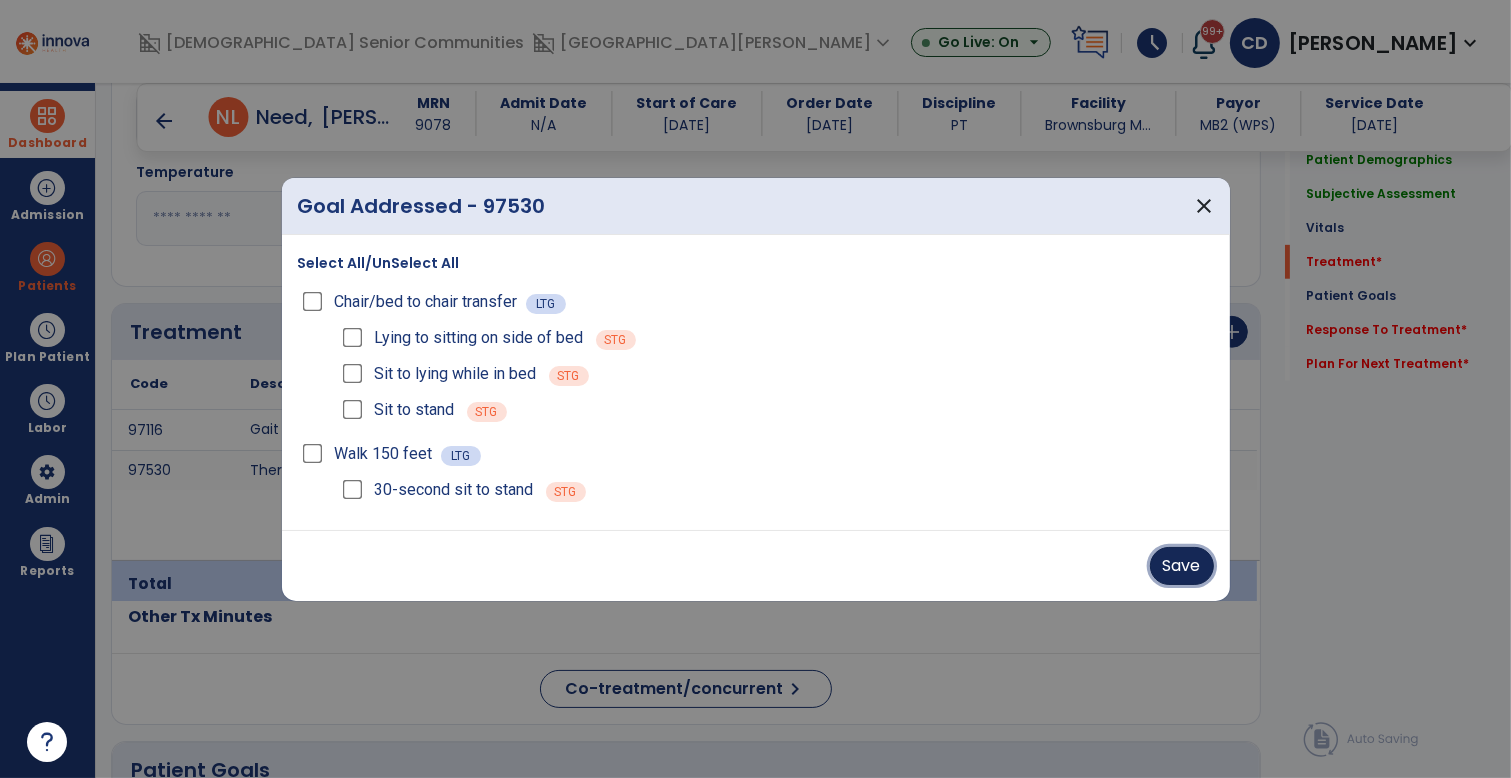 click on "Save" at bounding box center [1182, 566] 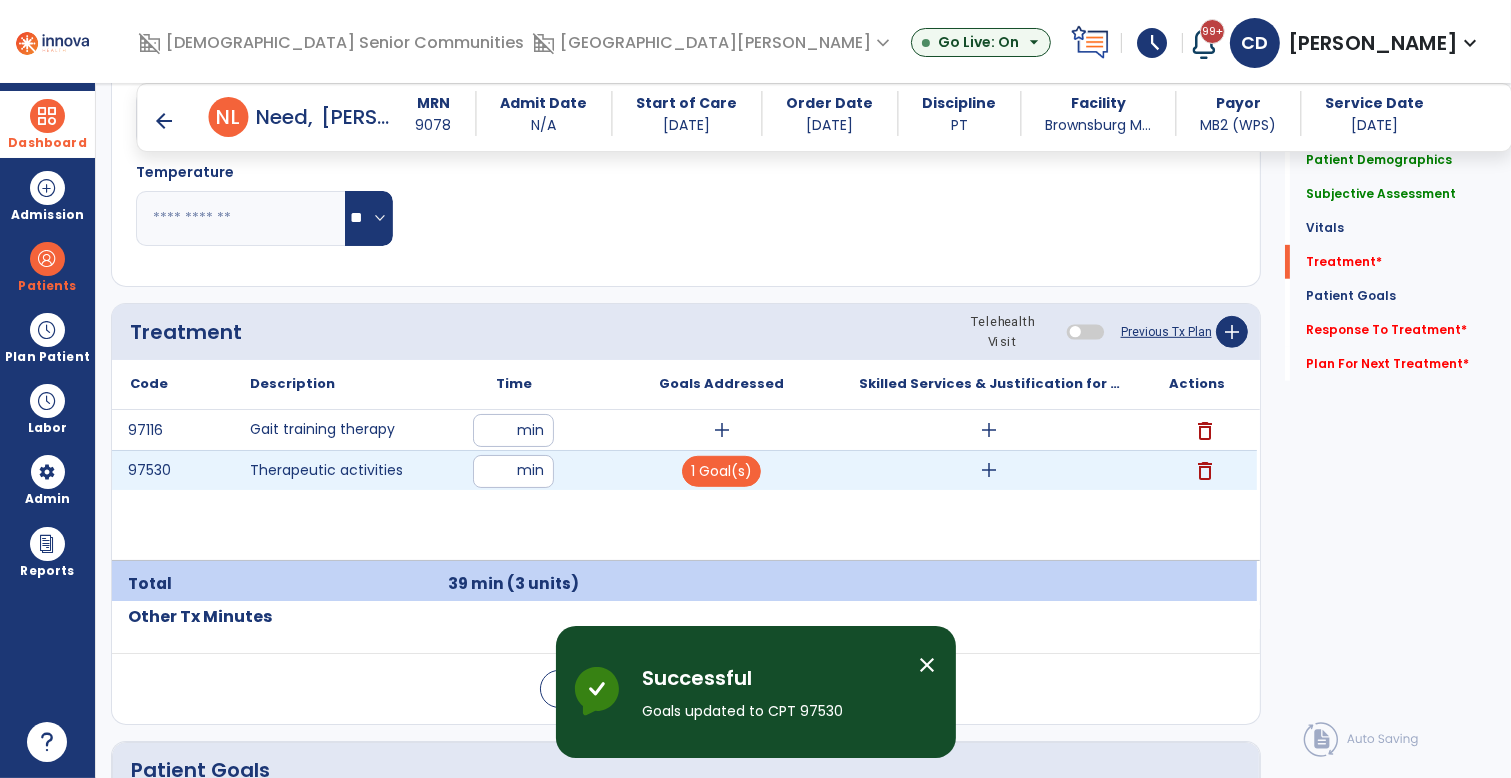 click on "add" at bounding box center [989, 470] 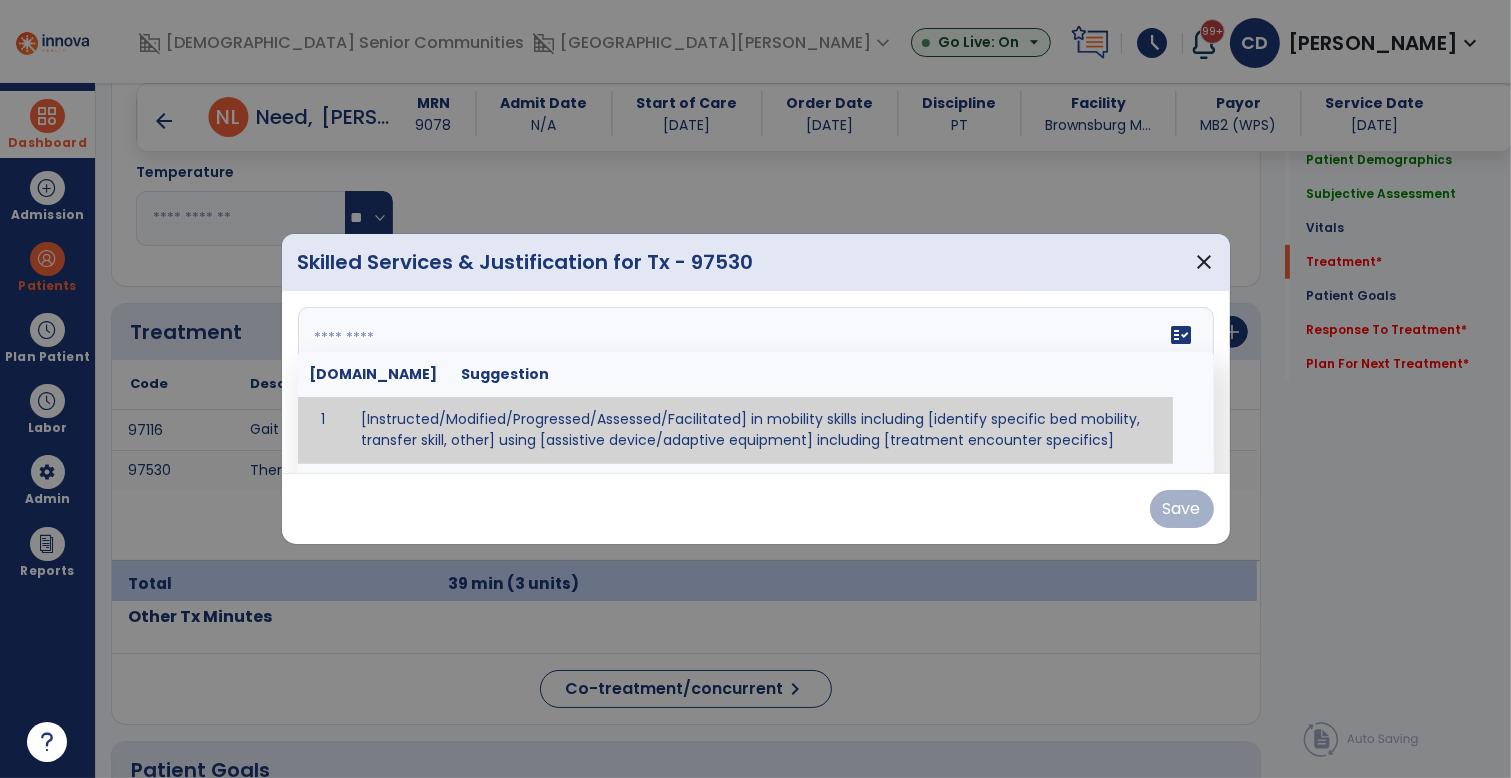 click at bounding box center [754, 382] 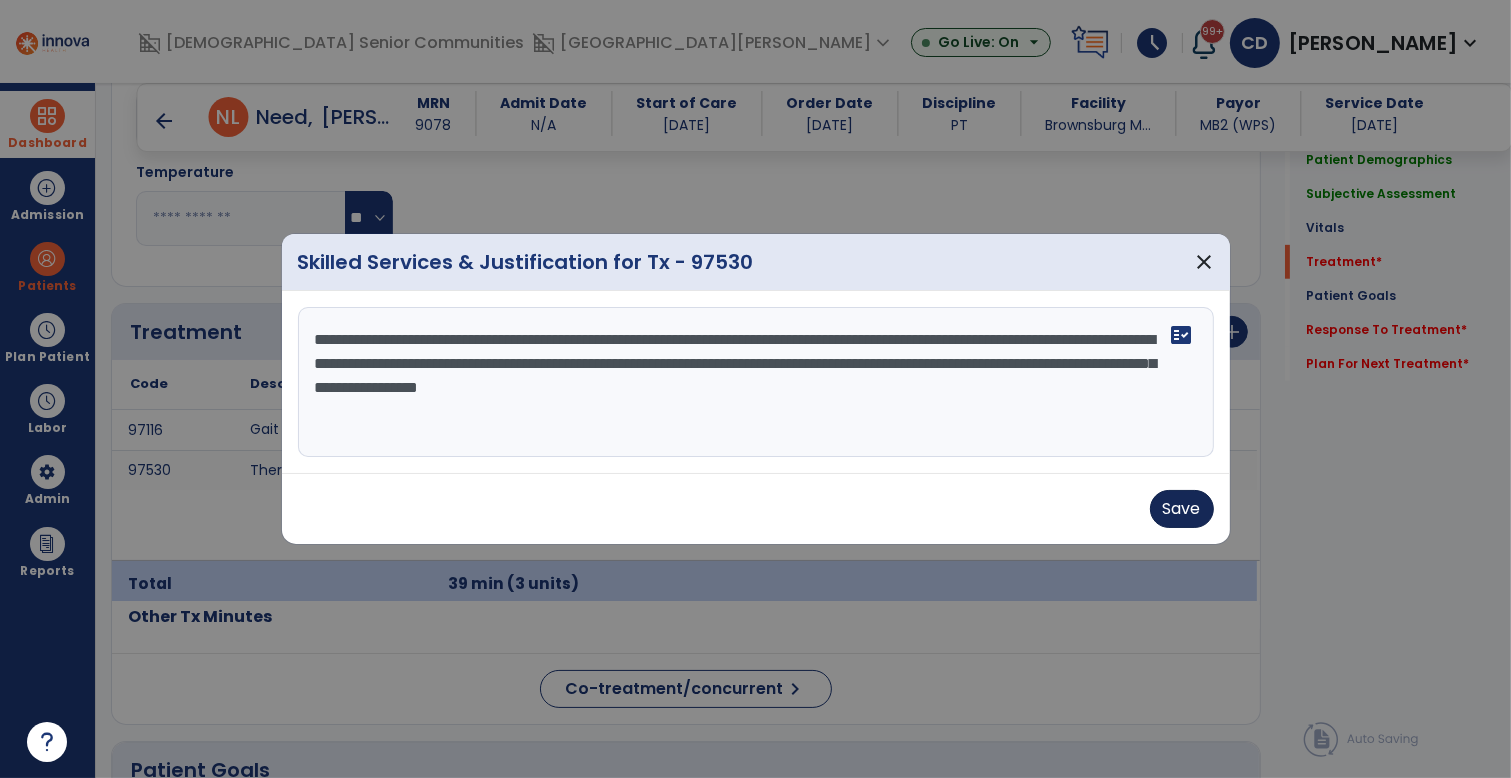 type on "**********" 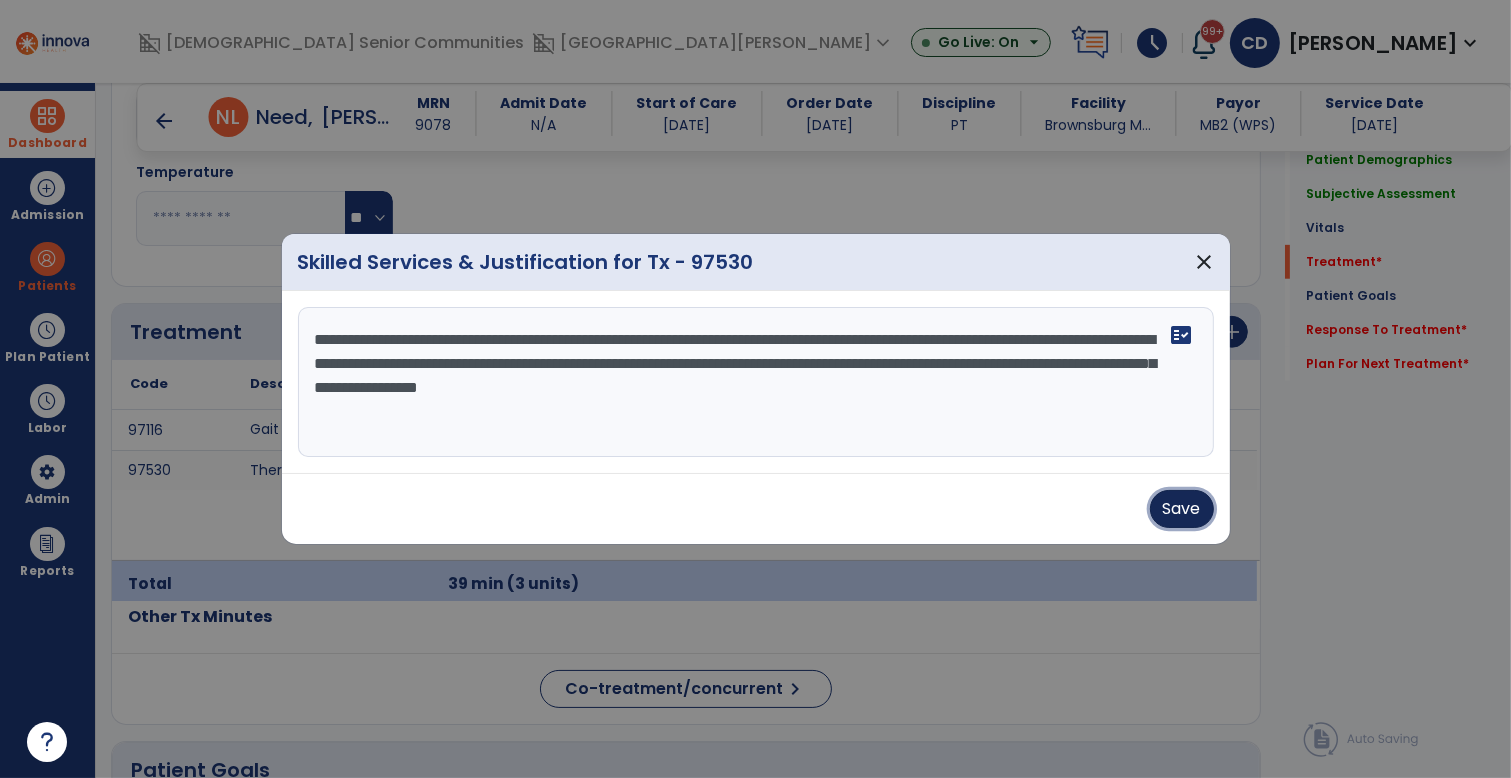 click on "Save" at bounding box center (1182, 509) 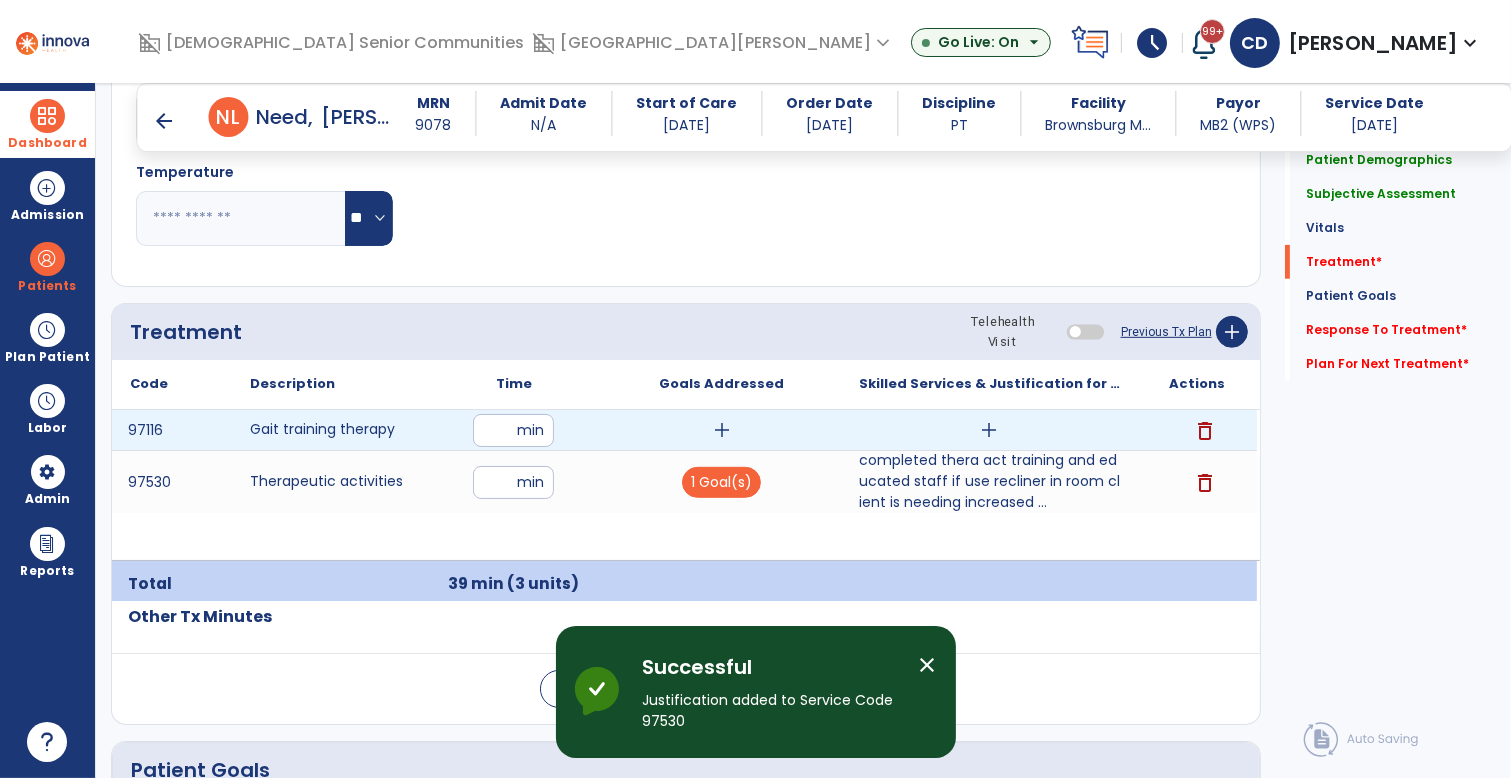 click on "add" at bounding box center (722, 430) 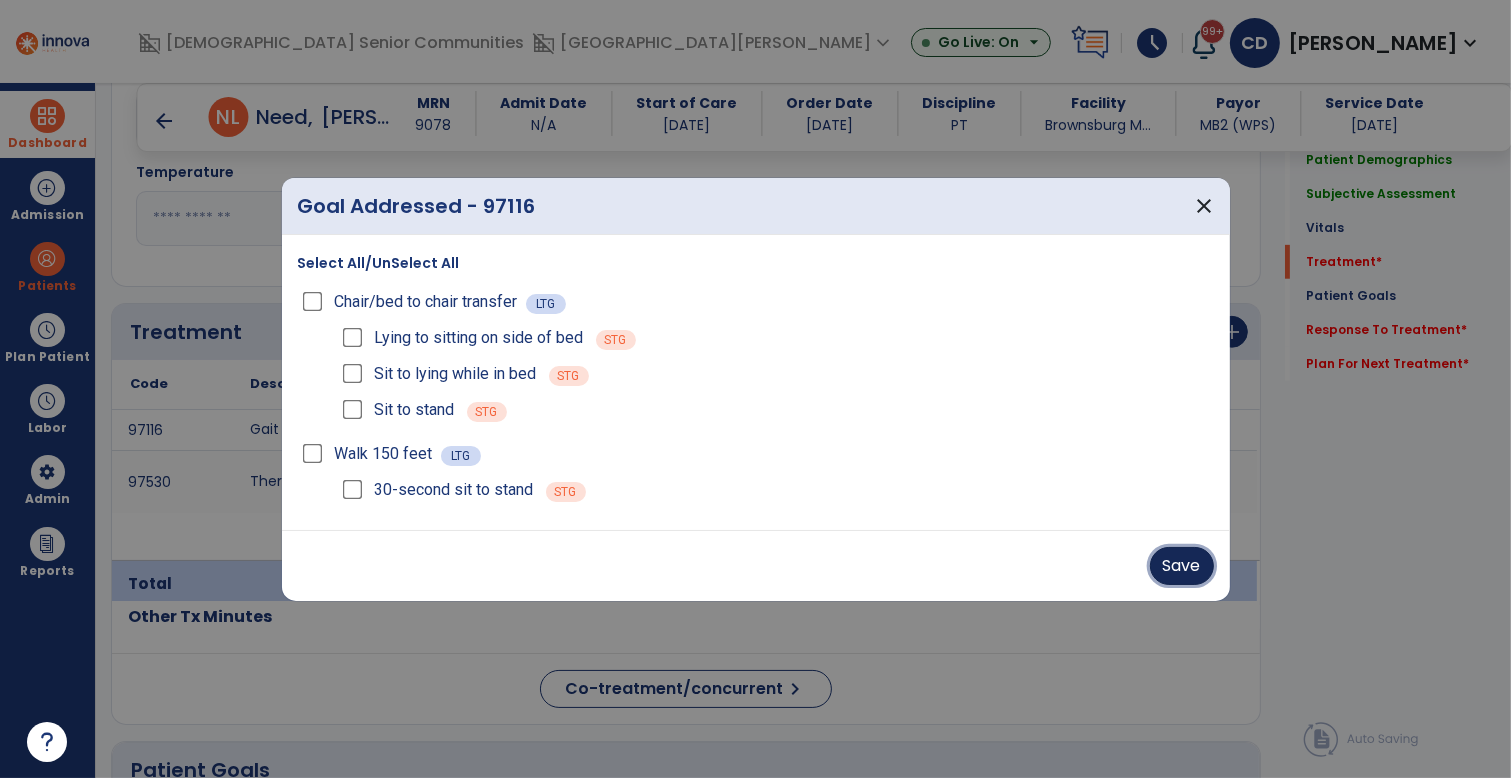click on "Save" at bounding box center (1182, 566) 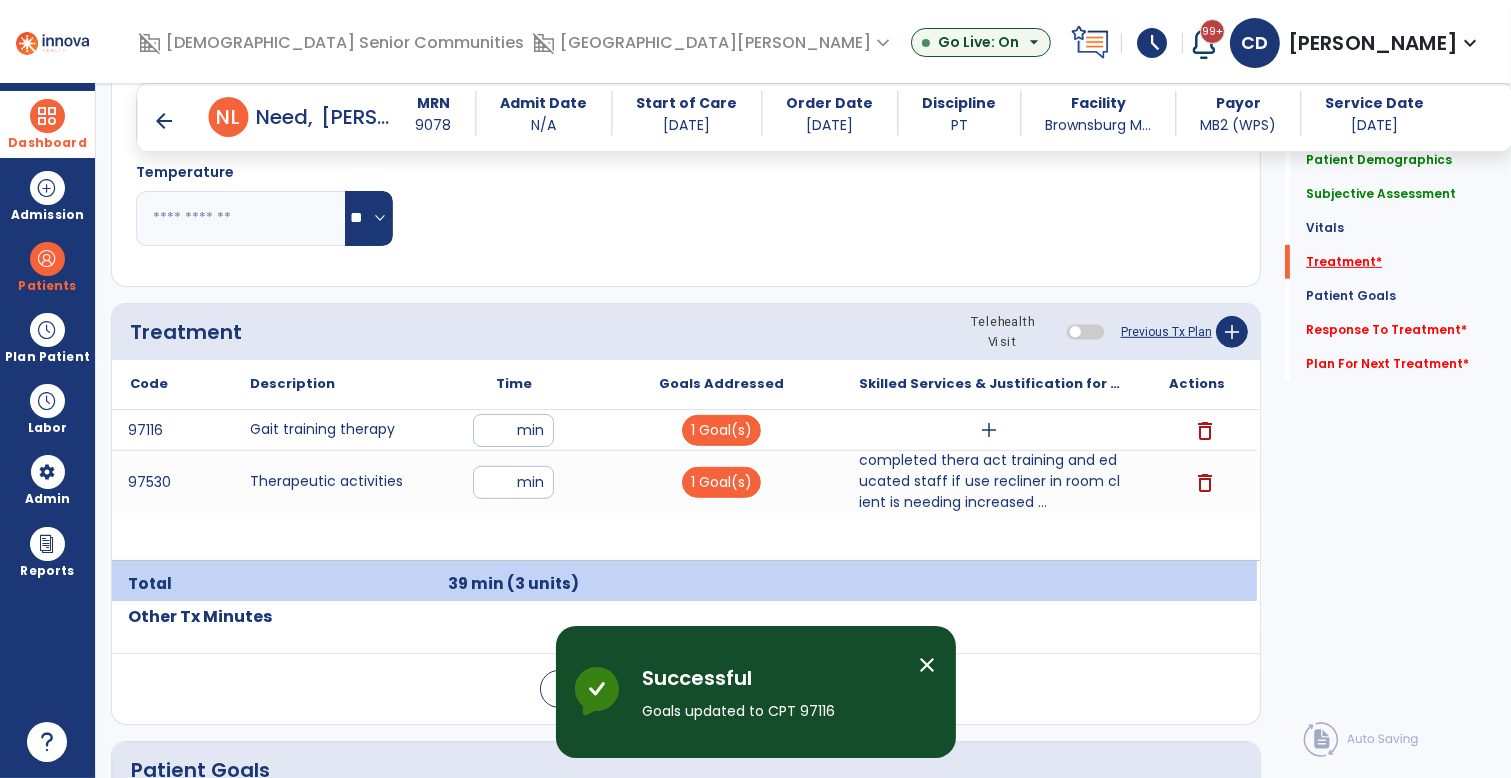 click on "Treatment   *" 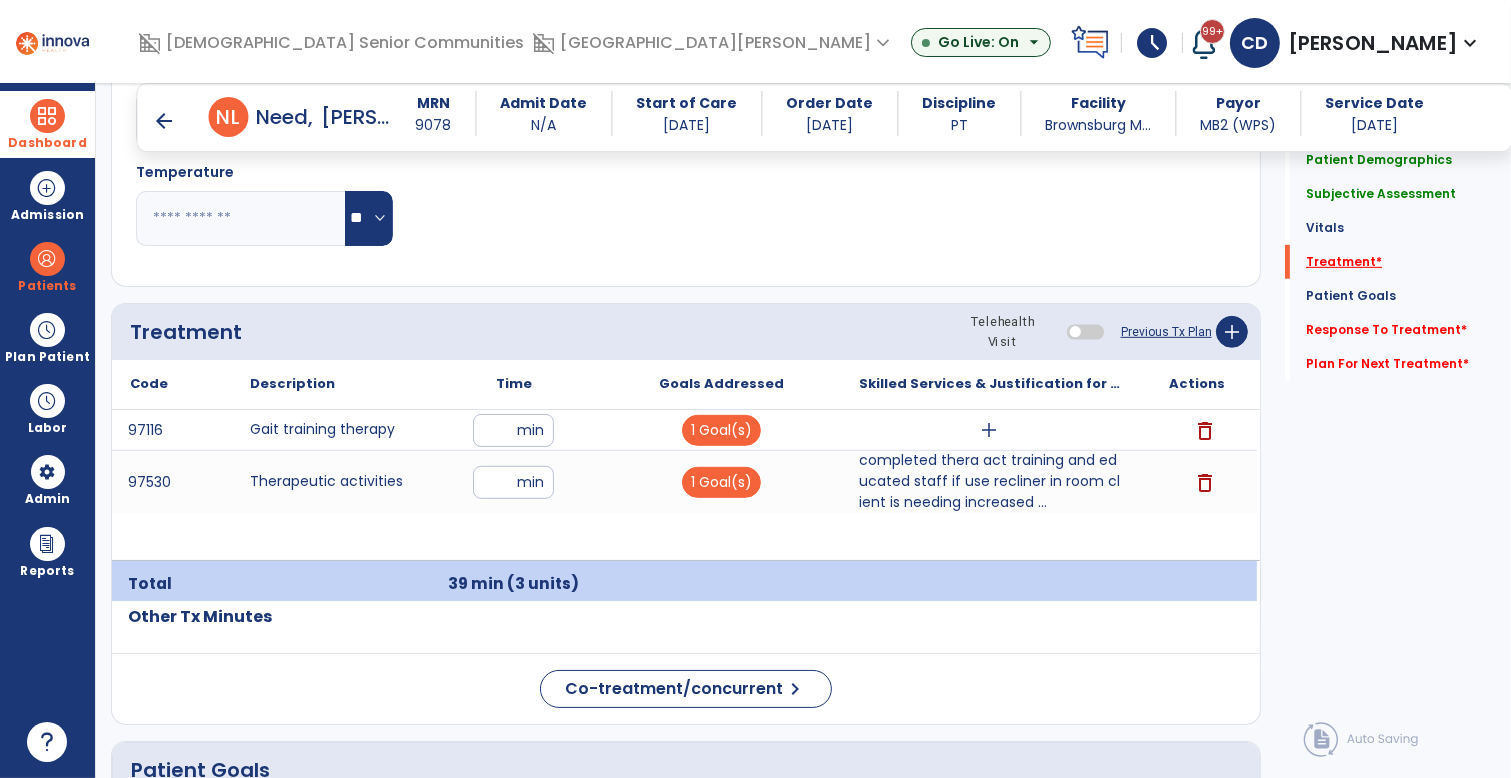 scroll, scrollTop: 1138, scrollLeft: 0, axis: vertical 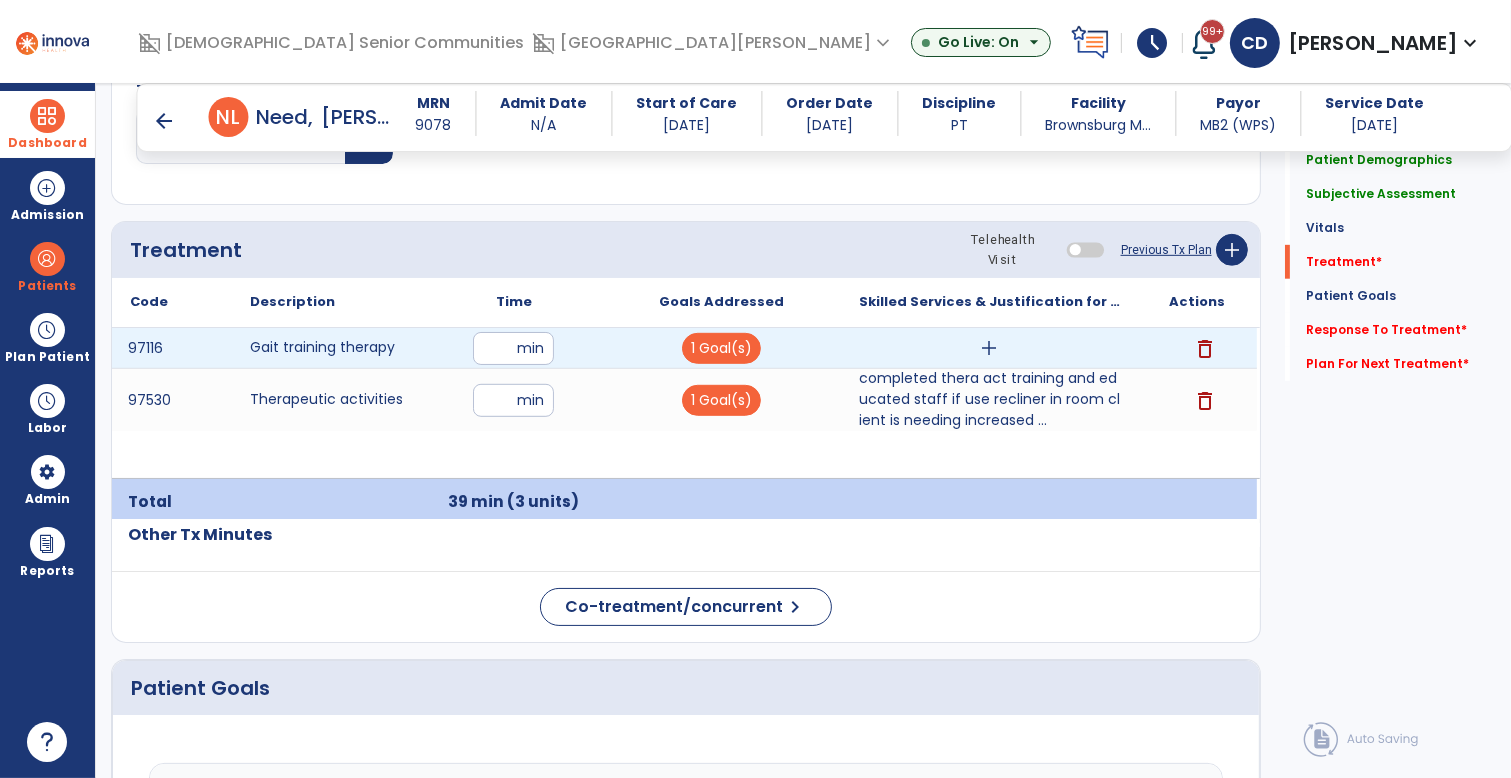 click on "add" at bounding box center (989, 348) 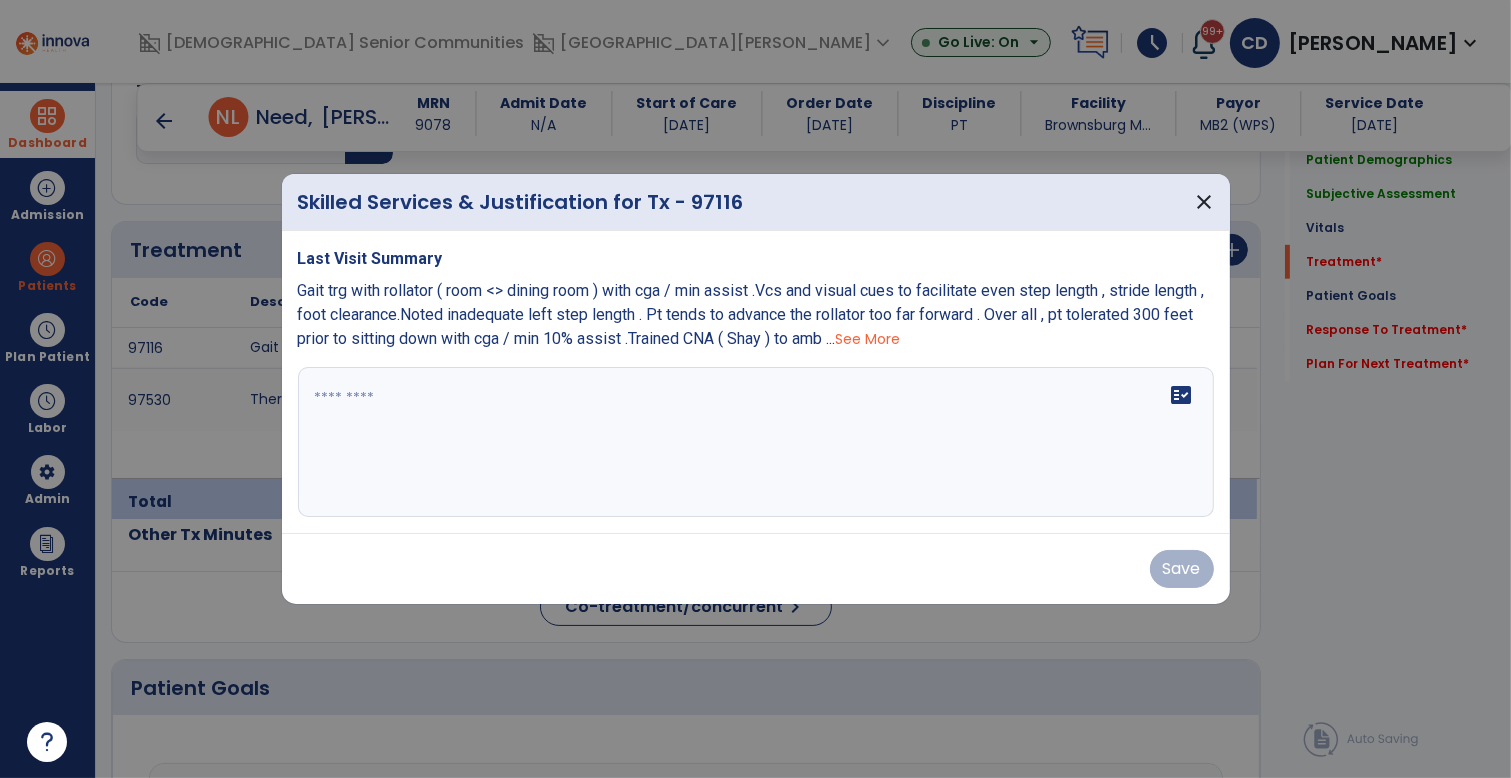 click on "fact_check" at bounding box center [756, 442] 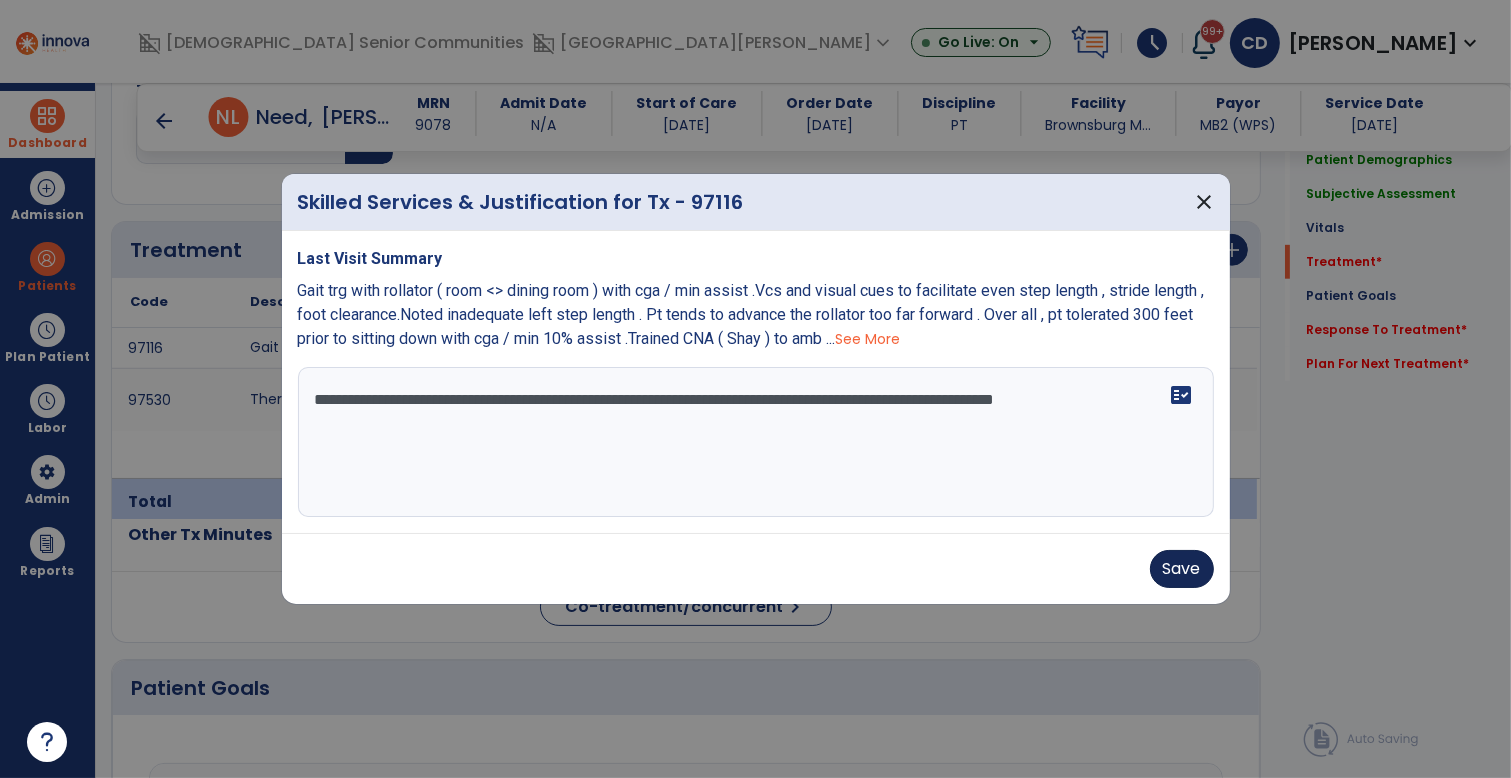 type on "**********" 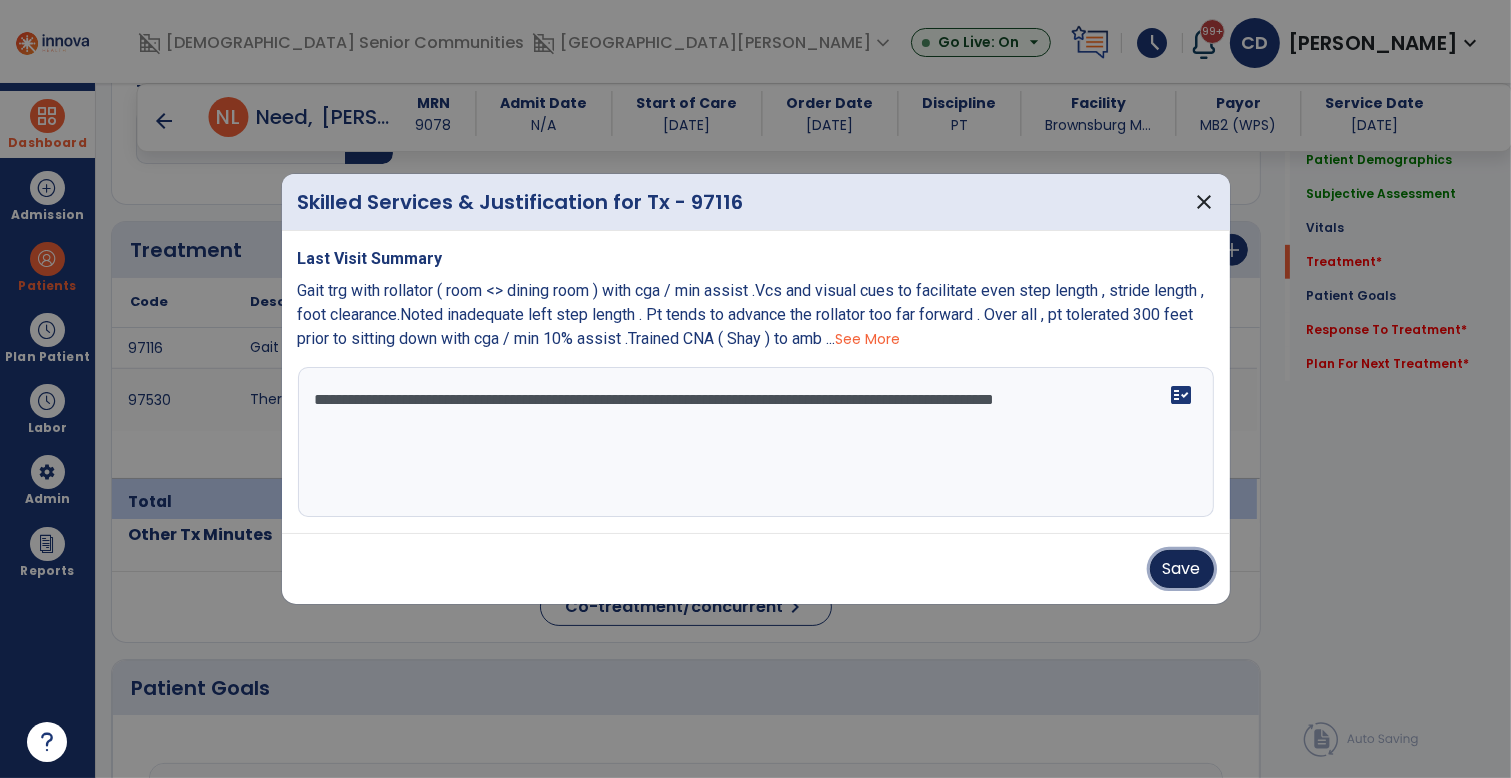 click on "Save" at bounding box center [1182, 569] 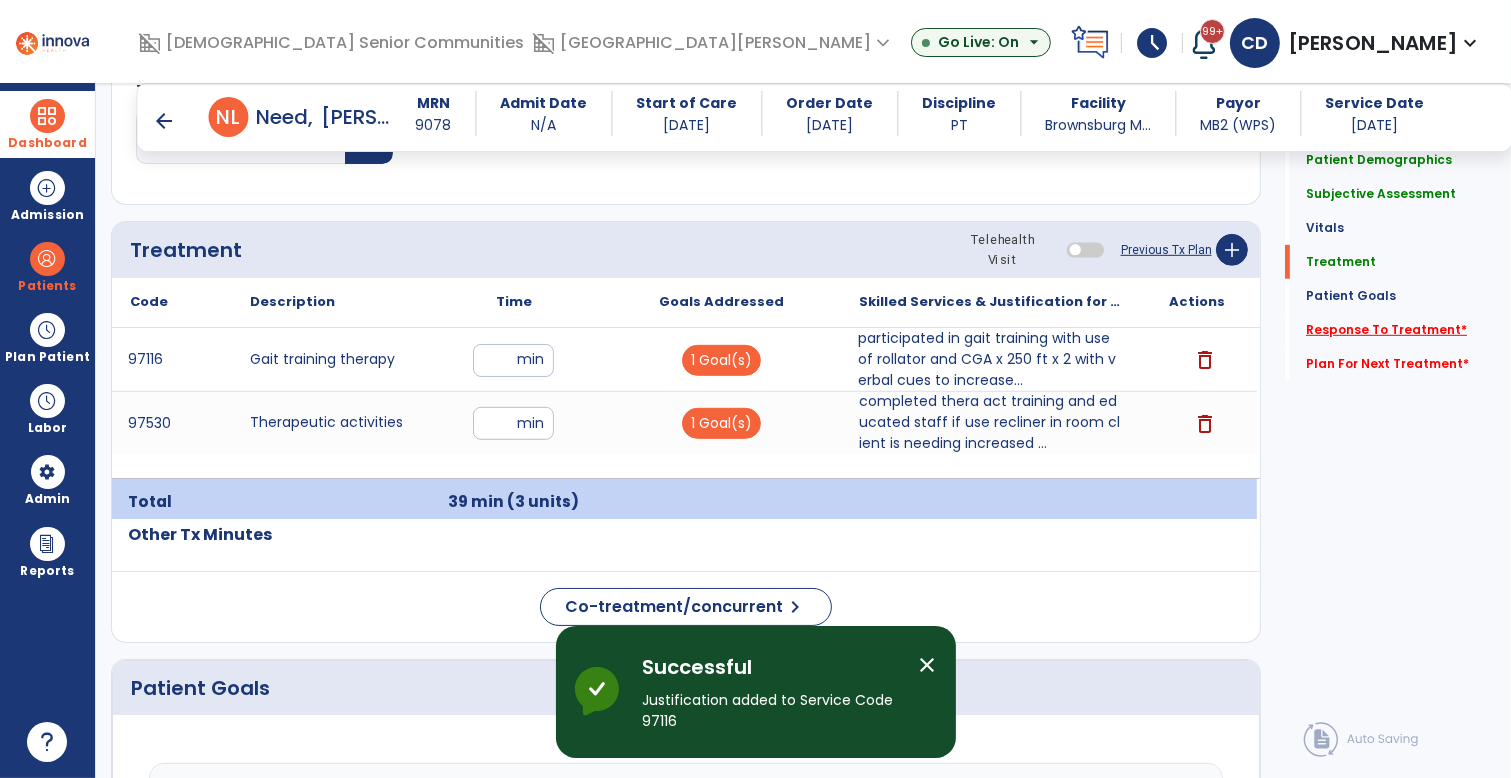 click on "Response To Treatment   *" 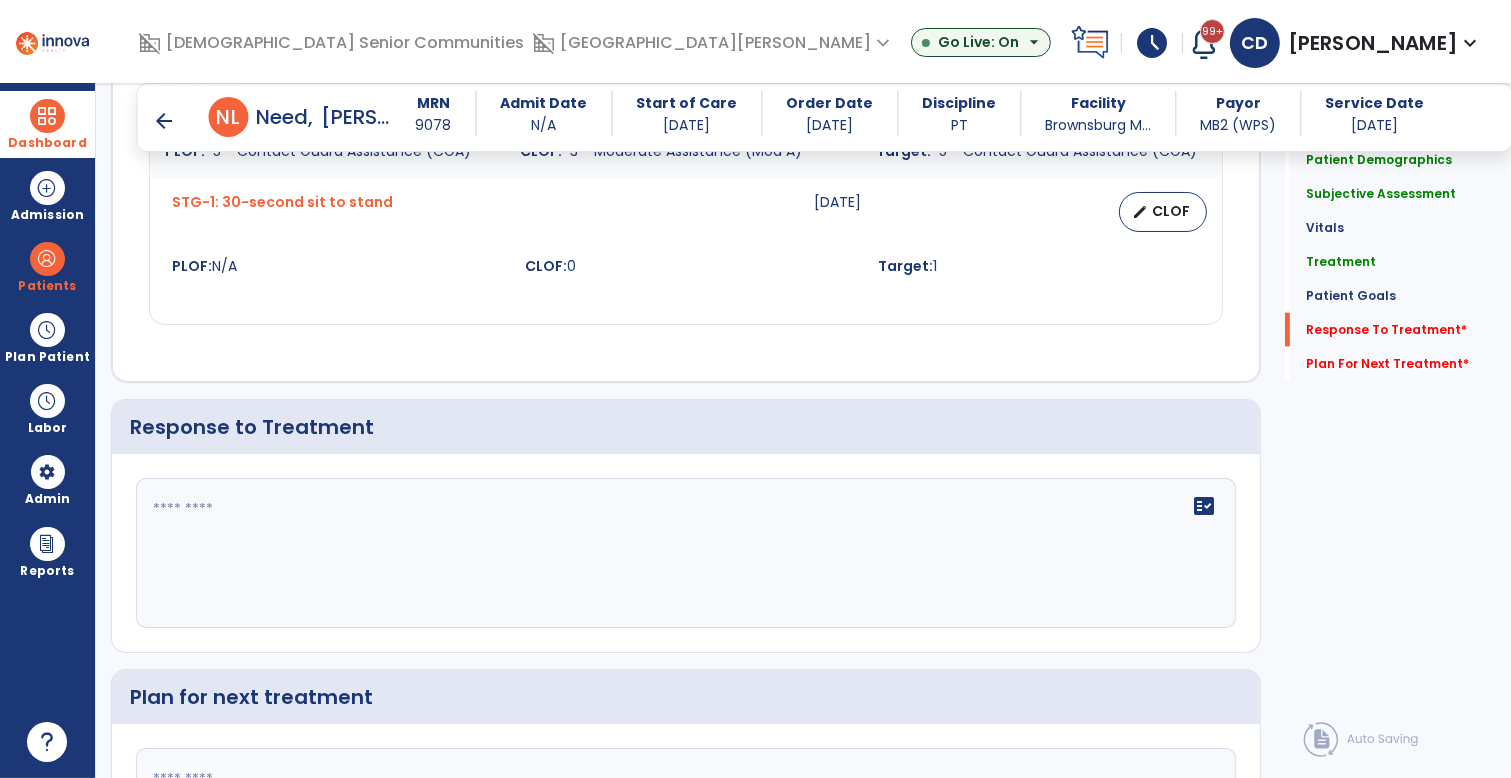 scroll, scrollTop: 2451, scrollLeft: 0, axis: vertical 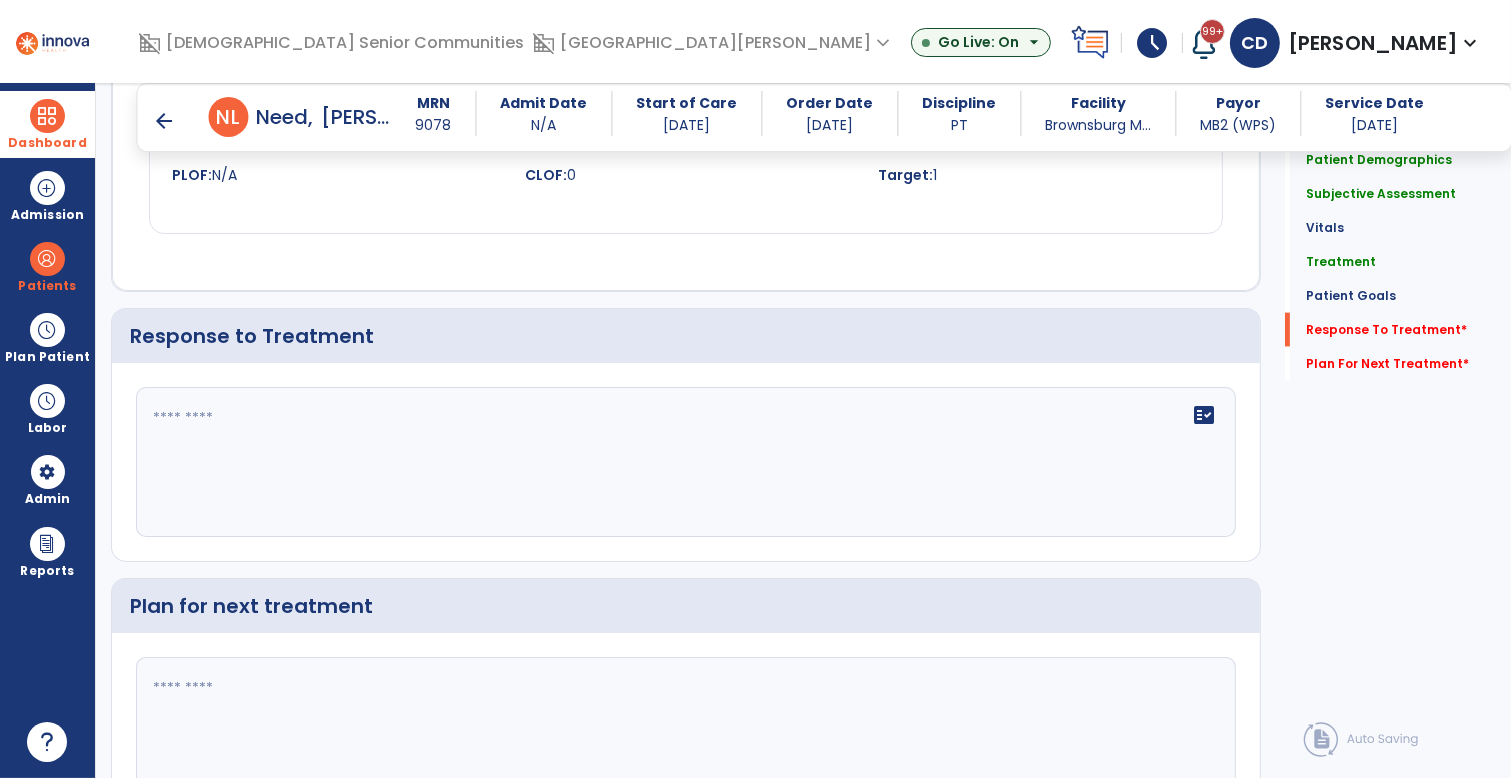 click on "fact_check" 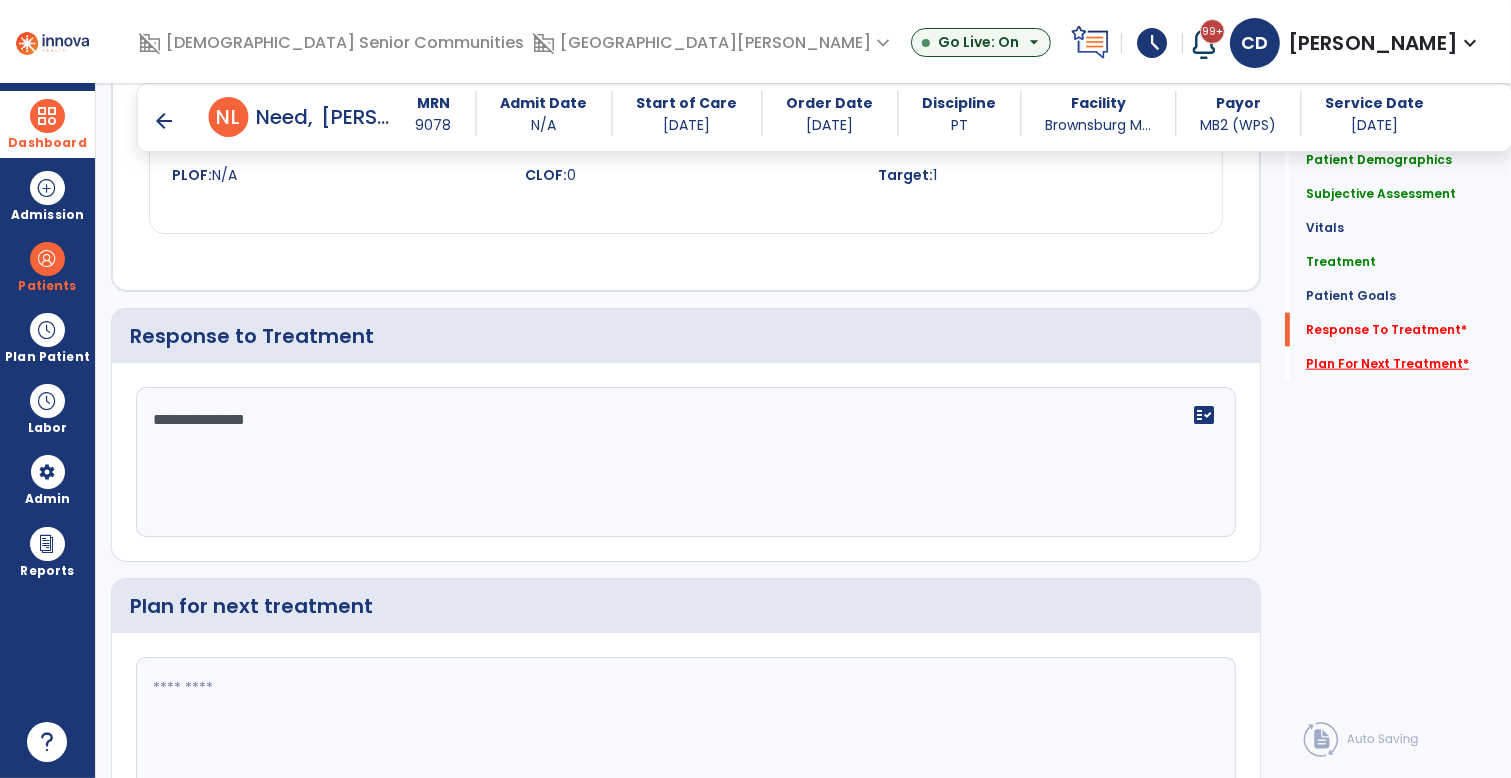 type on "**********" 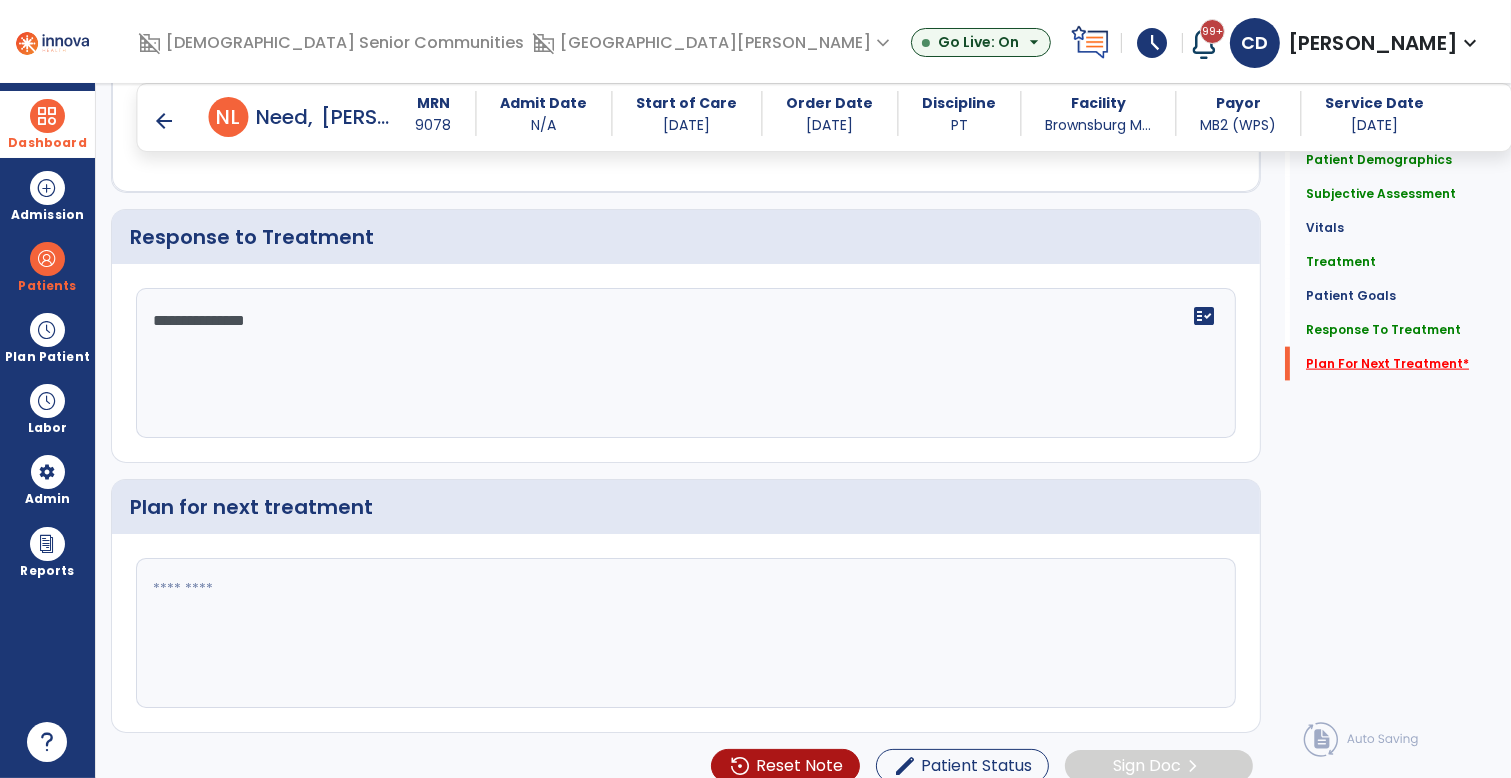 scroll, scrollTop: 2564, scrollLeft: 0, axis: vertical 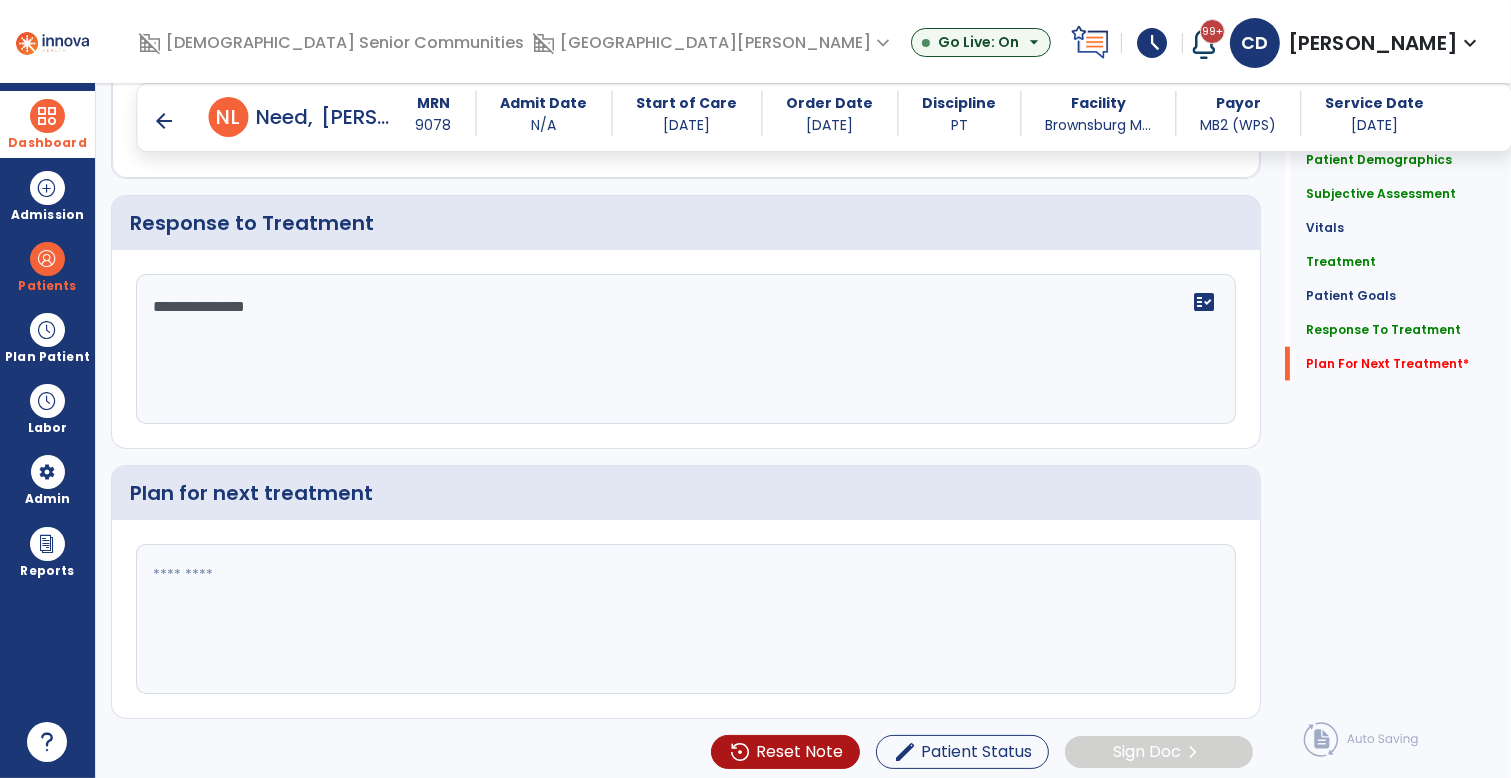 click 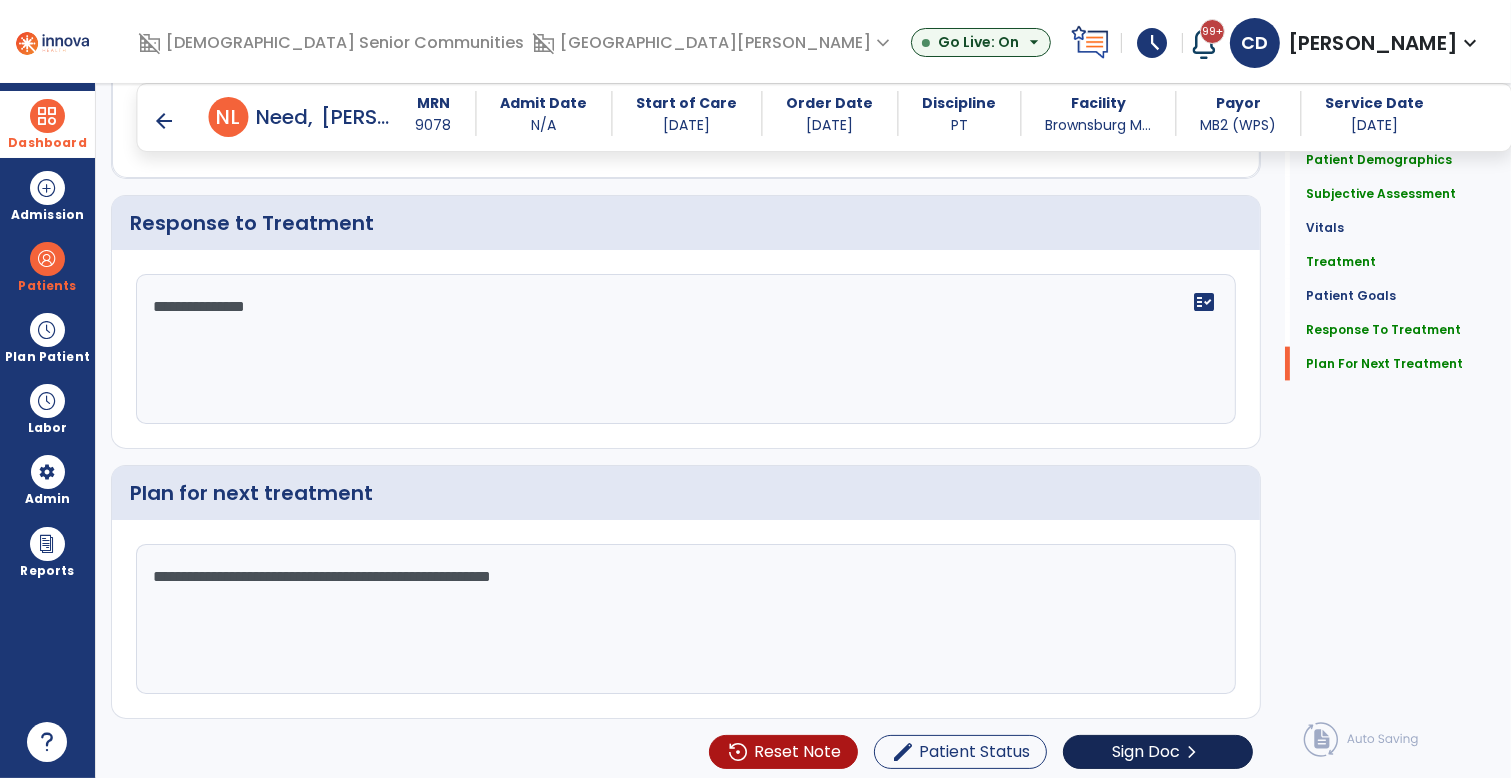 type on "**********" 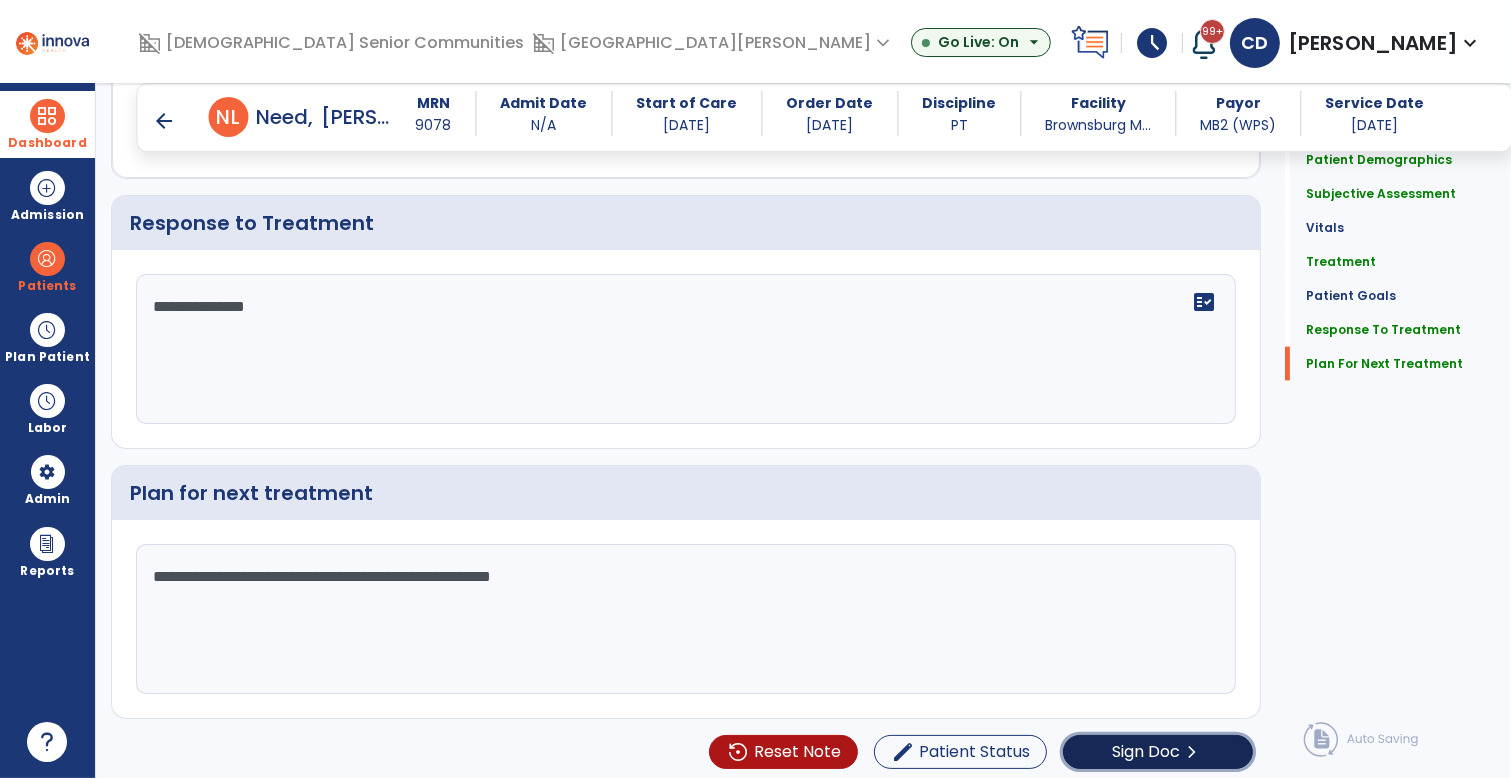click on "Sign Doc" 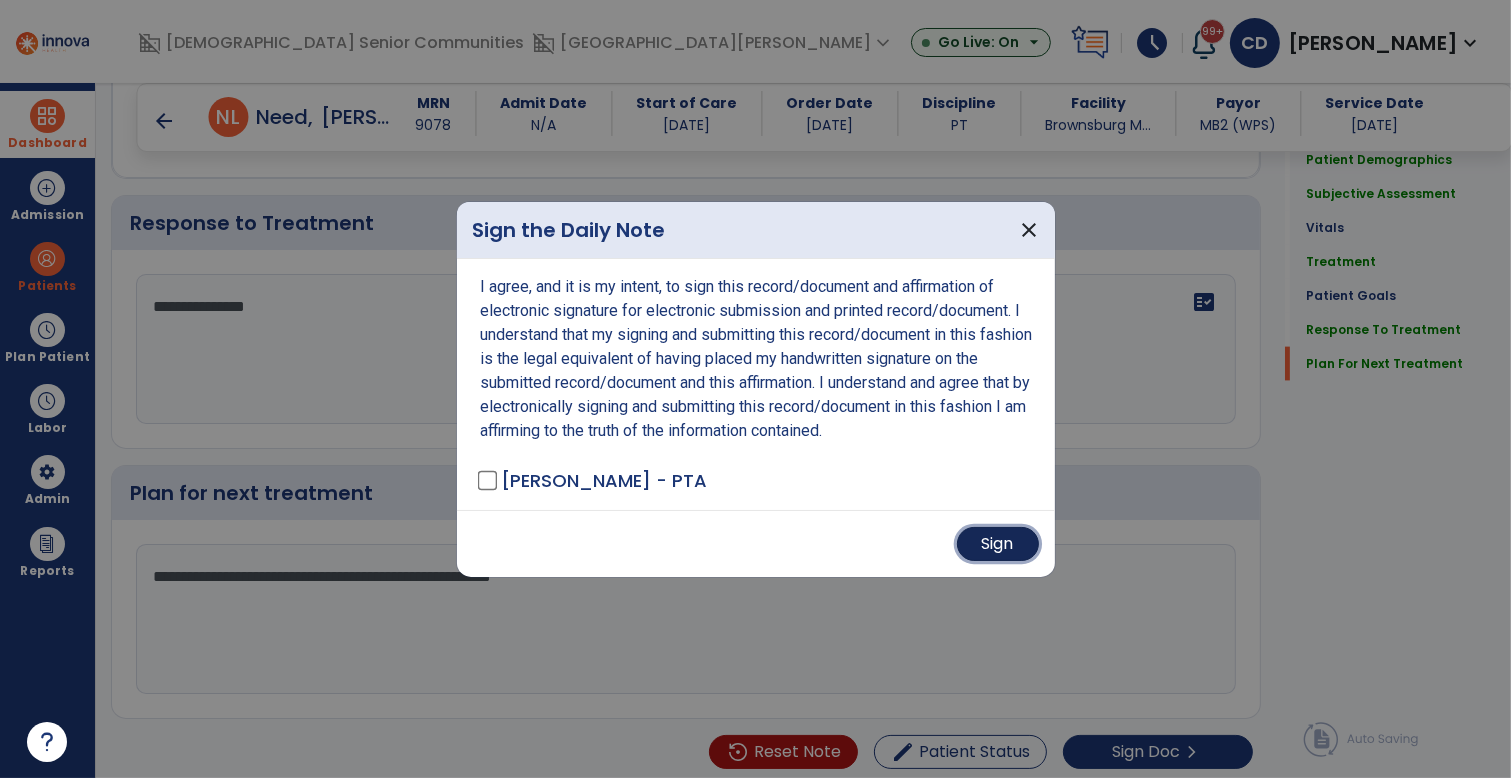 click on "Sign" at bounding box center (998, 544) 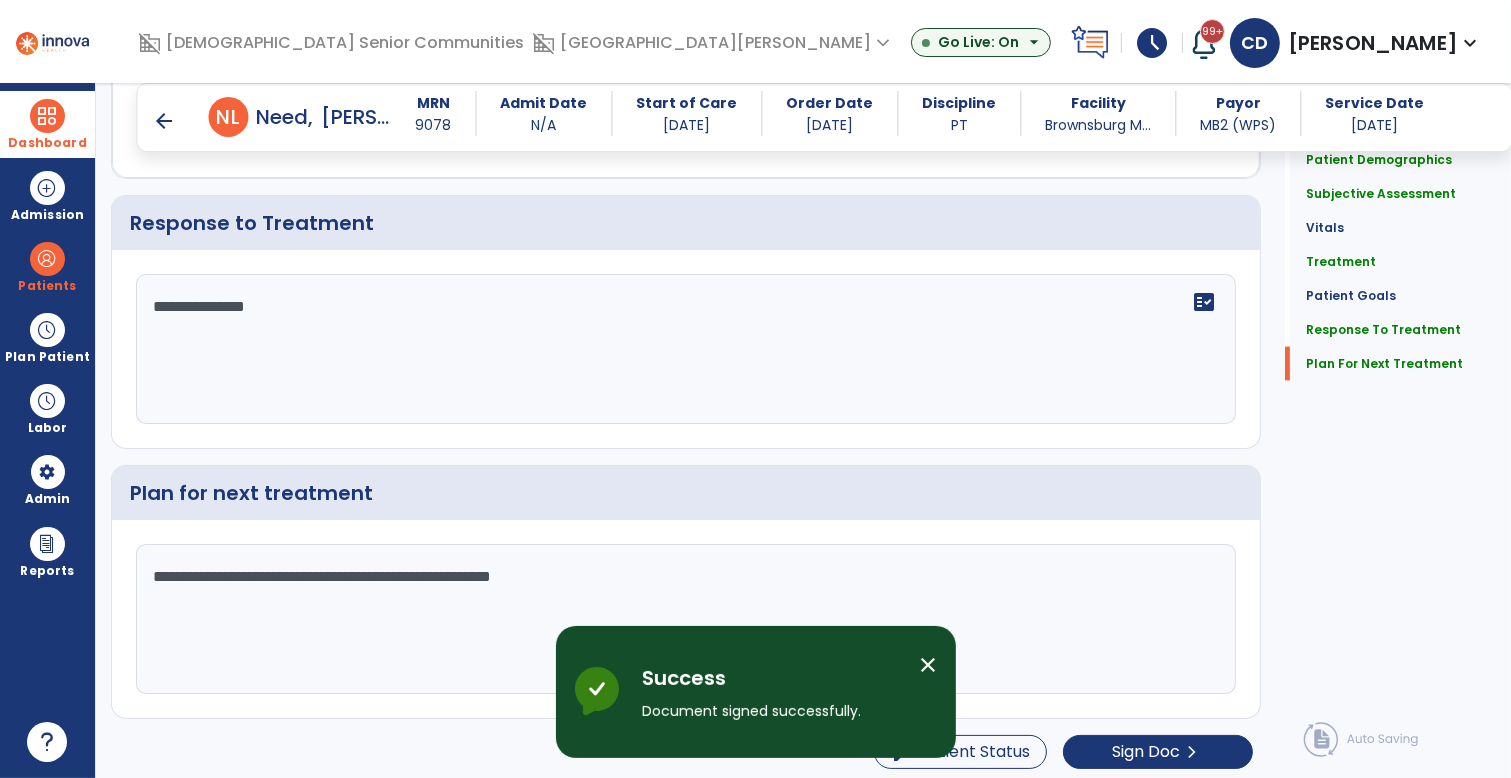 scroll, scrollTop: 0, scrollLeft: 0, axis: both 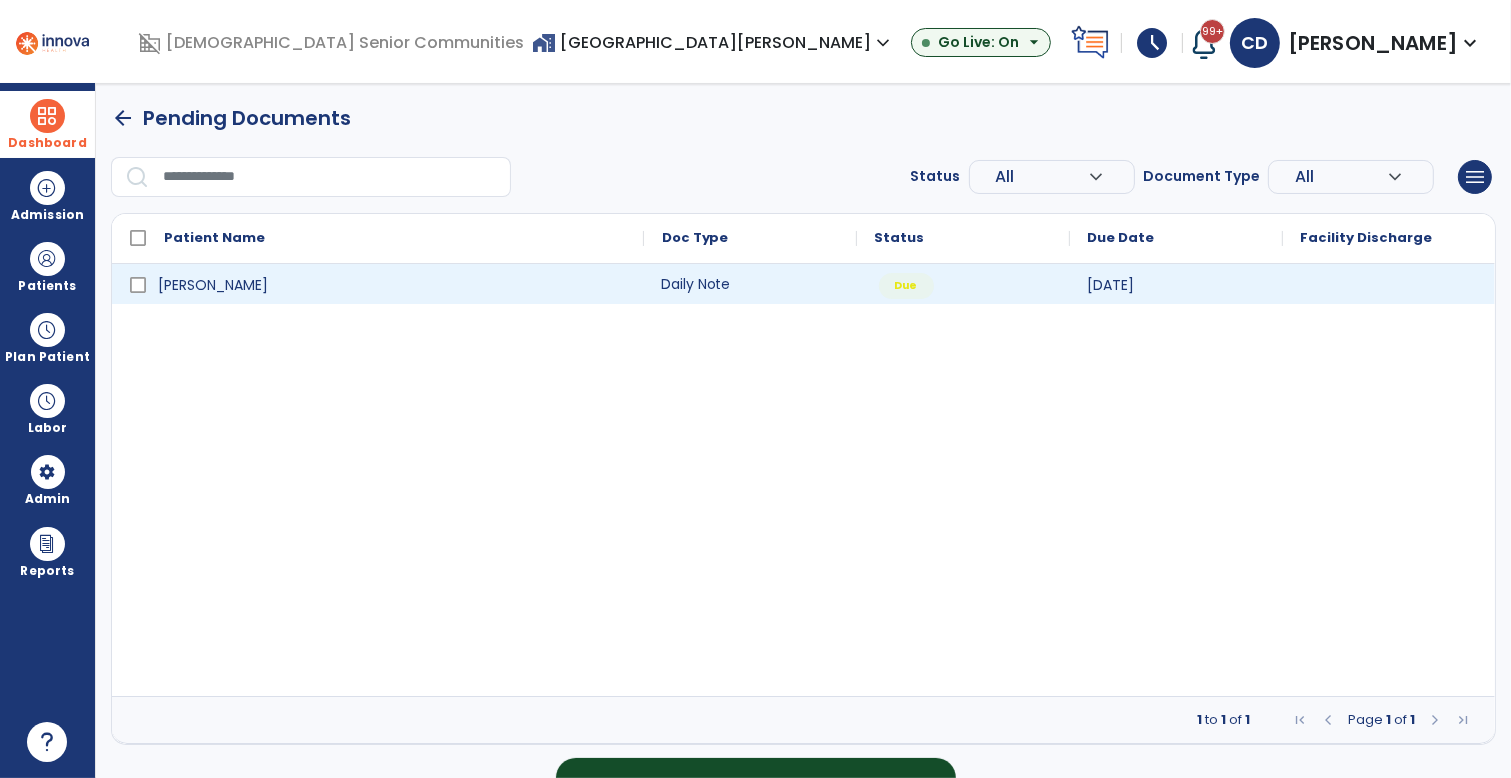 click on "Daily Note" at bounding box center [750, 284] 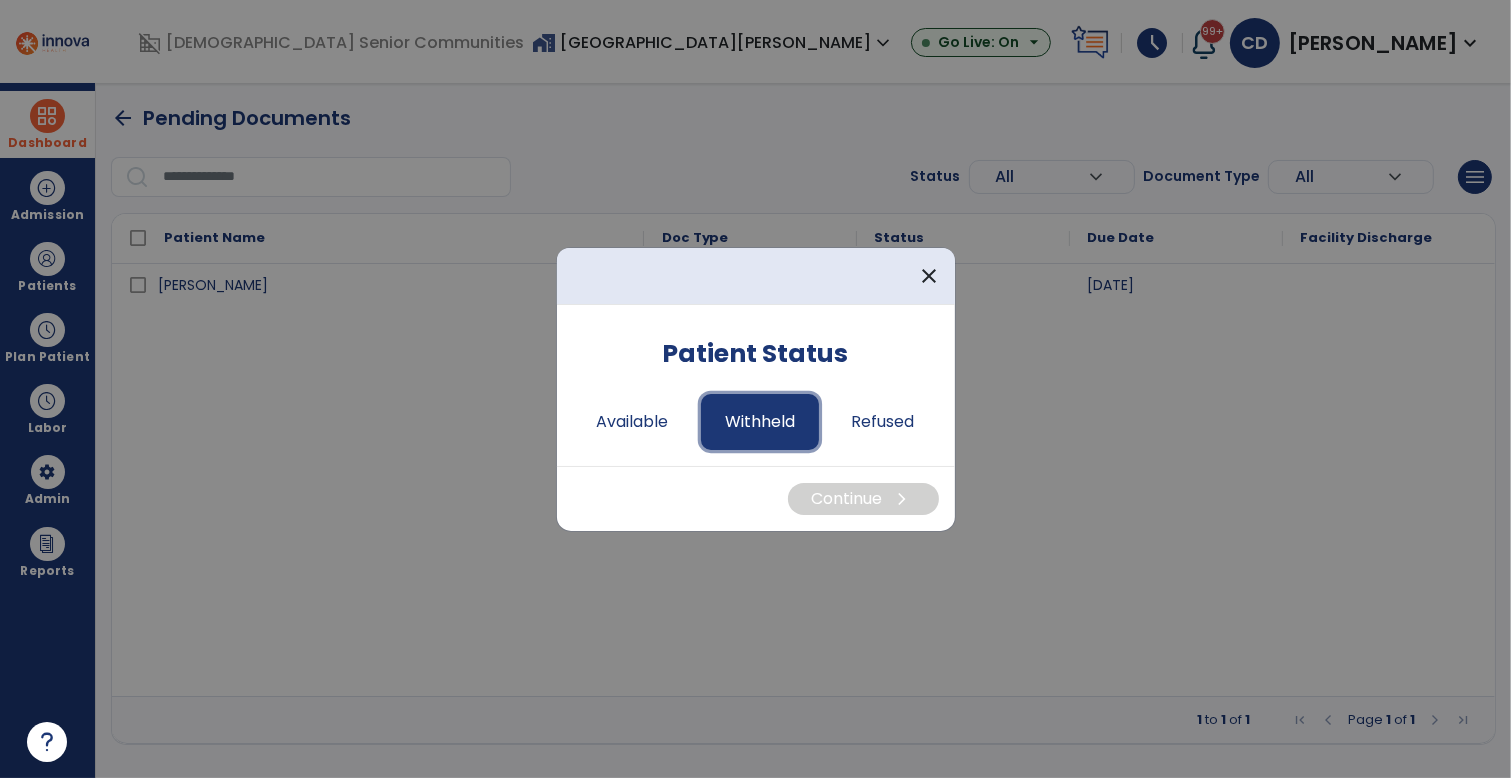 click on "Withheld" at bounding box center [760, 422] 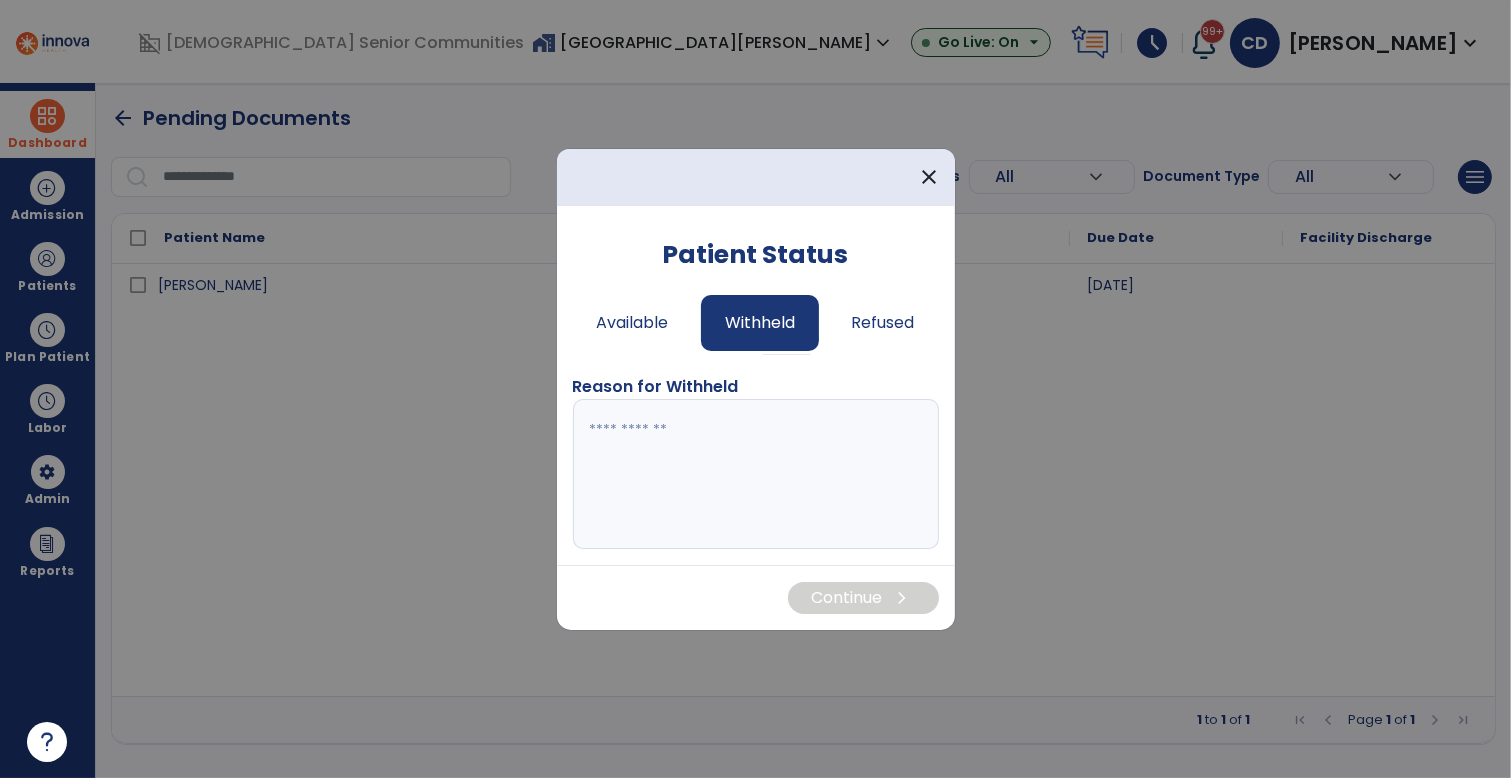 click at bounding box center [756, 474] 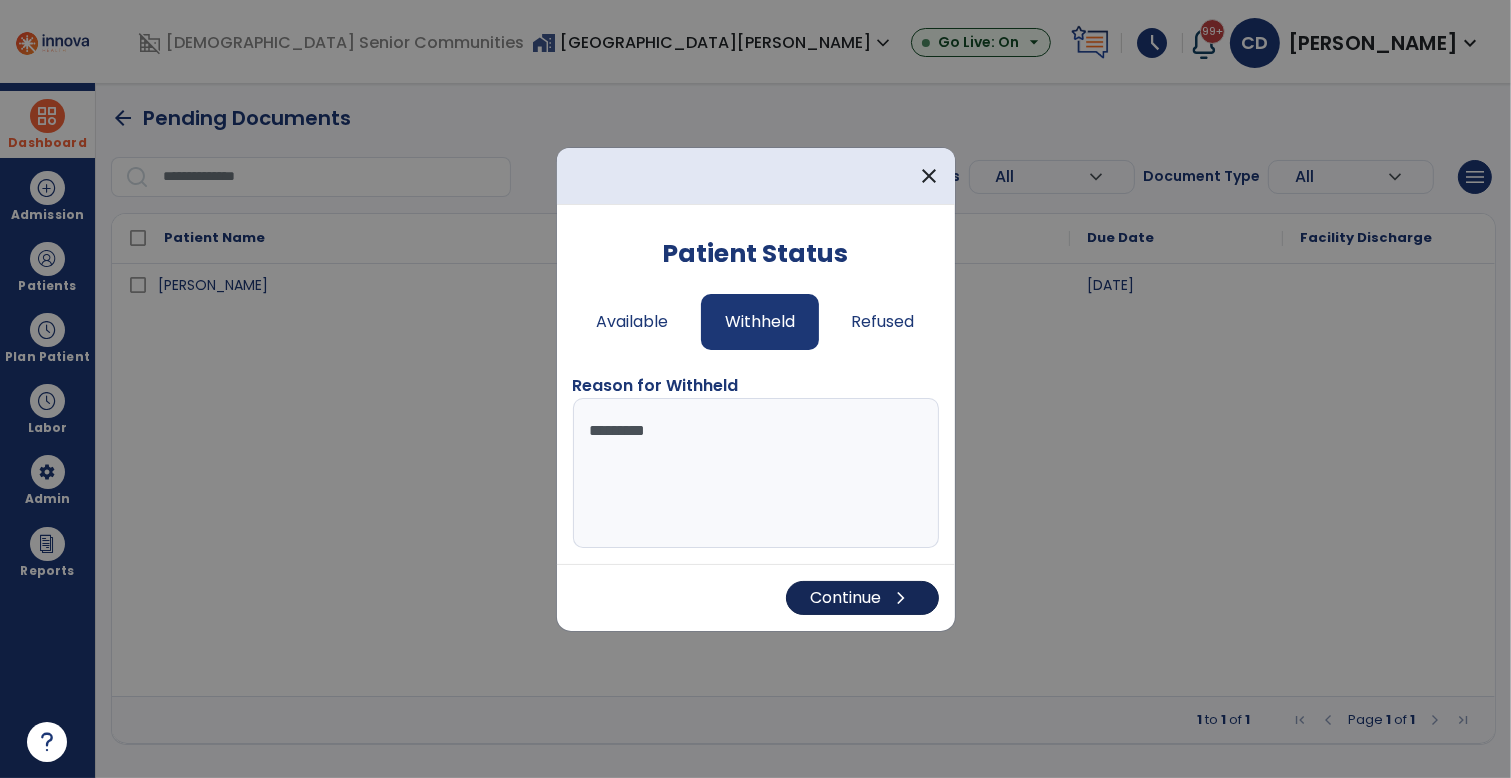 type on "*********" 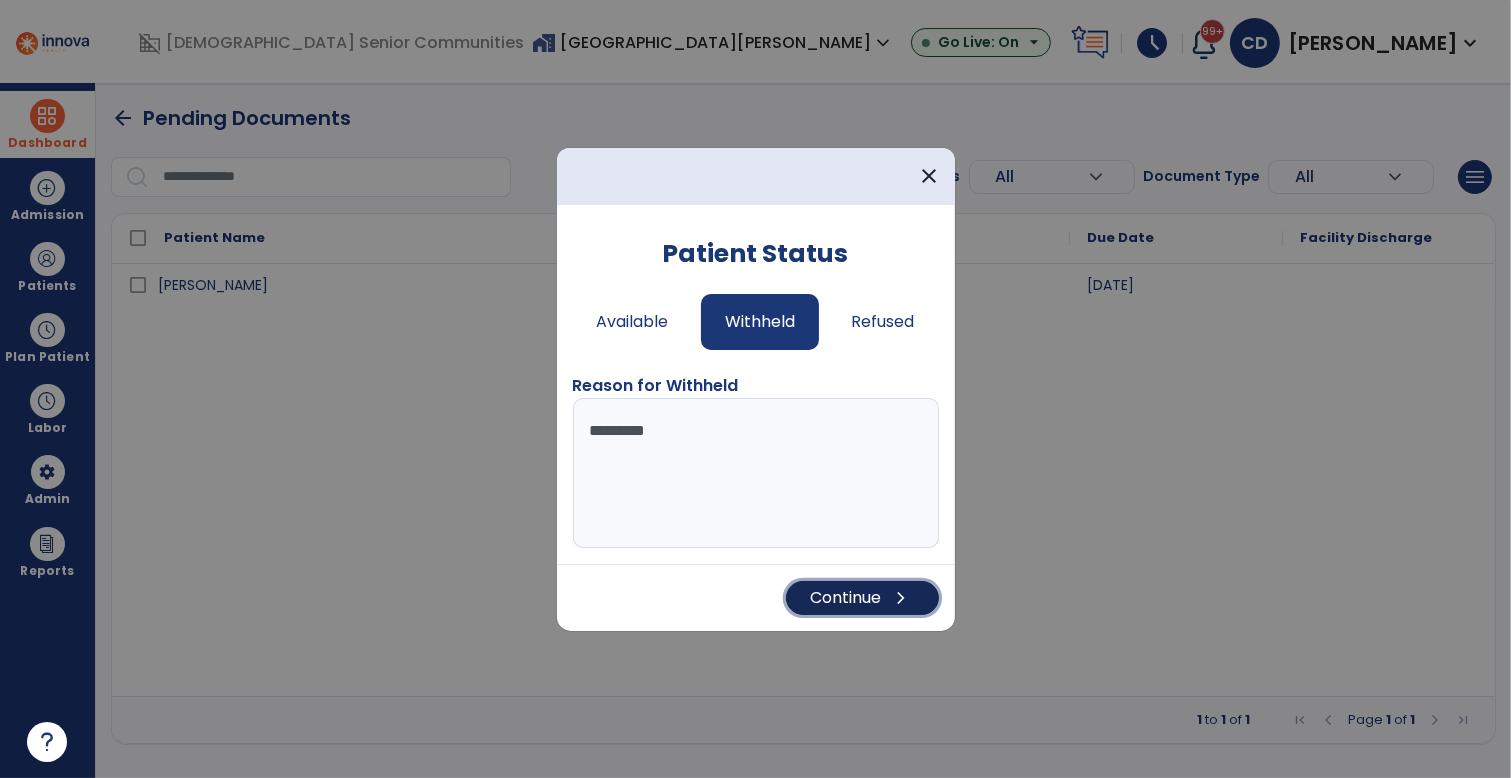click on "Continue   chevron_right" at bounding box center [862, 598] 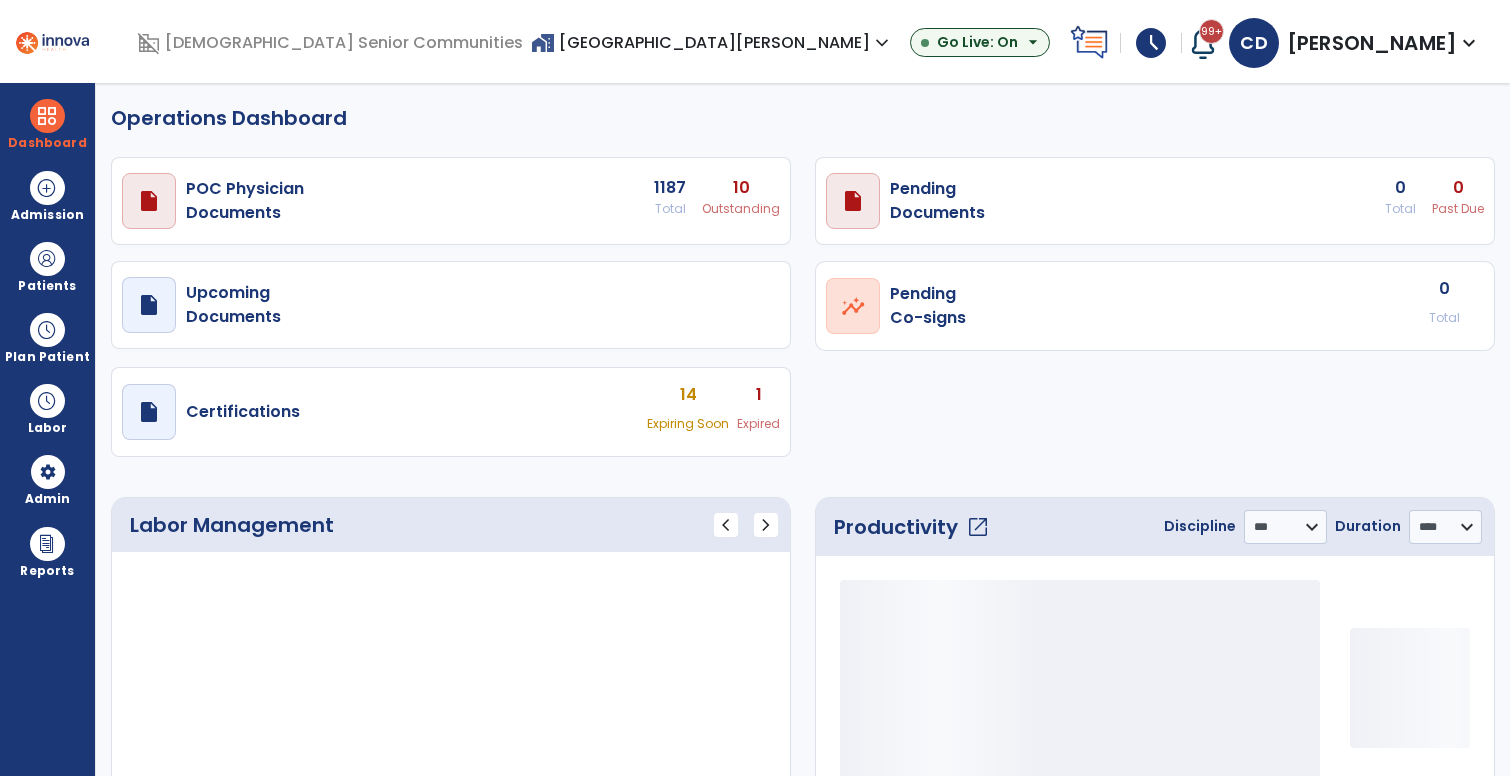 select on "***" 